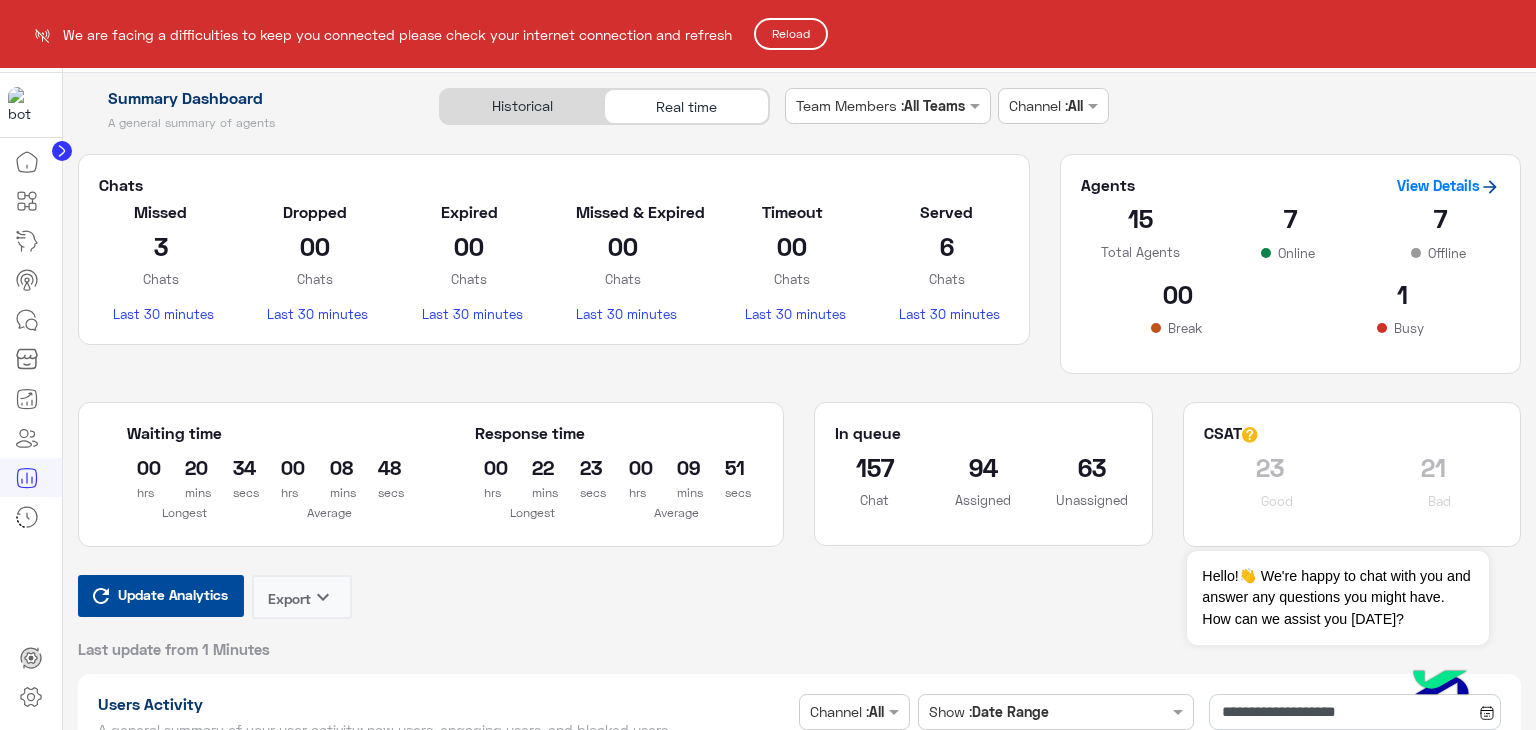 click on "Reload" 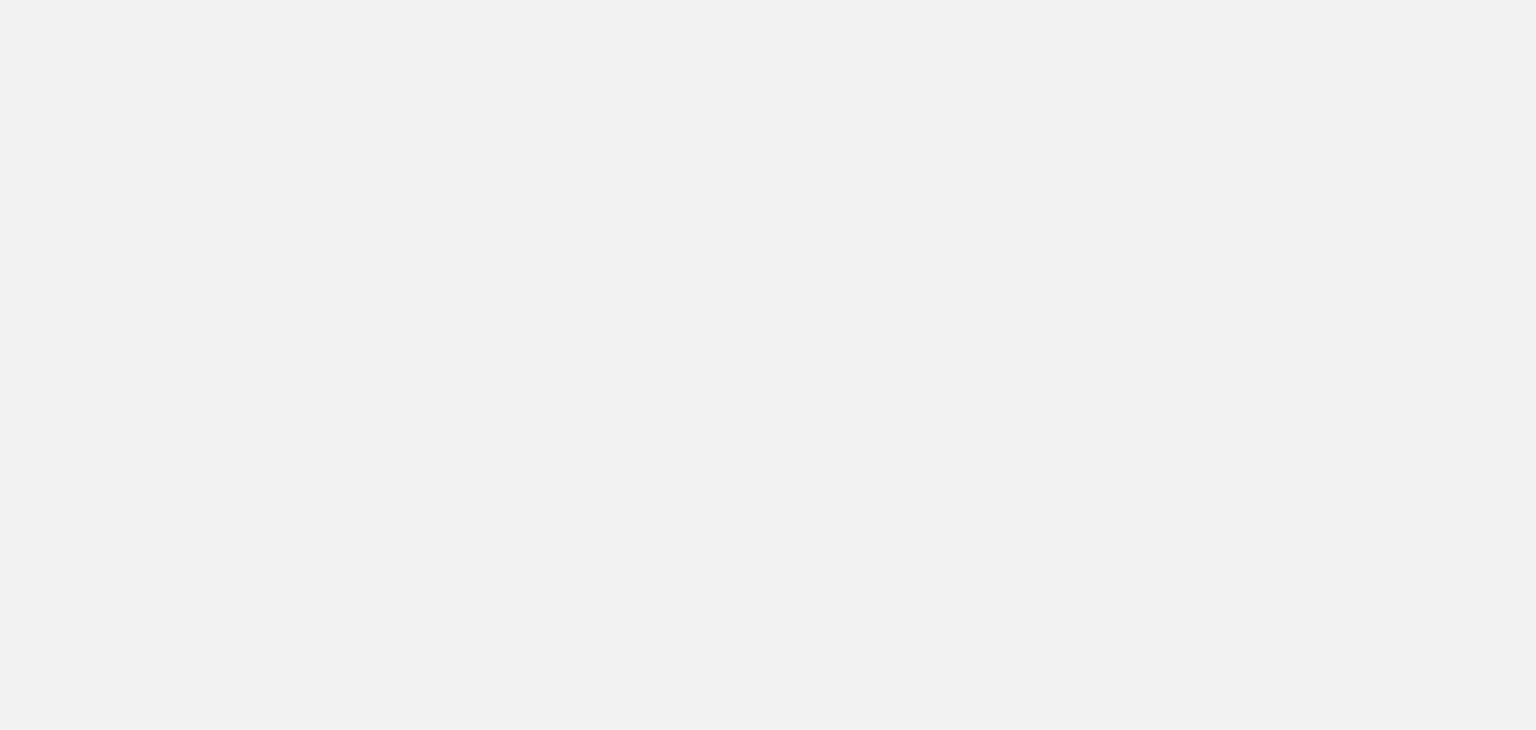 scroll, scrollTop: 0, scrollLeft: 0, axis: both 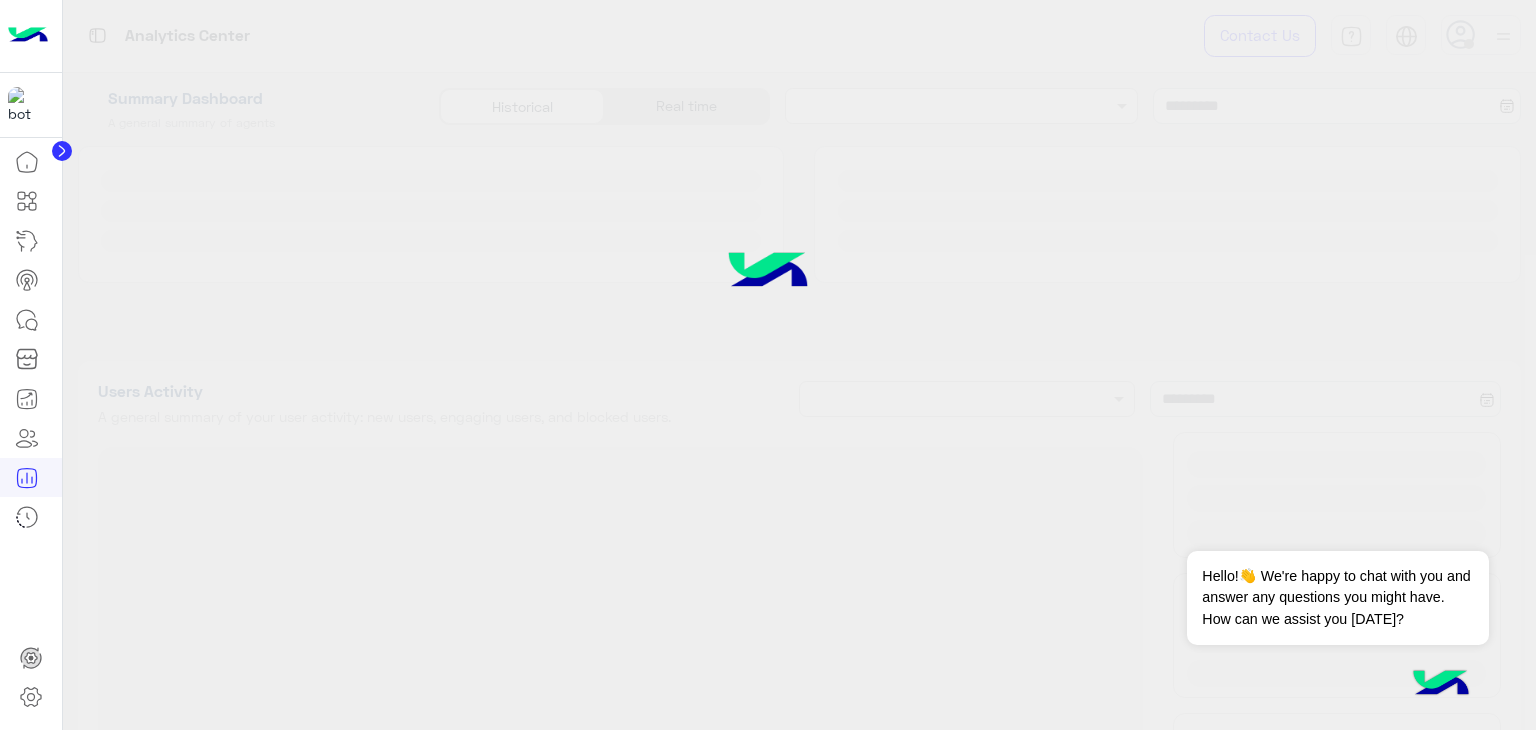 type on "**********" 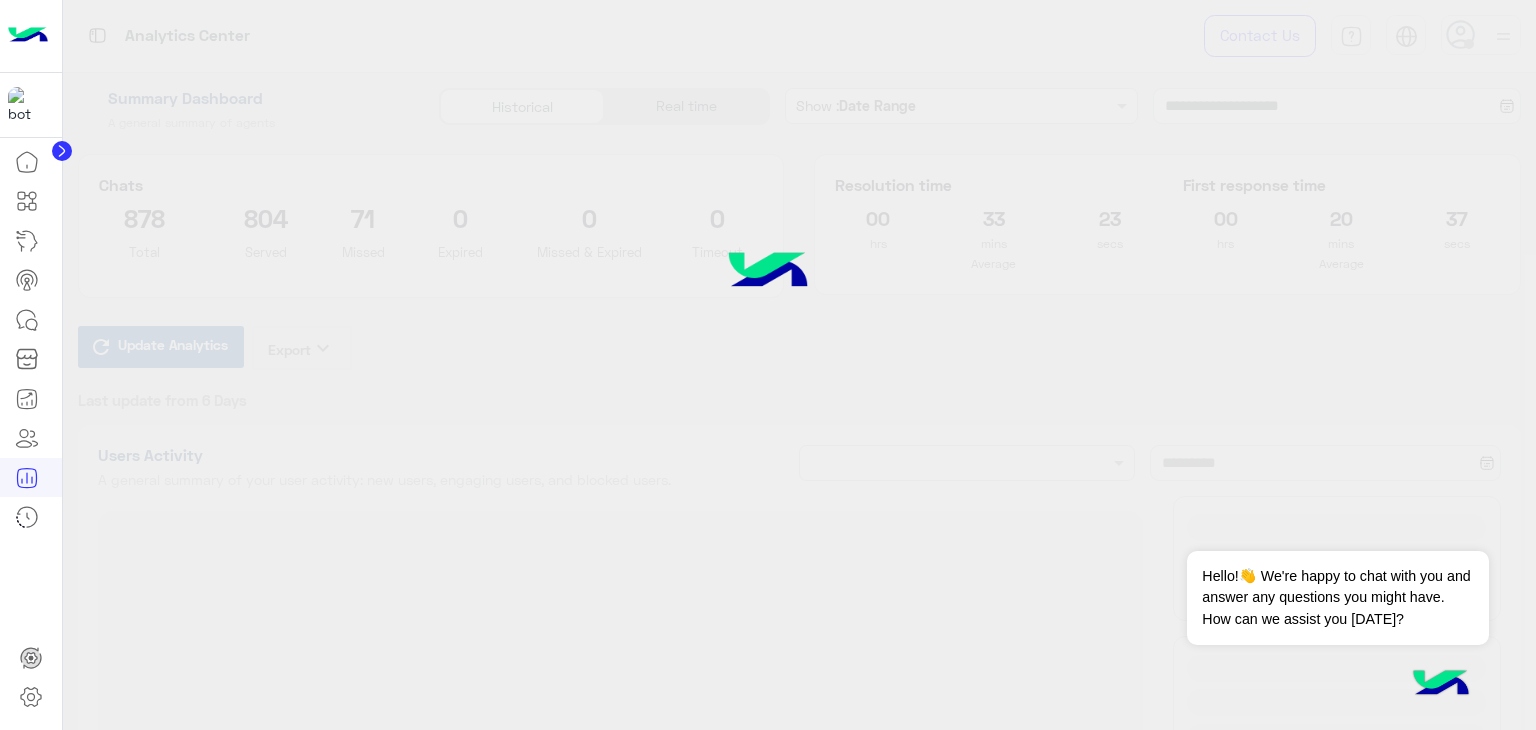 type on "**********" 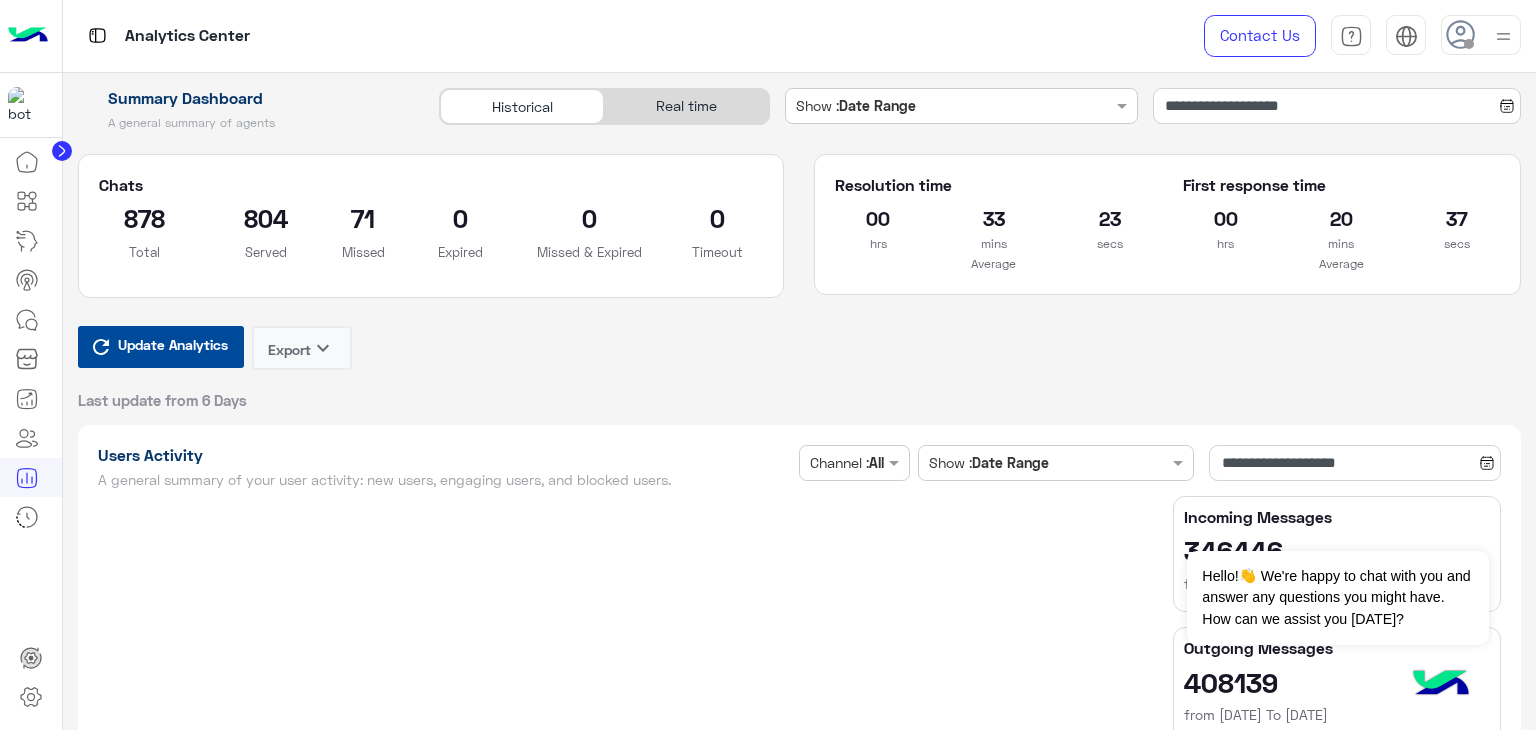 type on "**********" 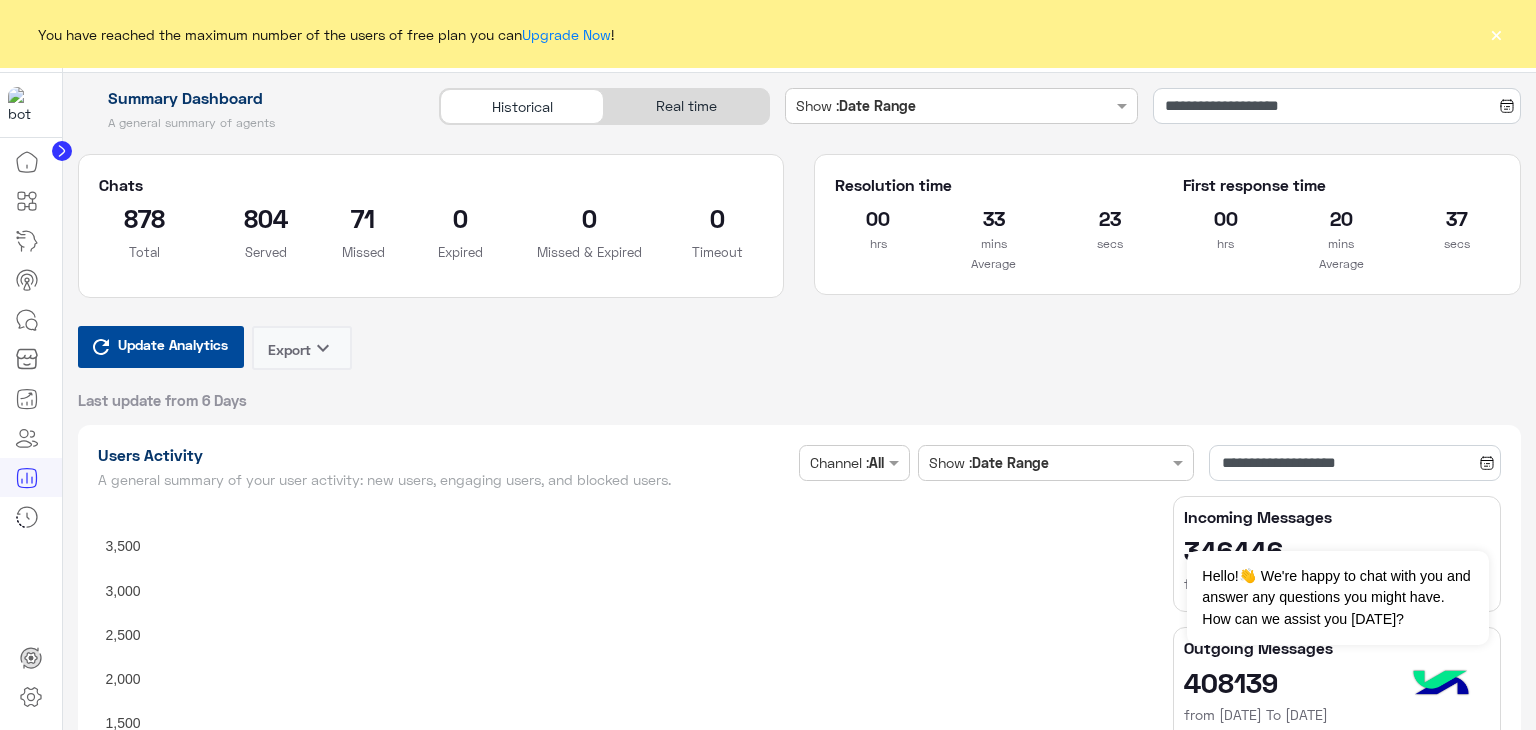 type on "**********" 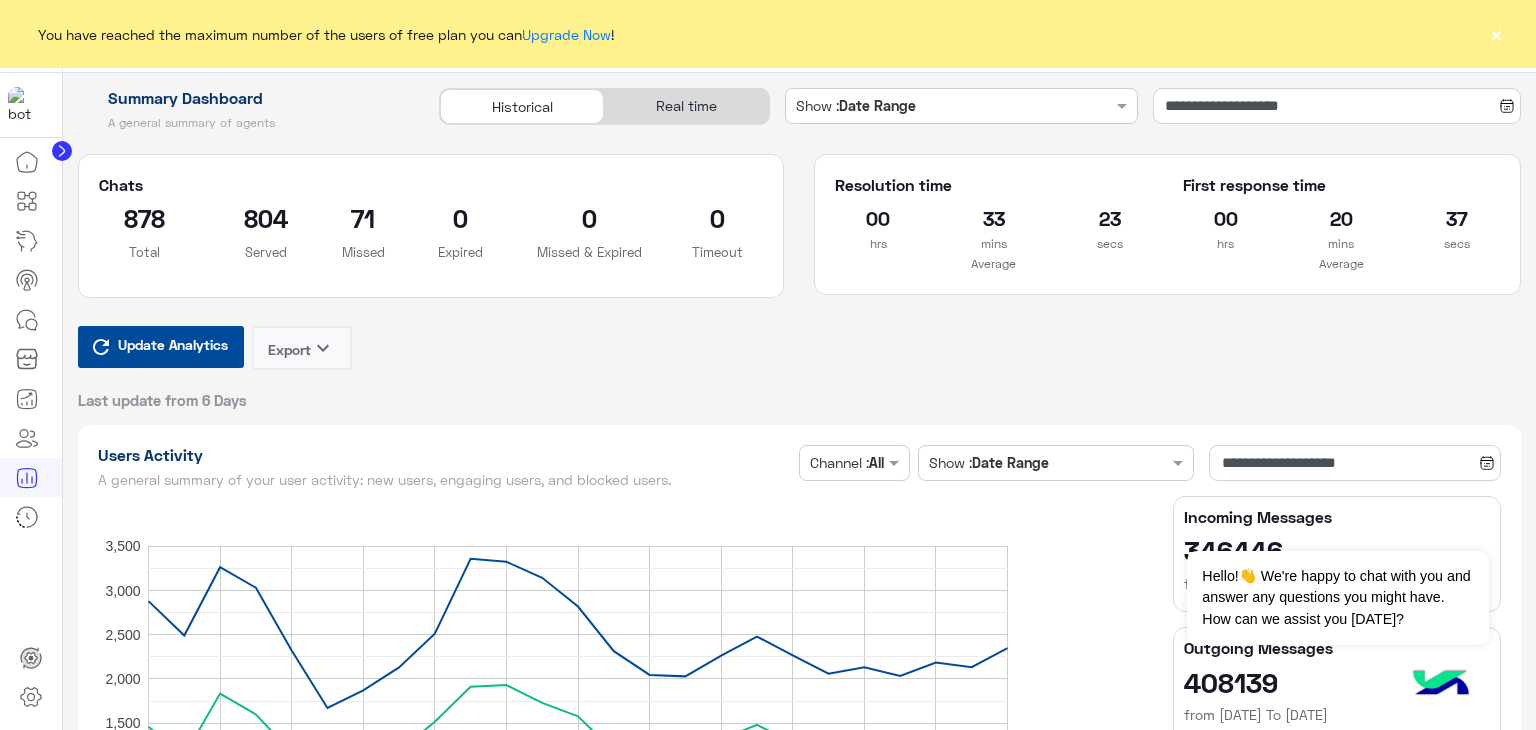 type on "**********" 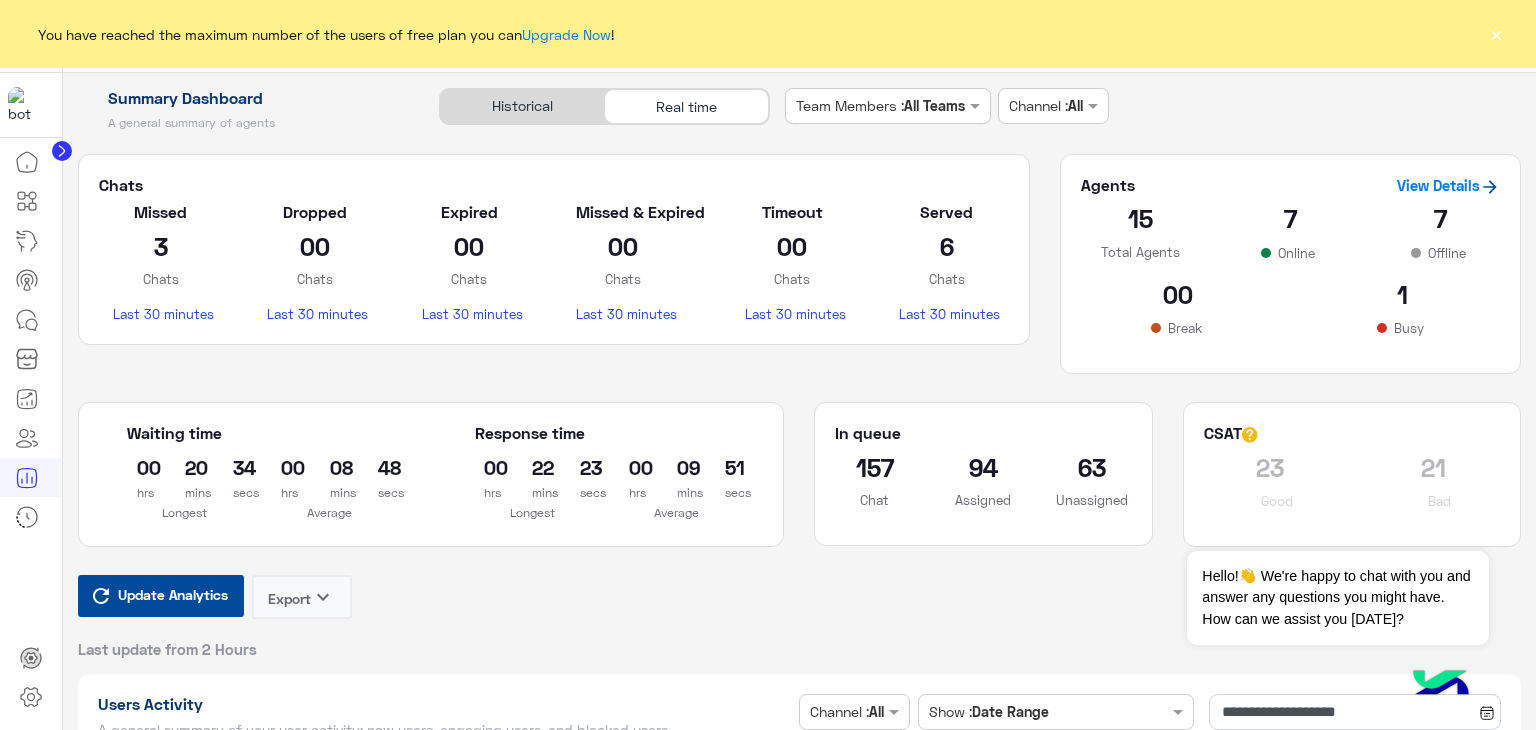 click on "×" 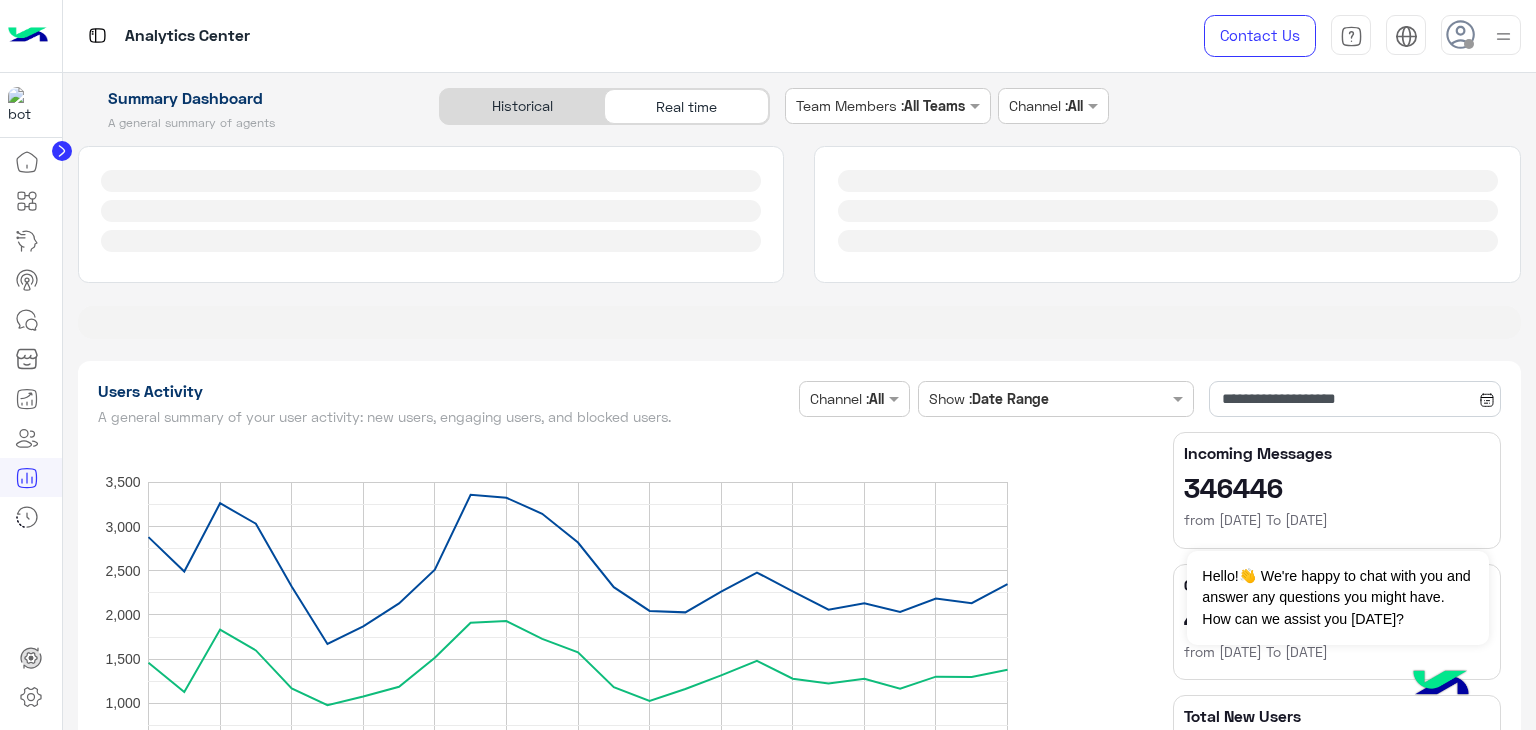 type on "**********" 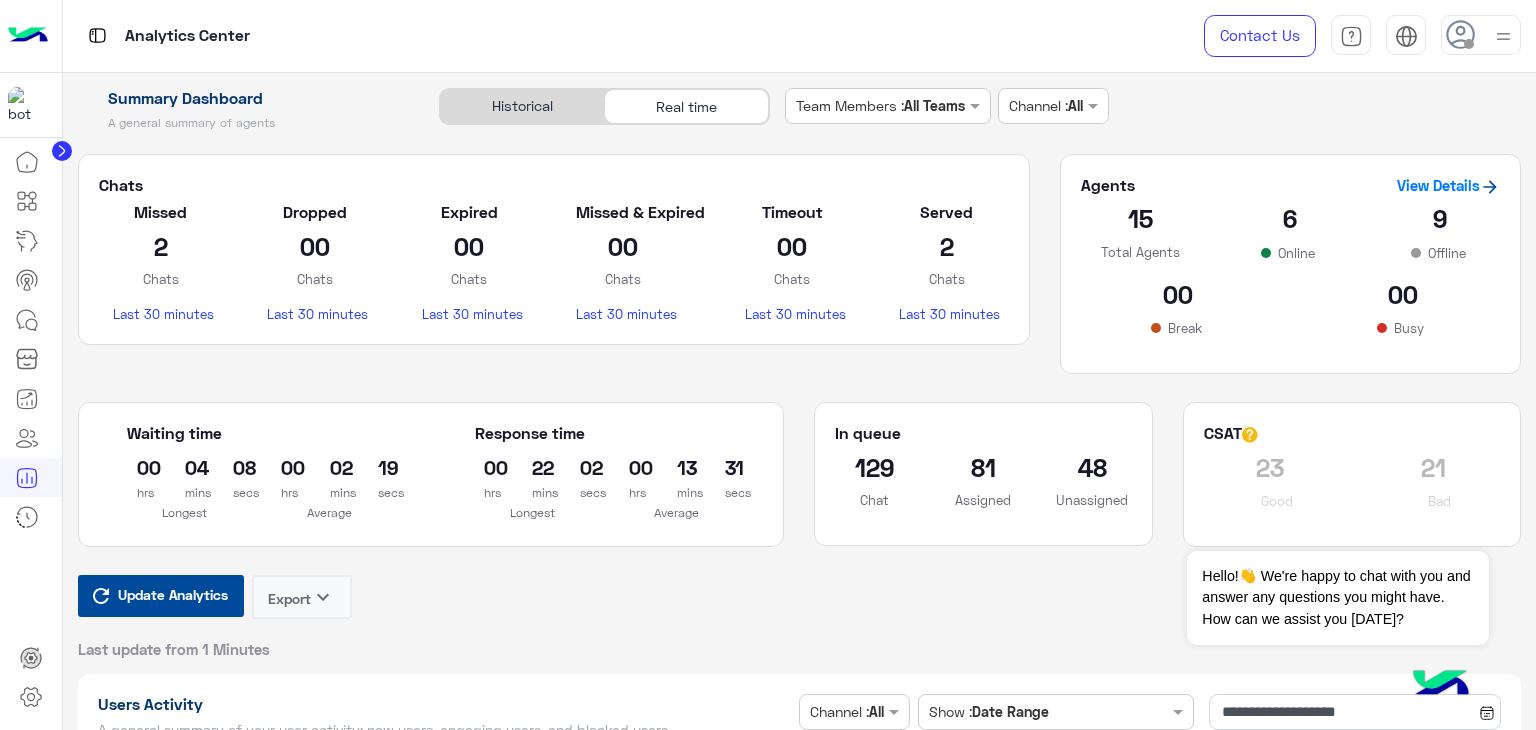 click on "Update Analytics" at bounding box center (173, 594) 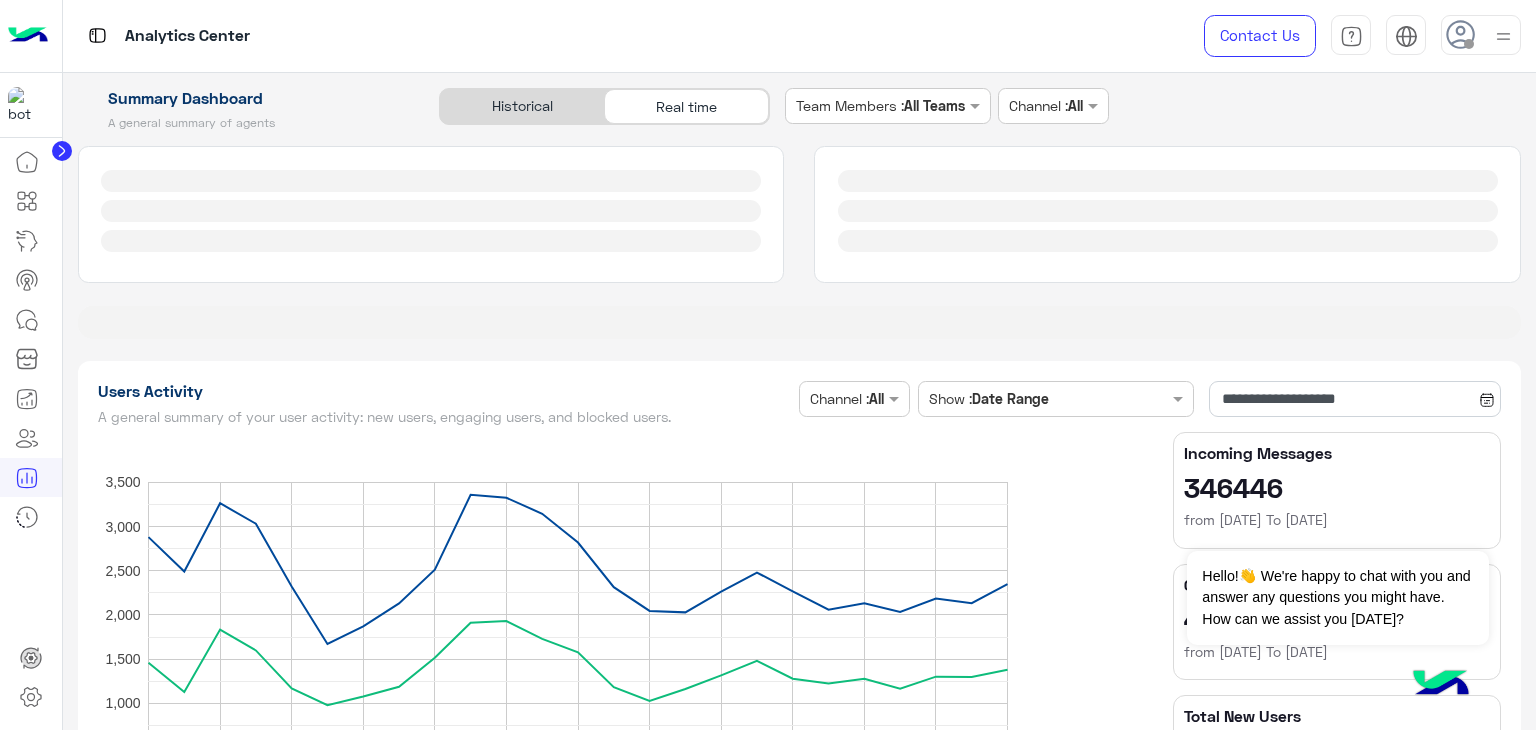 click 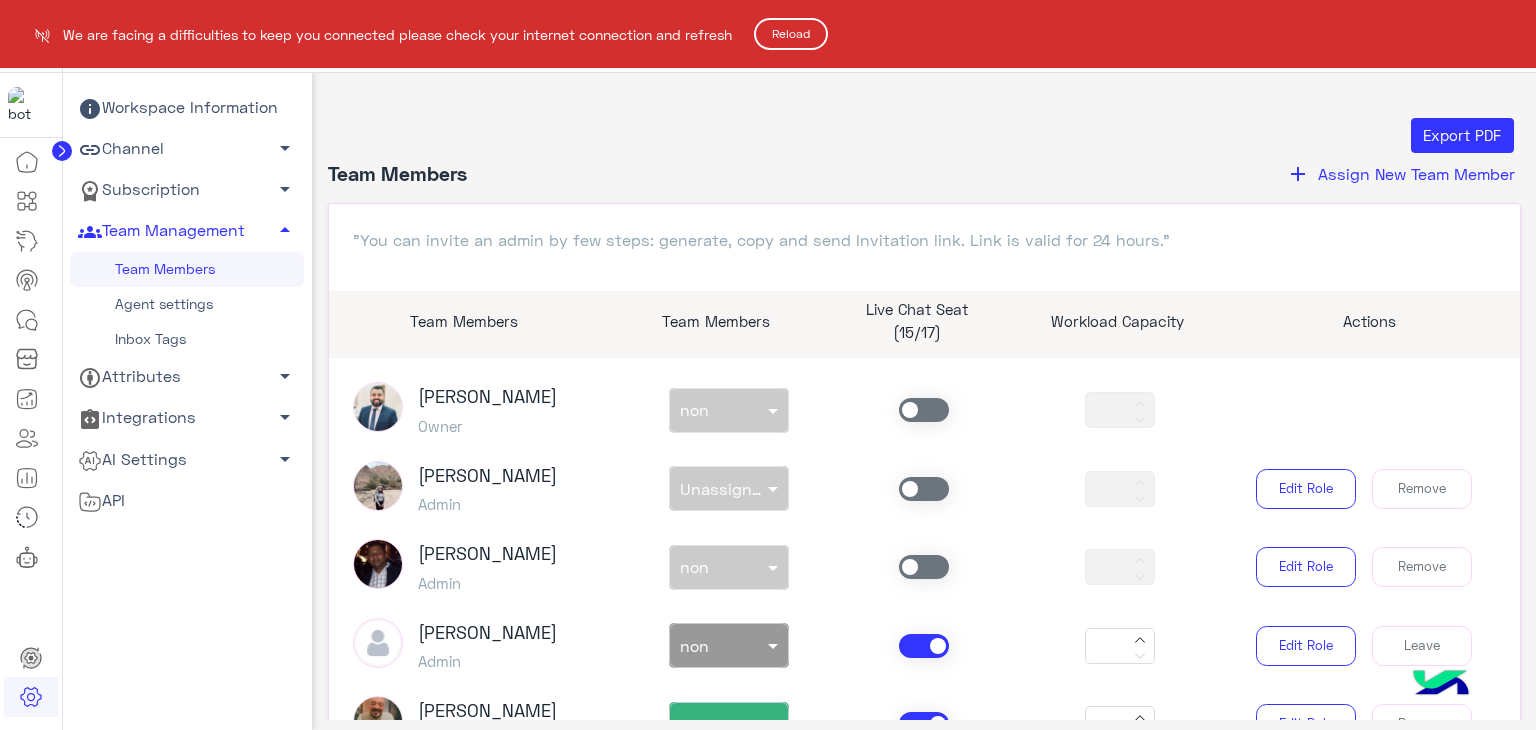 scroll, scrollTop: 0, scrollLeft: 0, axis: both 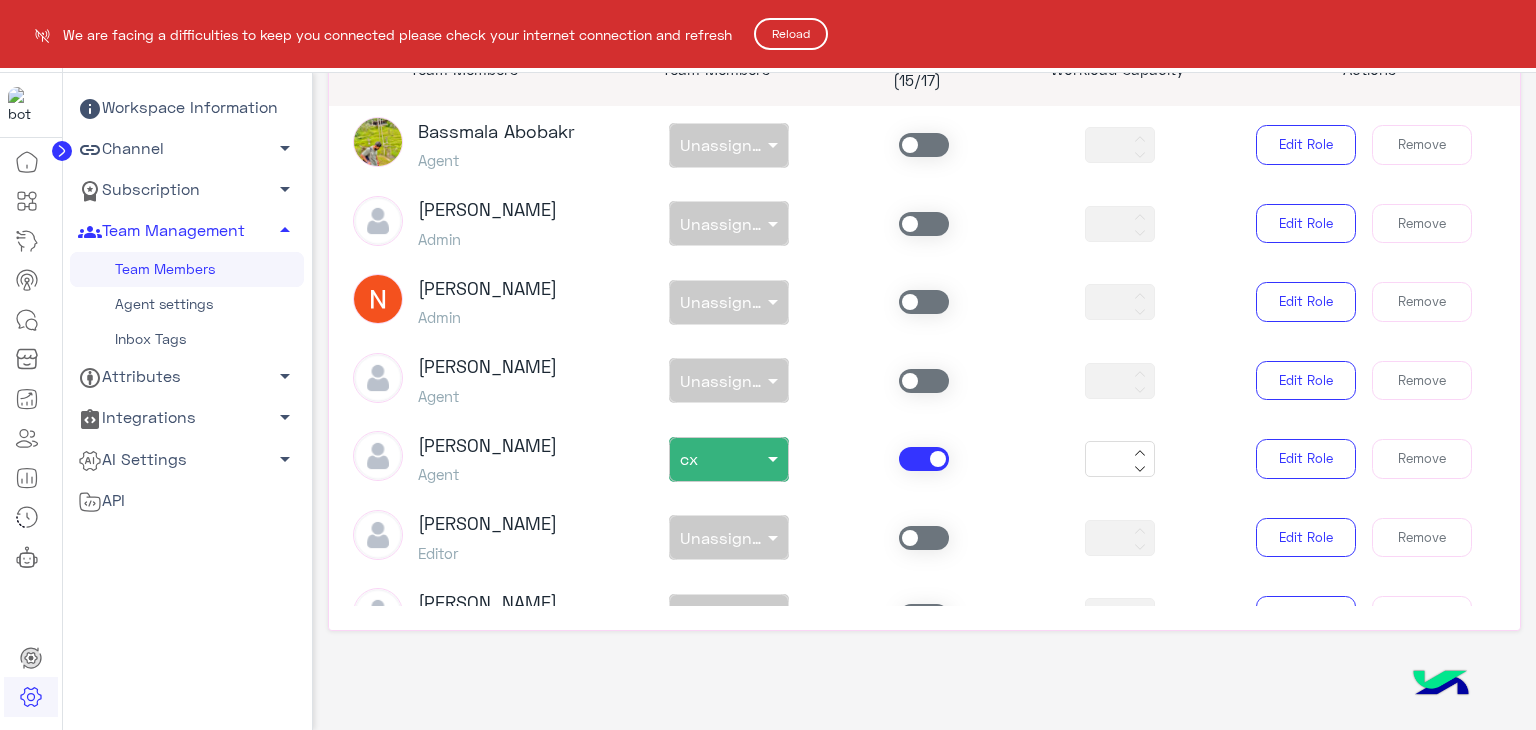 click on "We are facing a difficulties to keep you connected please check your internet connection and refresh Reload  Workspace Settings   Contact Us  Help Center عربي English  Workspace Information   Channel   arrow_drop_down   Subscription   arrow_drop_down   Team Management   arrow_drop_up   Team Members   Agent settings   Inbox Tags   Attributes   arrow_drop_down   Integrations   arrow_drop_down   AI Settings   arrow_drop_down   API  Export PDF Team Members add Assign New Team Member "You can invite an admin by few steps: generate, copy and send Invitation link. Link is valid for 24 hours." Team Members Team Members Live Chat Seat (15/17) Workload Capacity Actions  Sameh Elewa   Owner  non × non    *  Sabrin Shawky   Admin  non × Unassigned team    **  Edit Role   Remove   Ahmed Hassan   Admin  non × non    **  Edit Role   Remove   Mohamed Osman   Admin  non × non    *  Edit Role   Leave   Omar Mohamed Elmahdy   Agent  non × cx    **  Edit Role   Remove   Mohamed Samir   Agent  non × non    **" at bounding box center [768, 365] 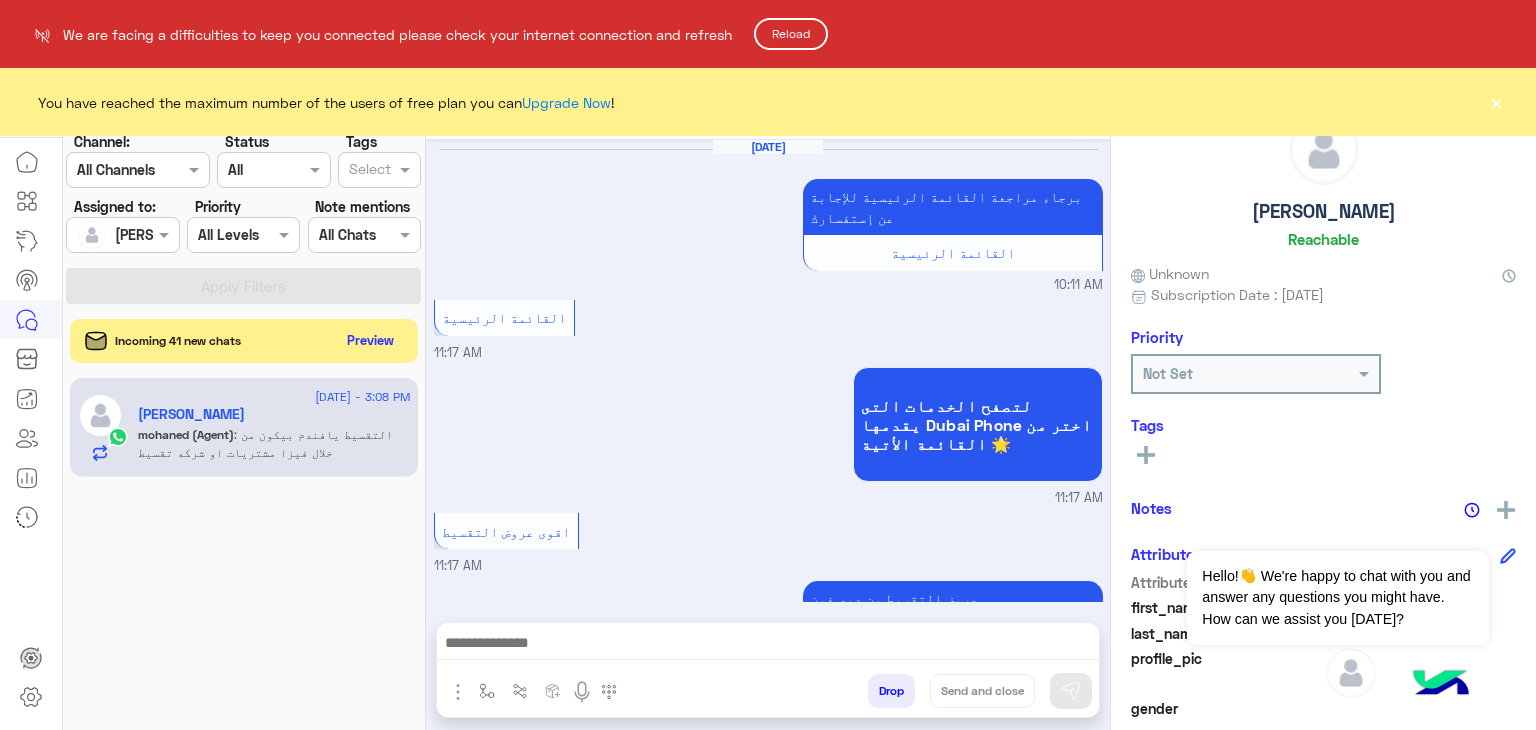 scroll, scrollTop: 0, scrollLeft: 0, axis: both 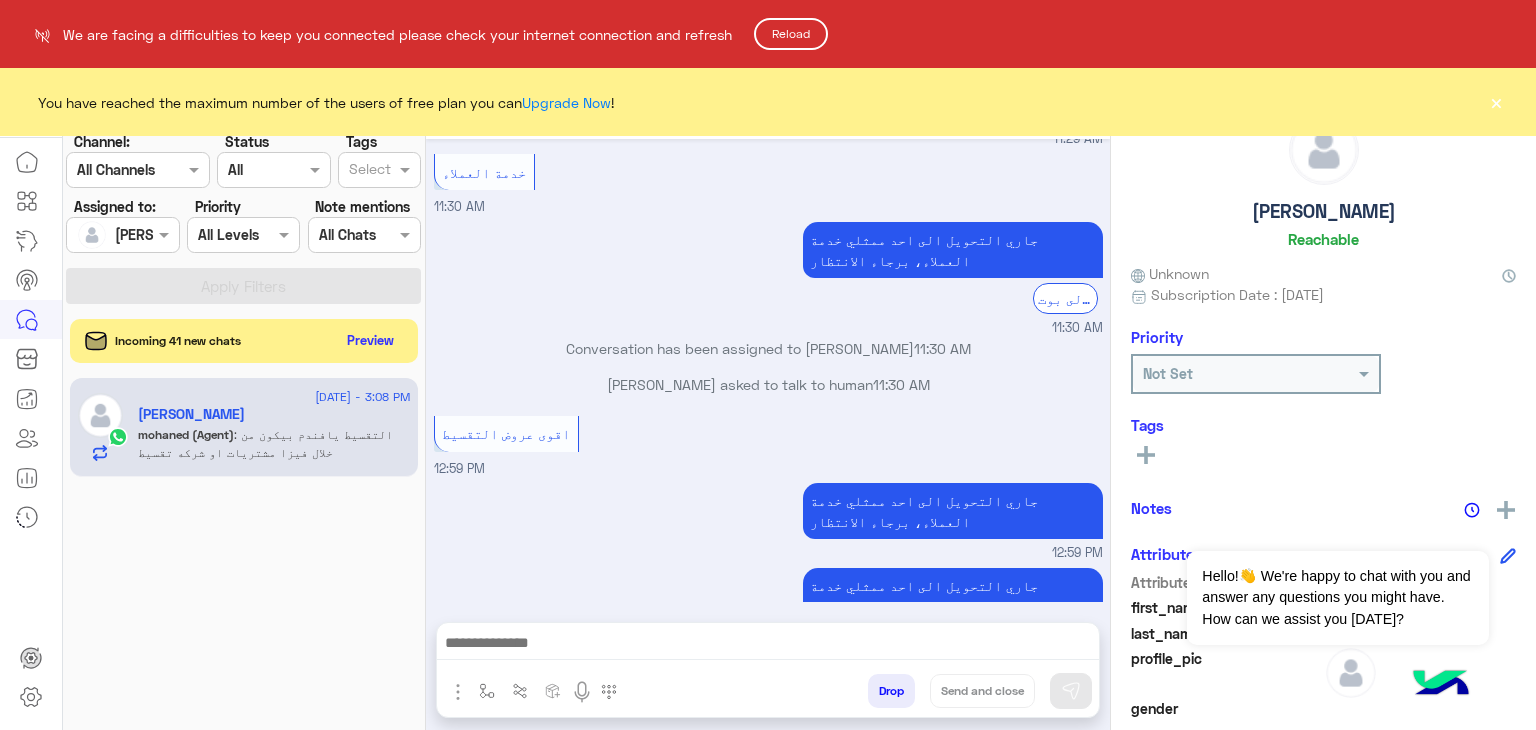 click on "Reload" 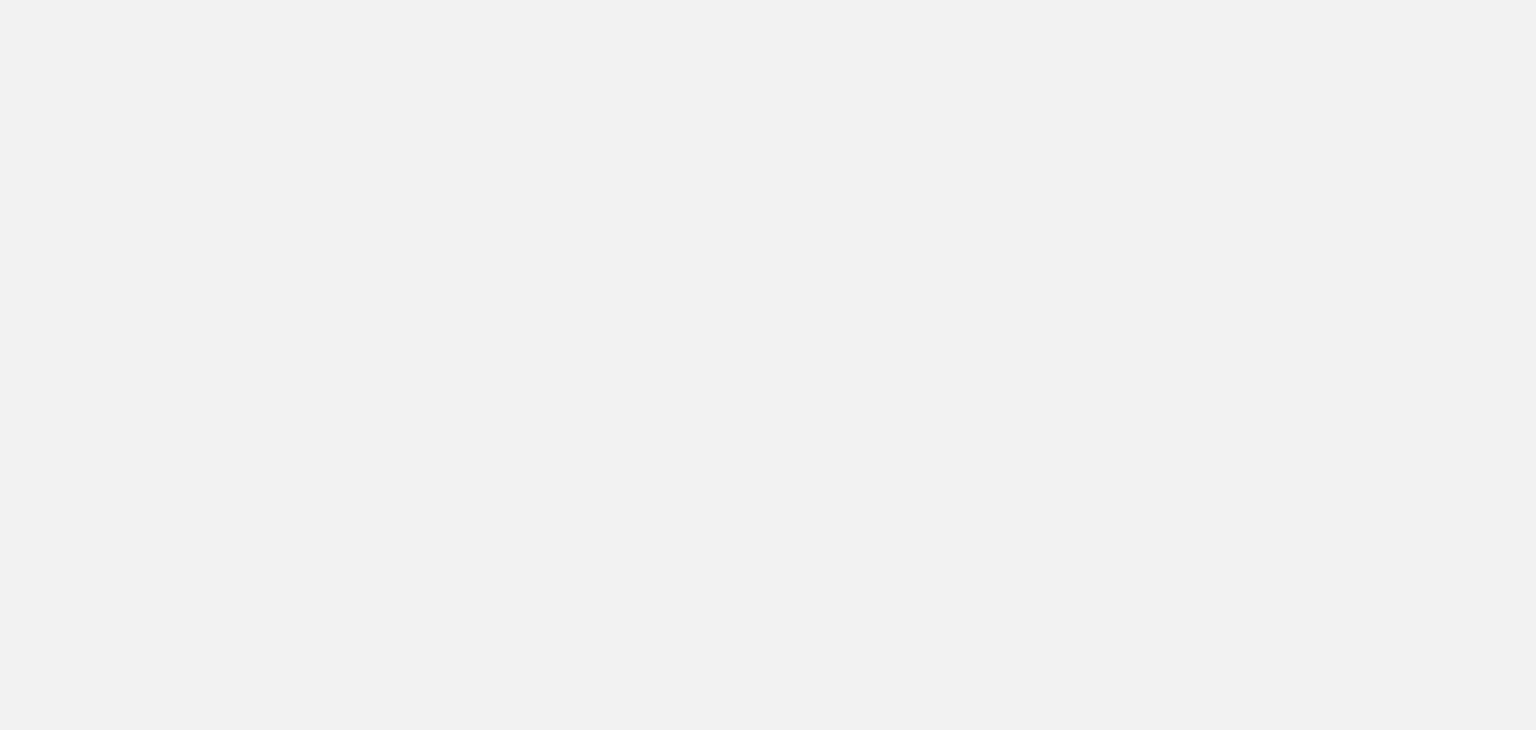 scroll, scrollTop: 0, scrollLeft: 0, axis: both 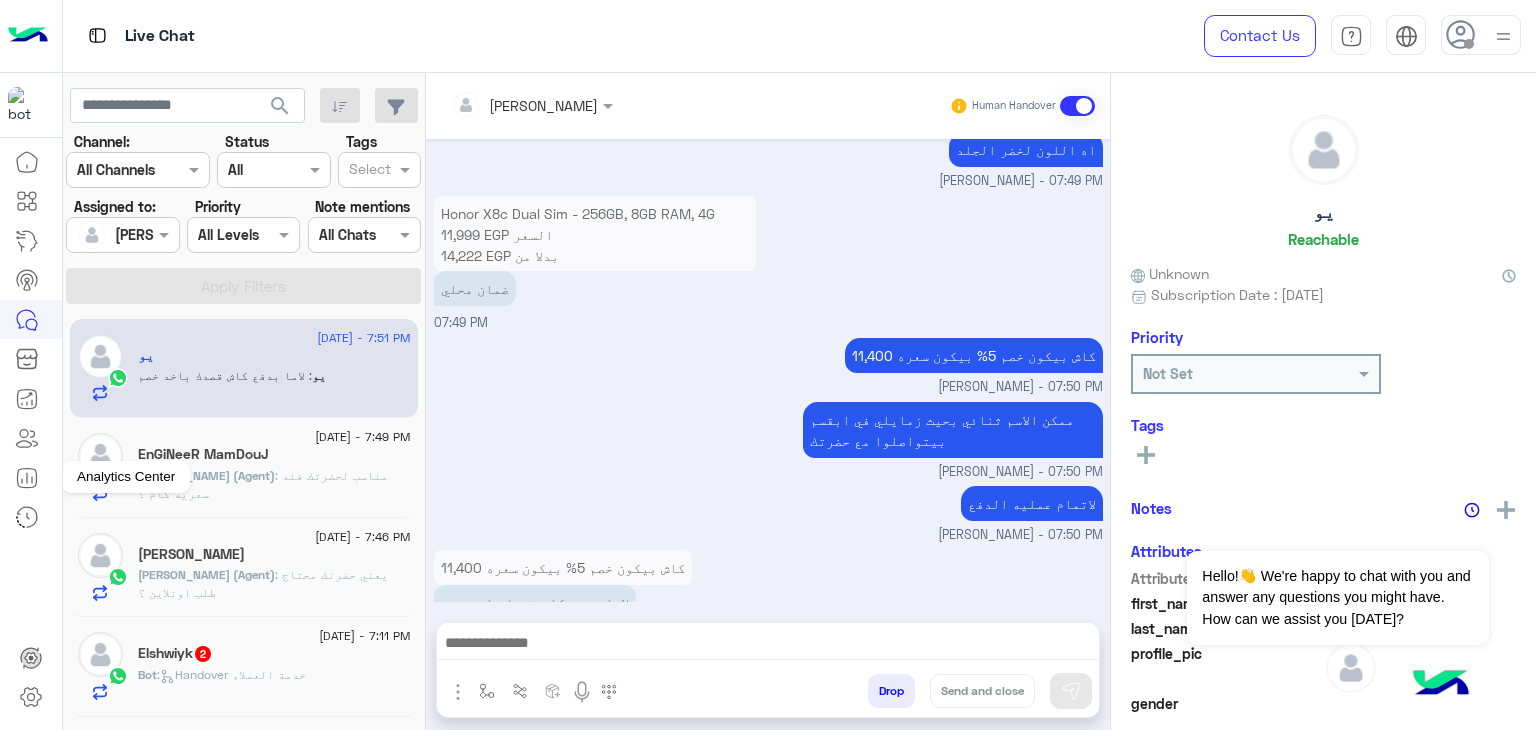 click 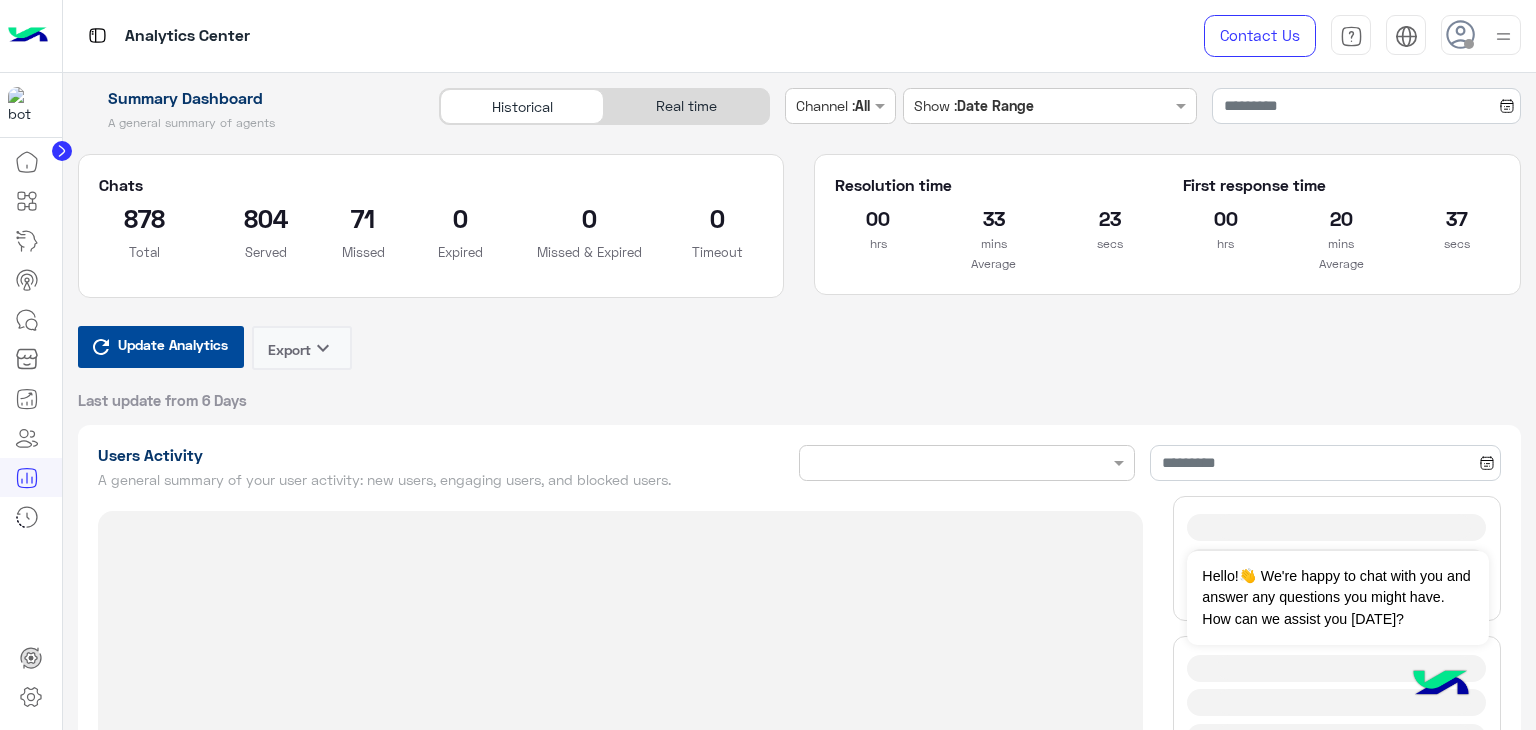 type on "**********" 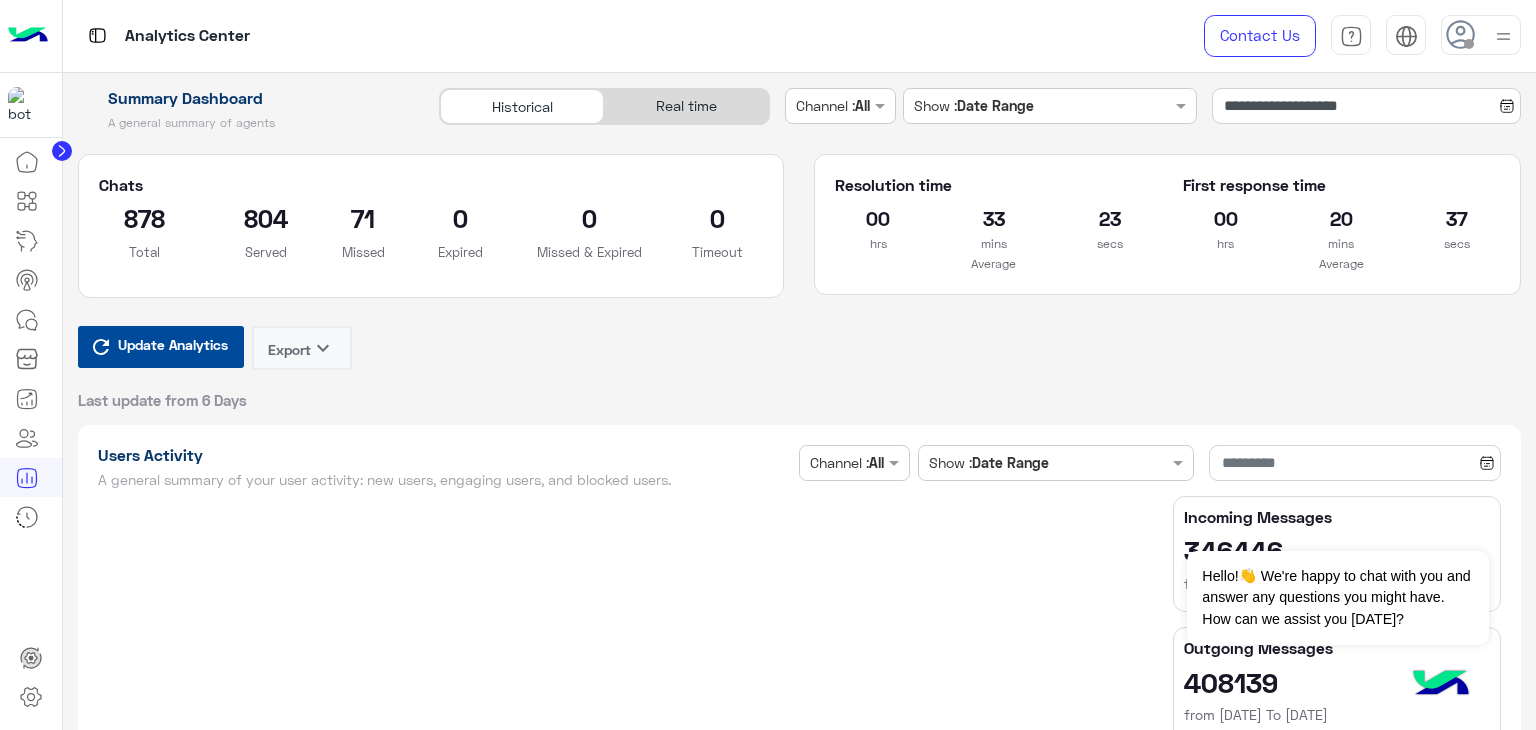 type on "**********" 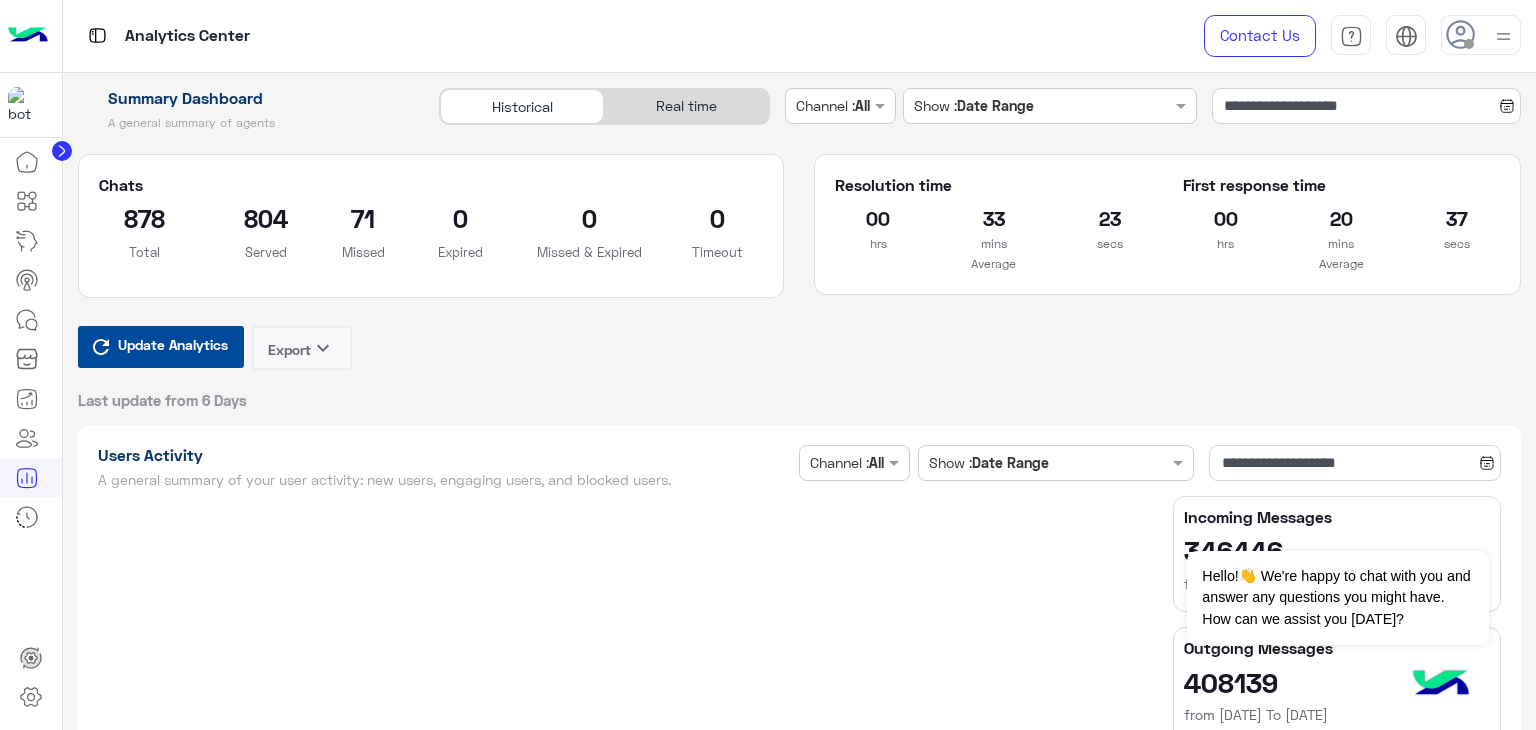 type on "**********" 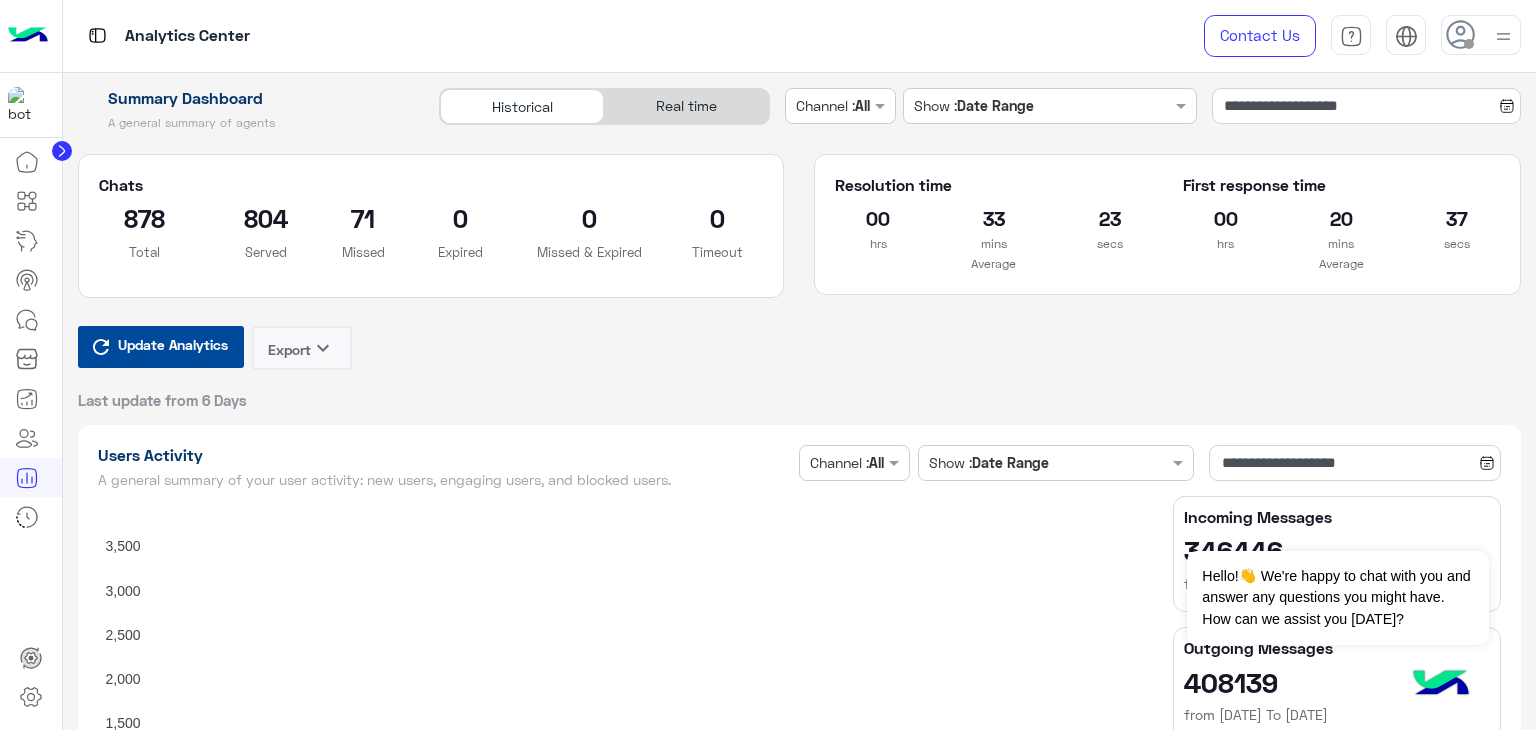 type on "**********" 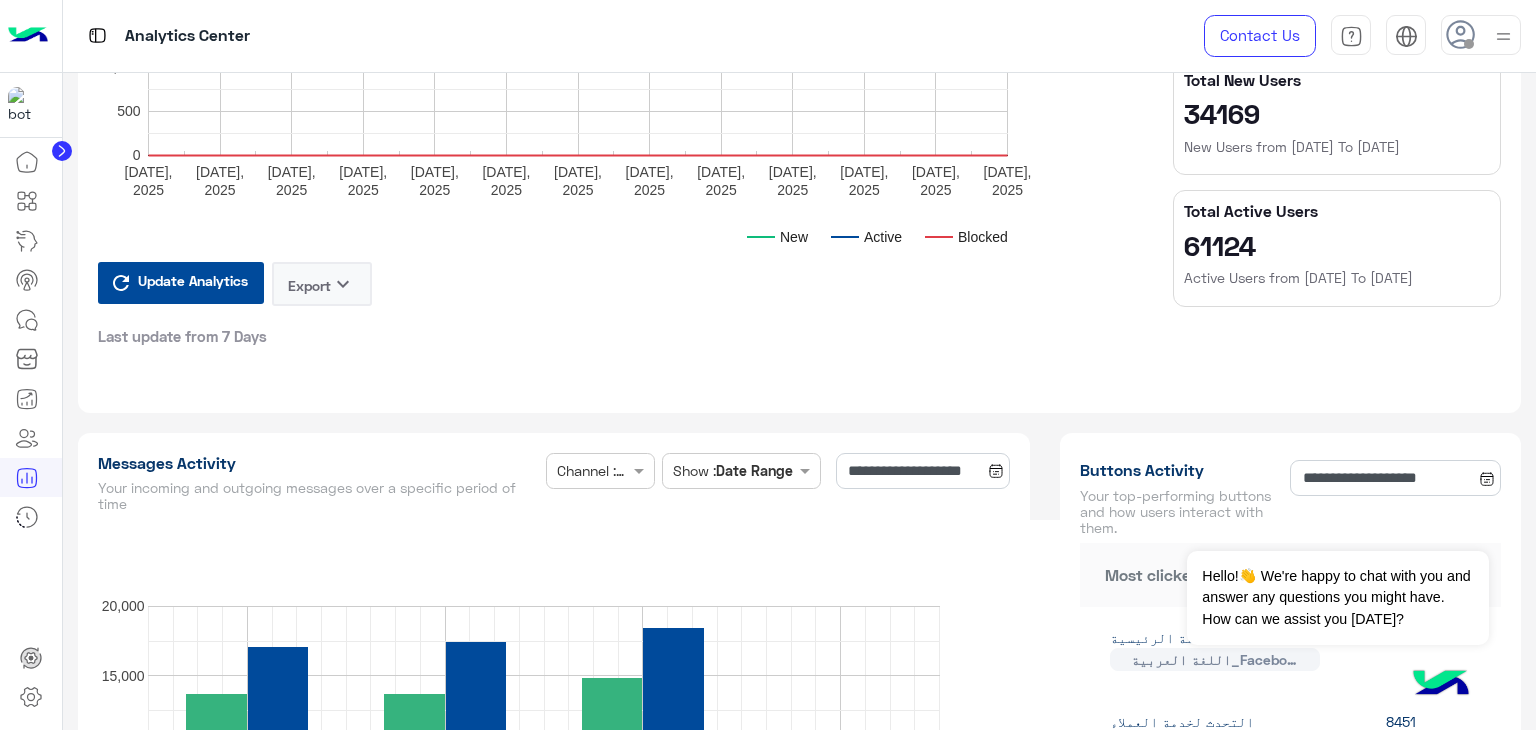 type on "**********" 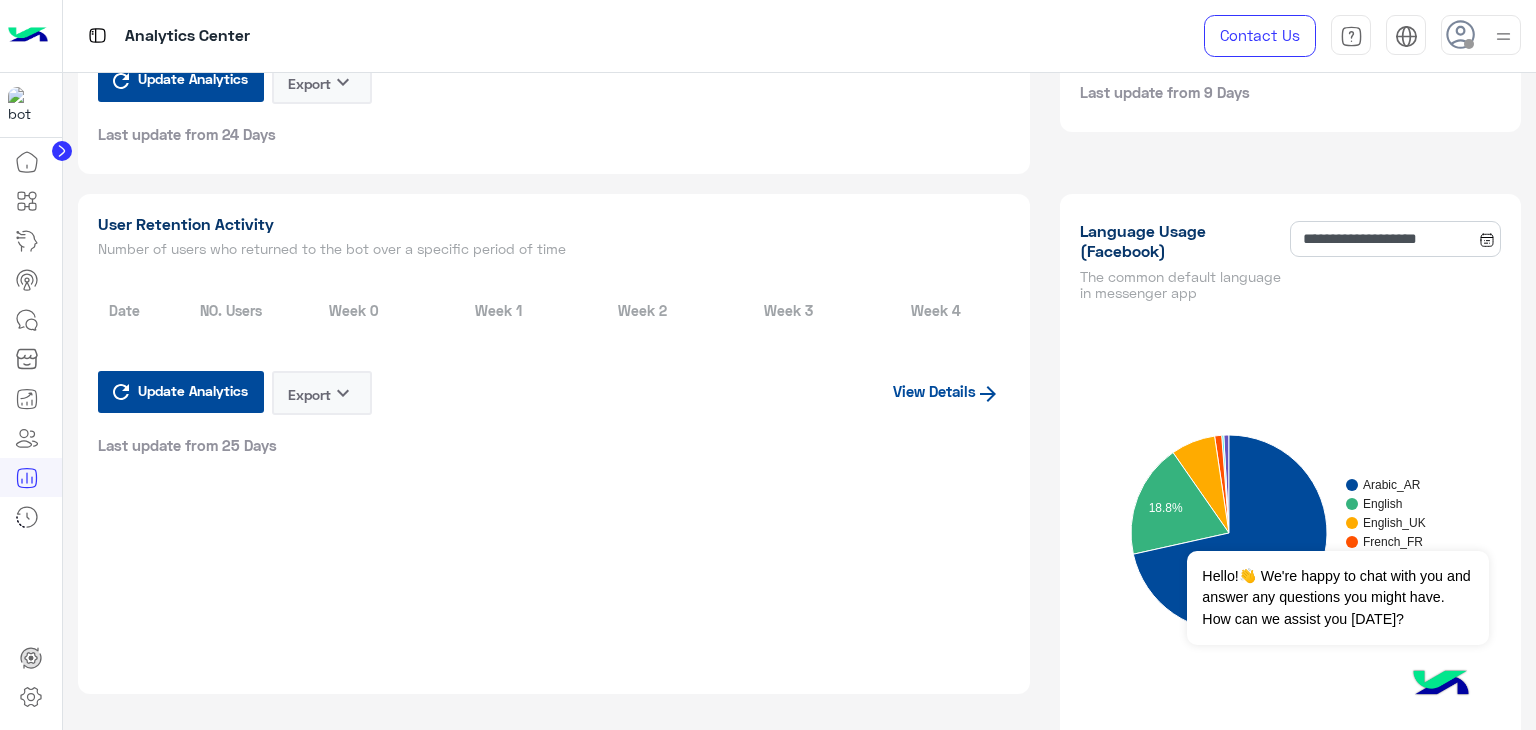 type on "**********" 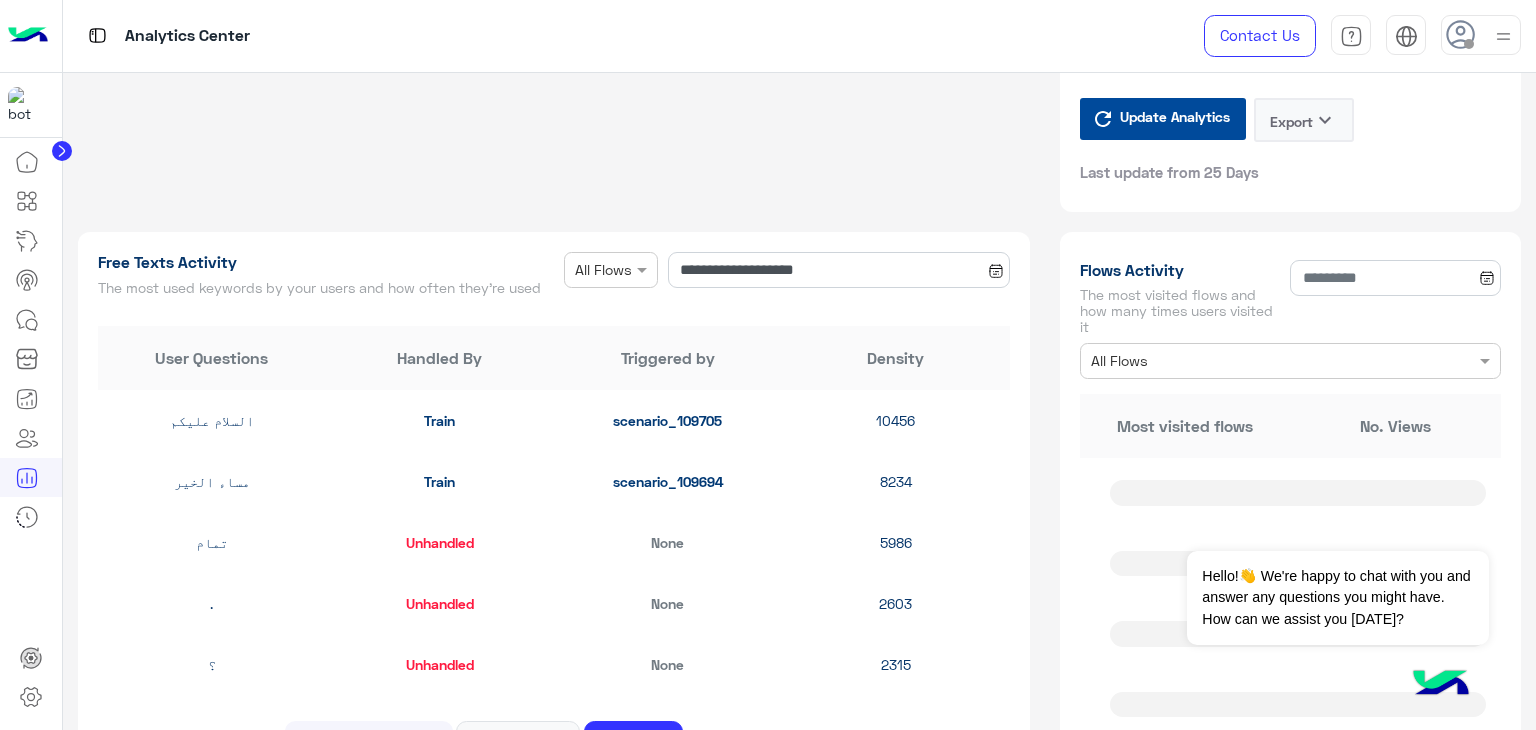 type on "**********" 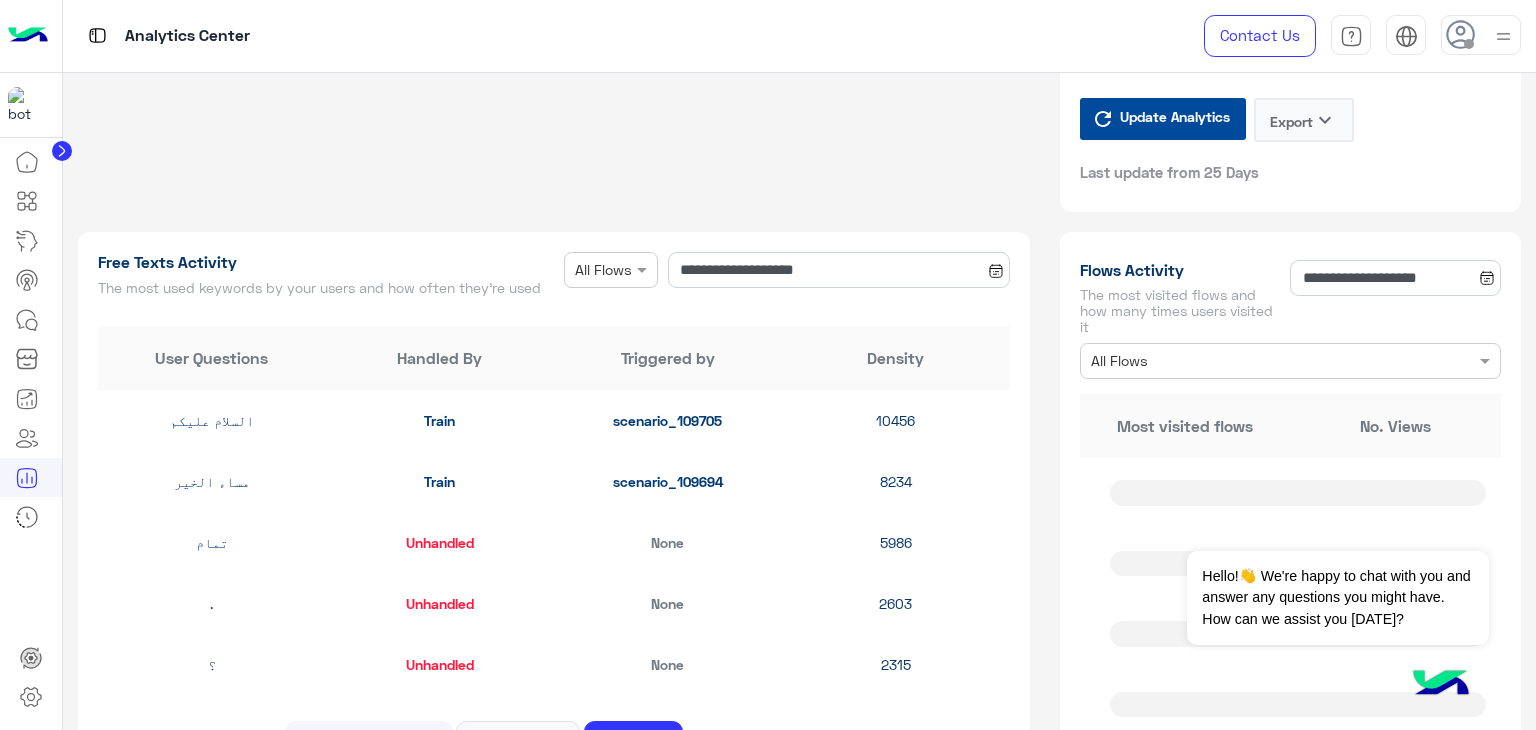 scroll, scrollTop: 2300, scrollLeft: 0, axis: vertical 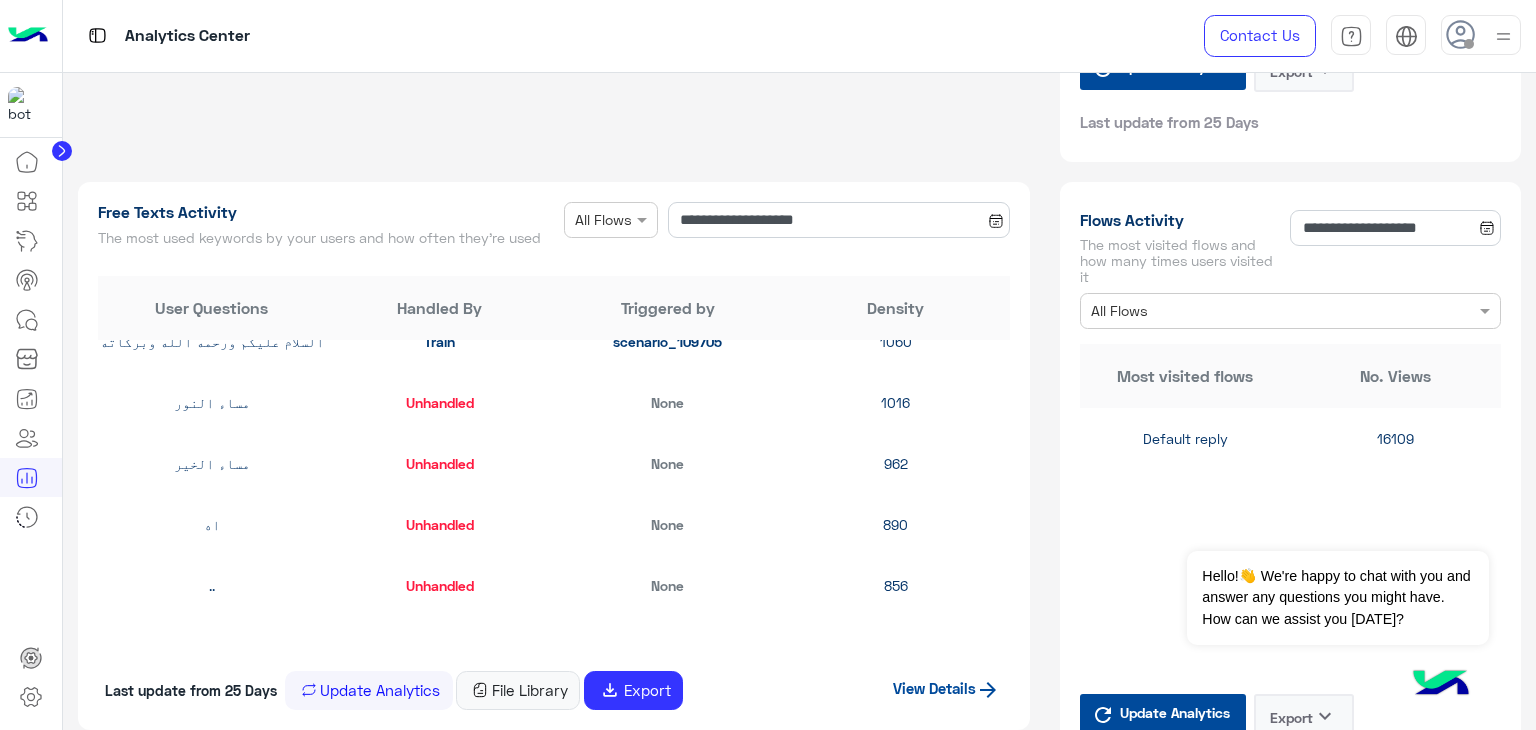 type on "**********" 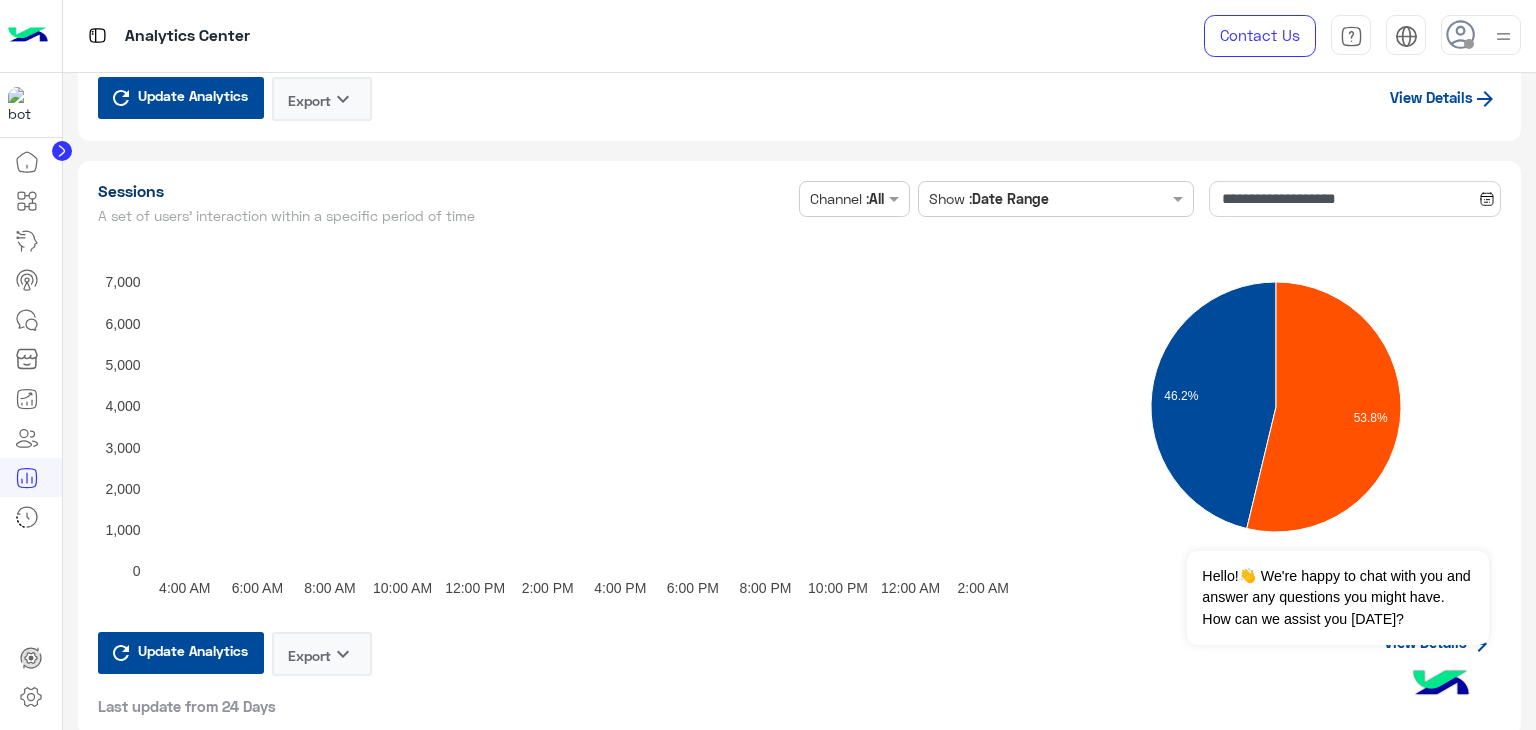 scroll, scrollTop: 4600, scrollLeft: 0, axis: vertical 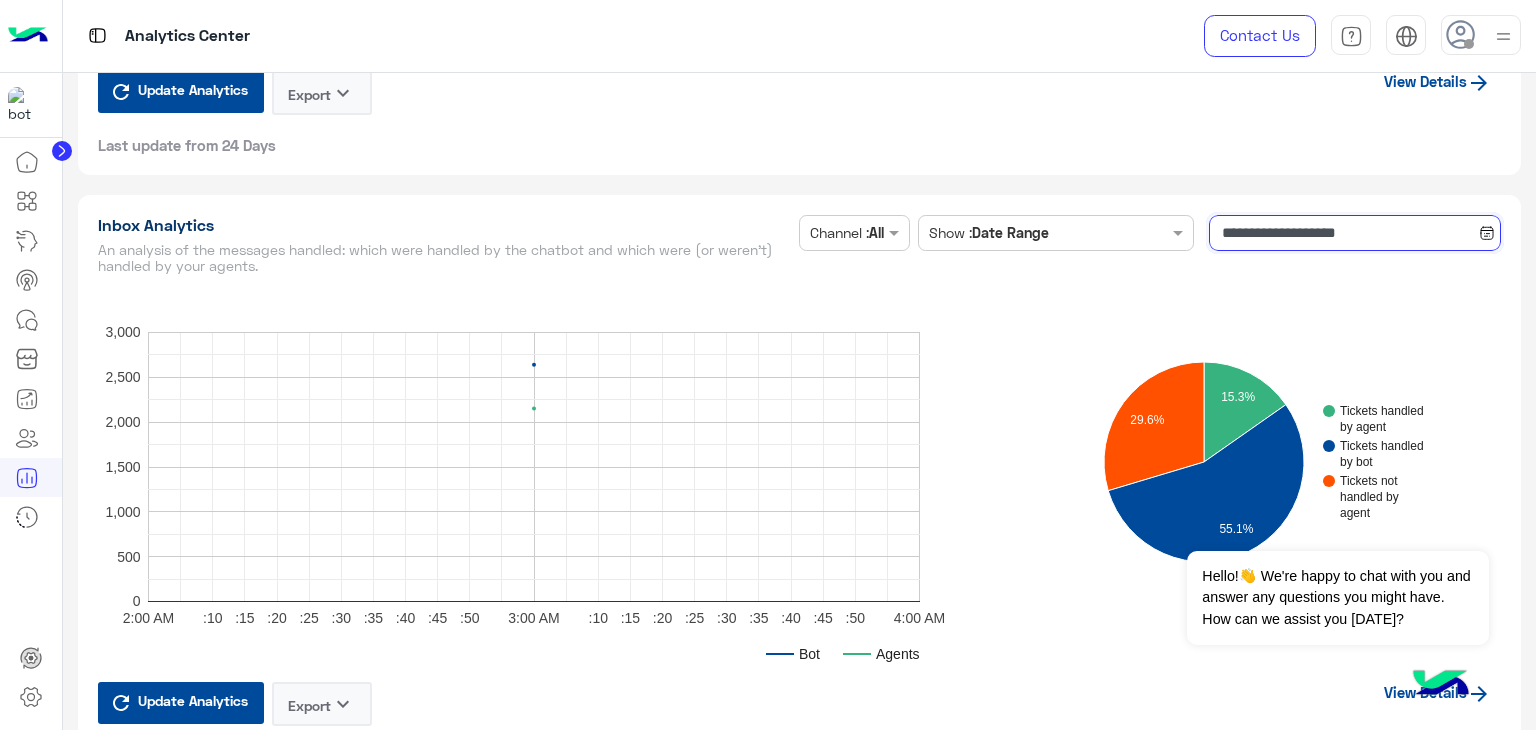 click on "**********" 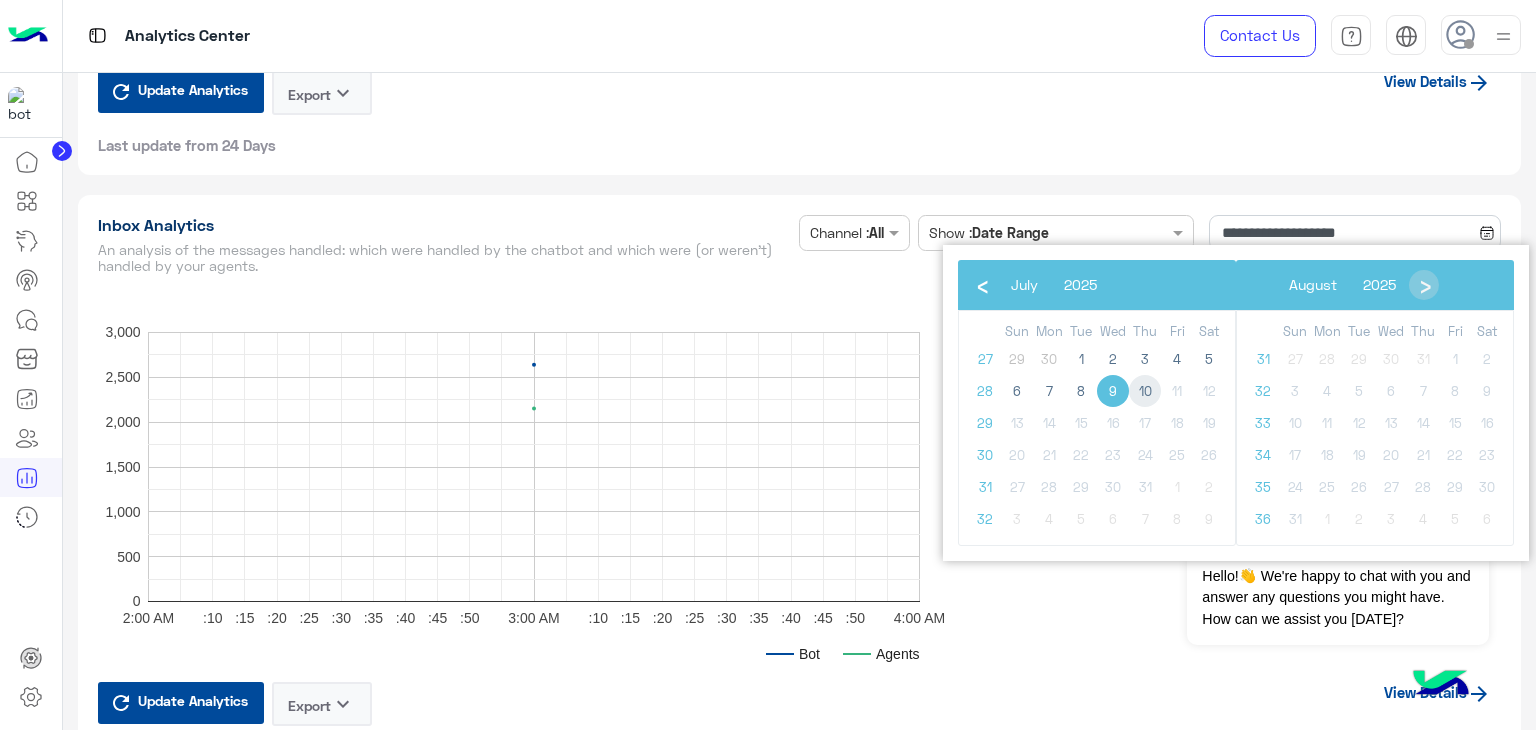 click on "10" 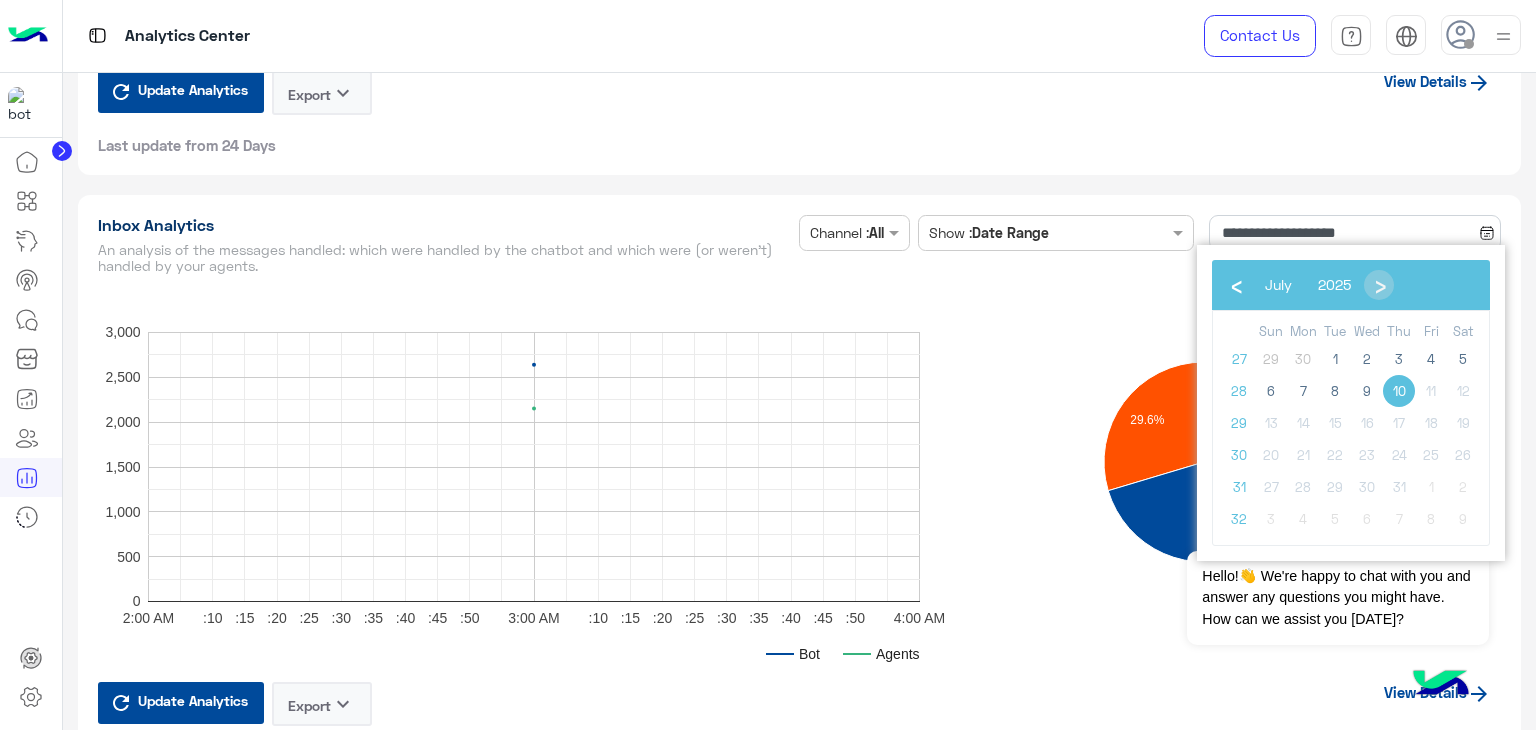 click on "10" 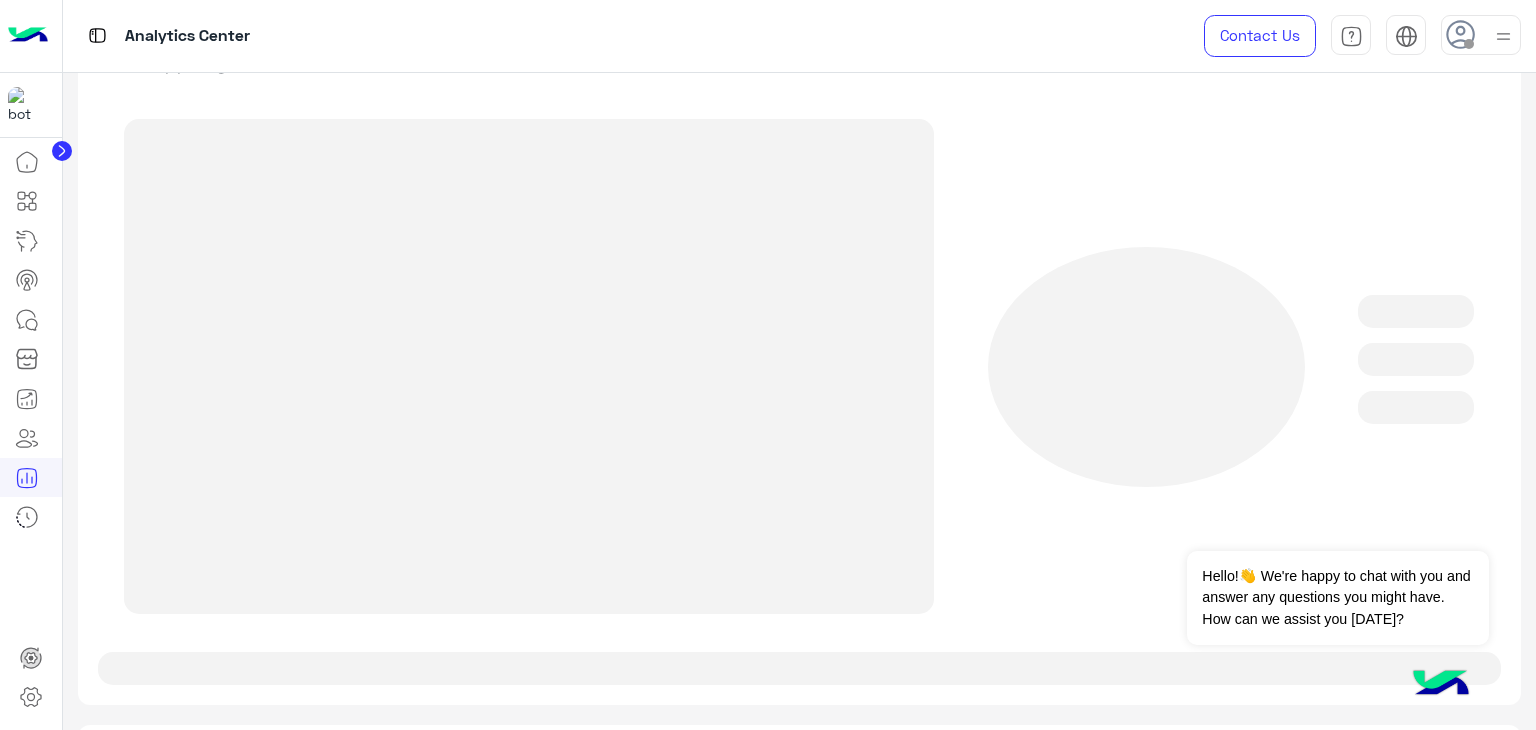 scroll, scrollTop: 4900, scrollLeft: 0, axis: vertical 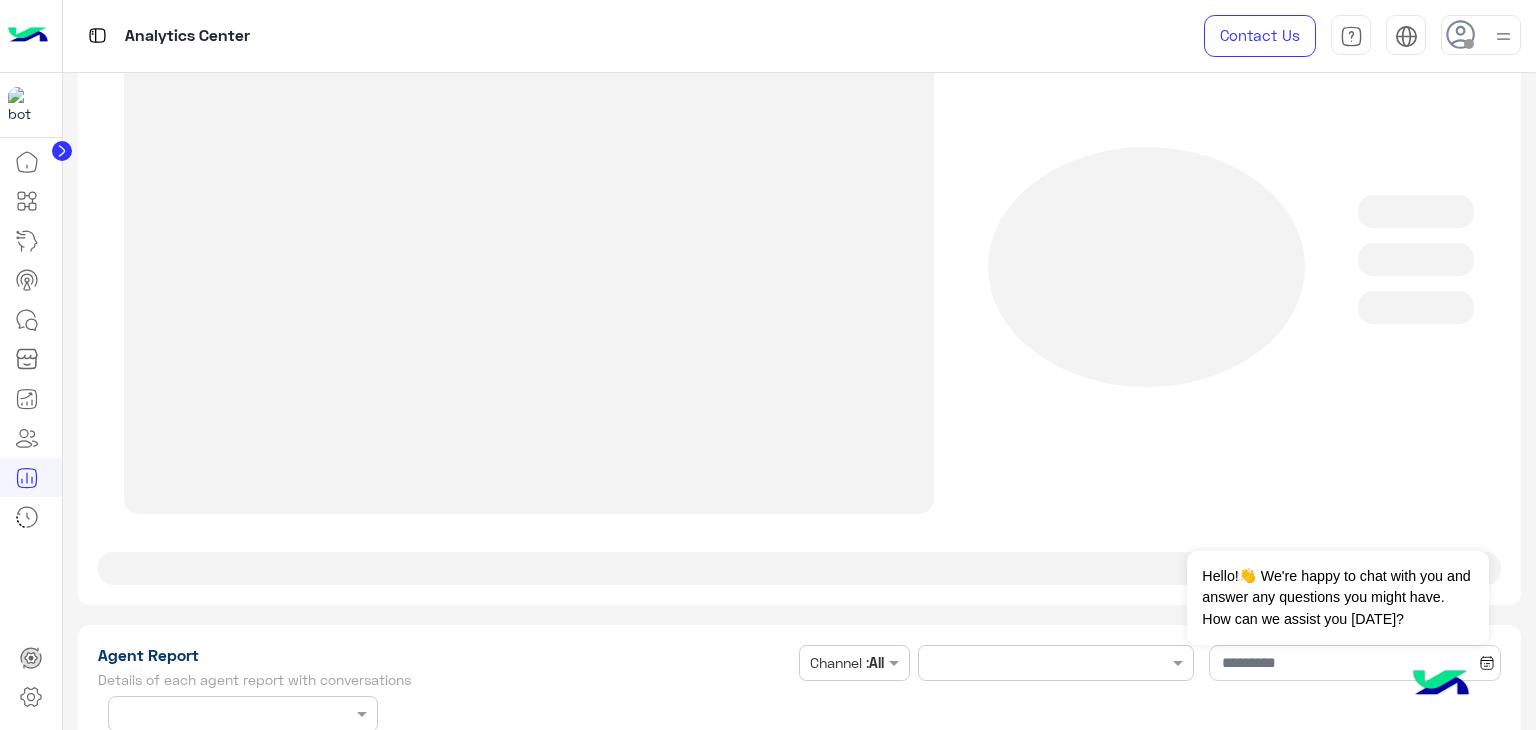 type on "**********" 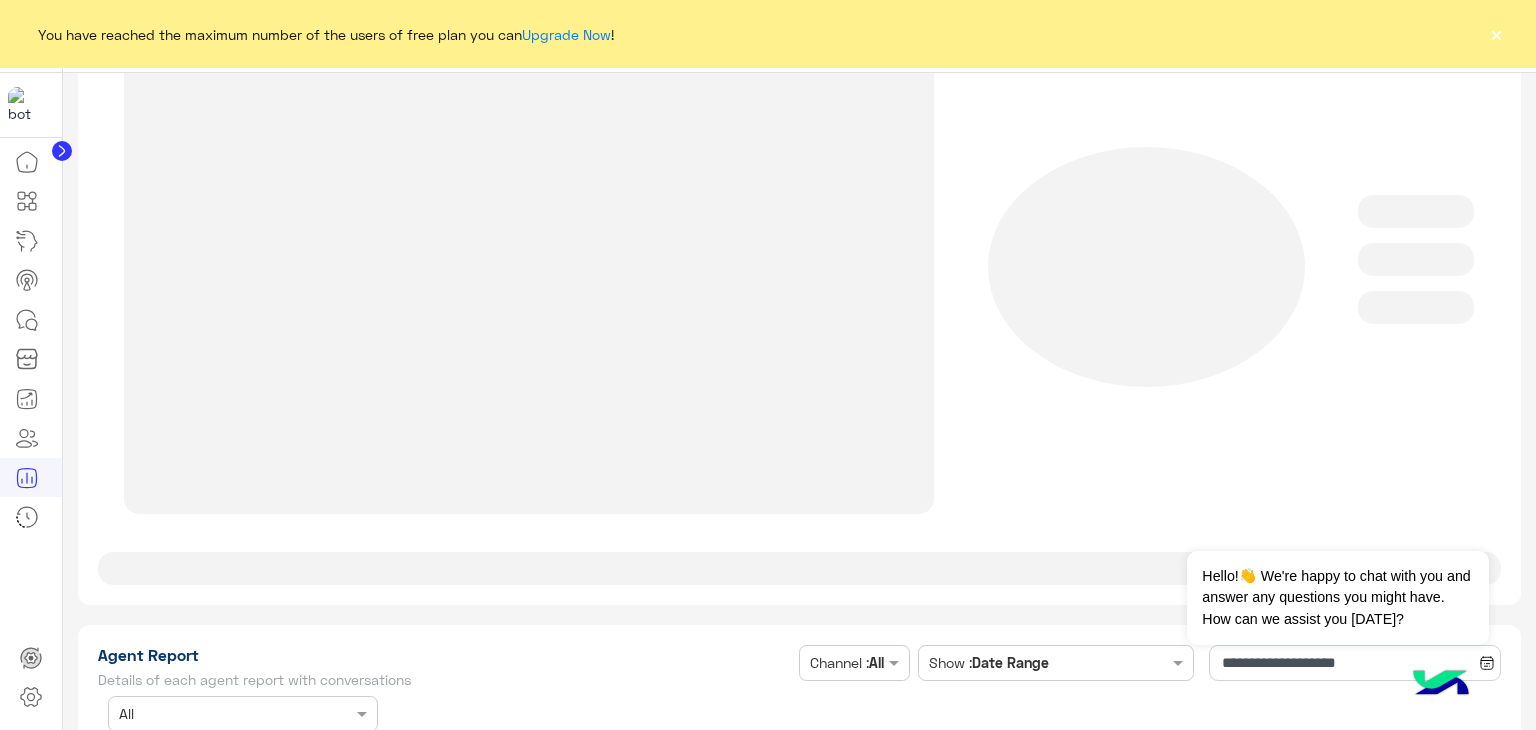 type on "**********" 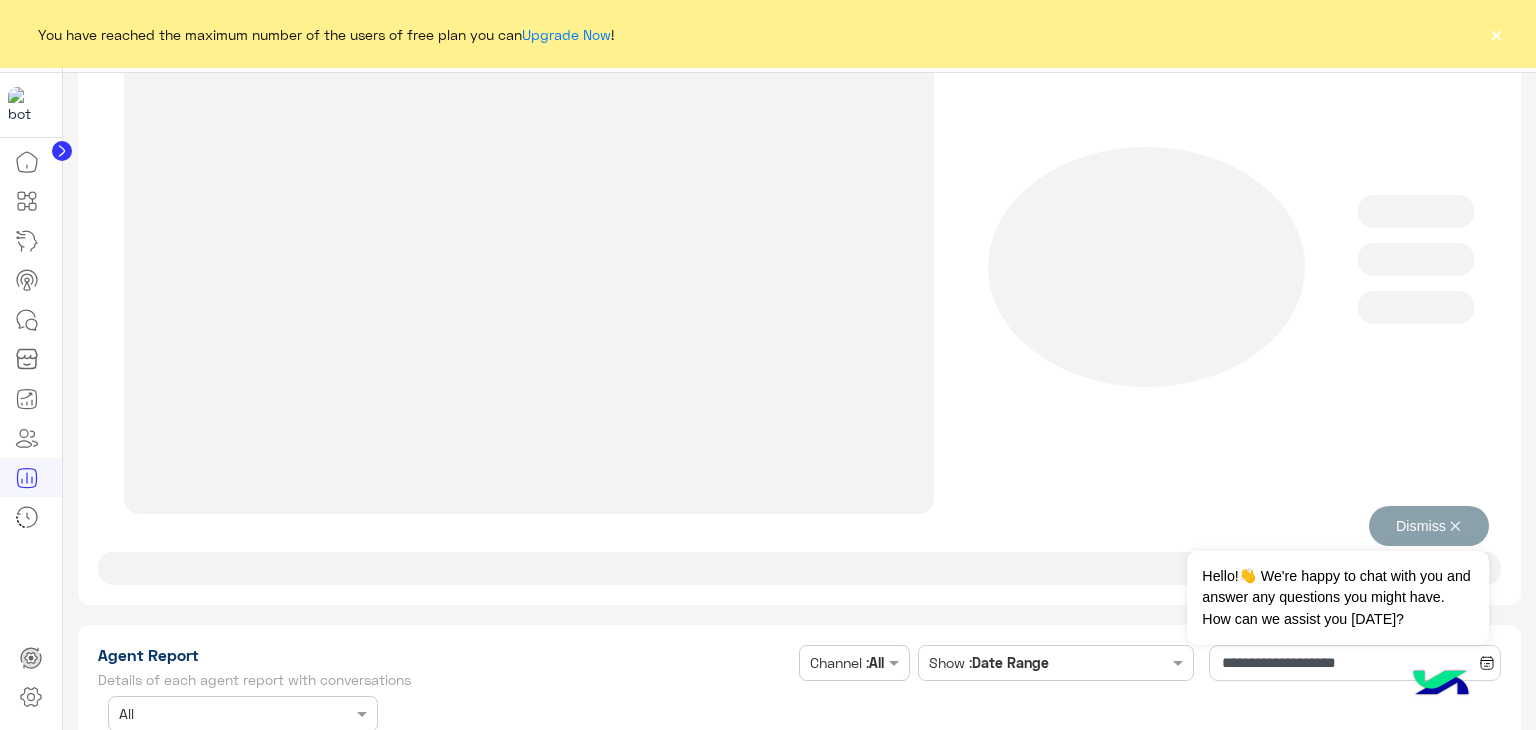 click on "Dismiss ✕" at bounding box center [1429, 526] 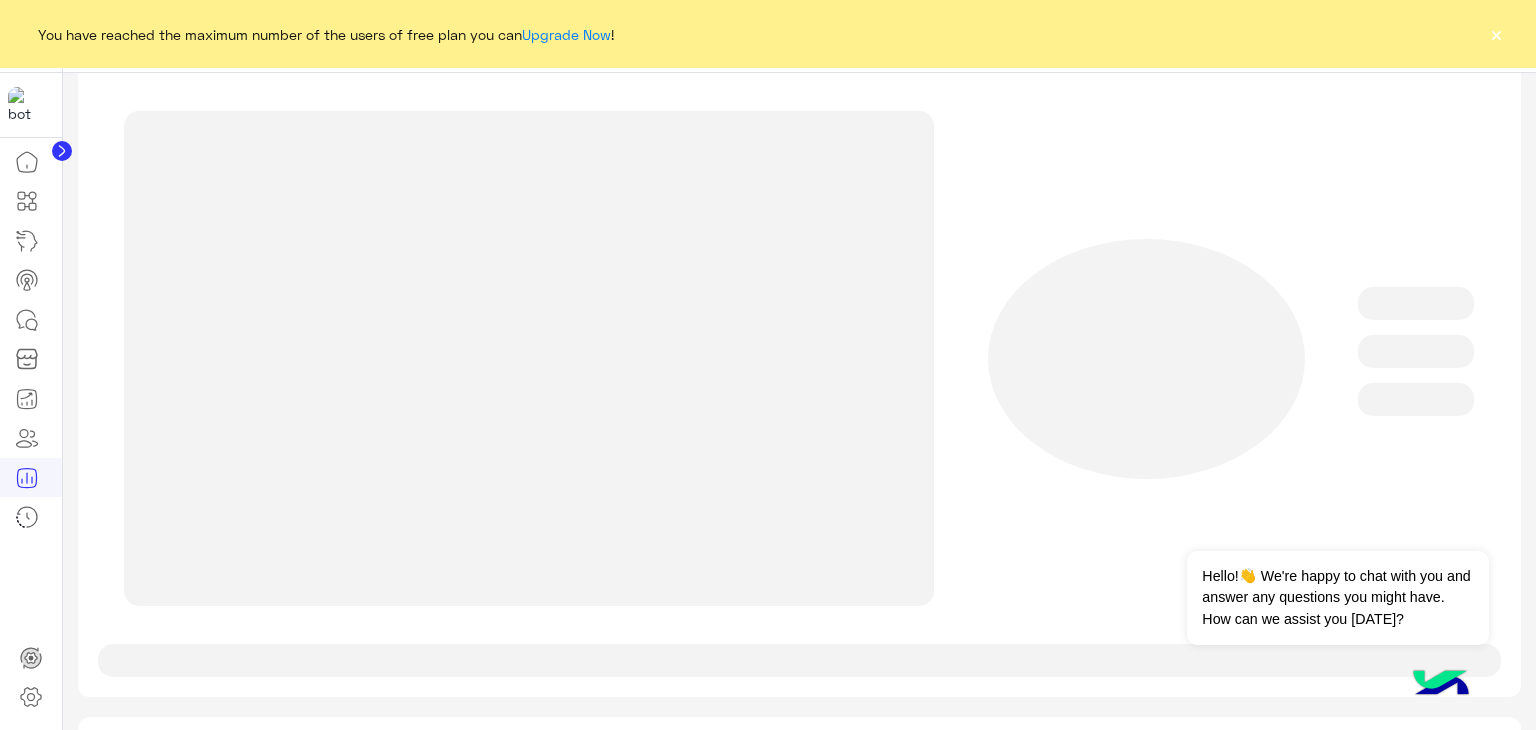 scroll, scrollTop: 4800, scrollLeft: 0, axis: vertical 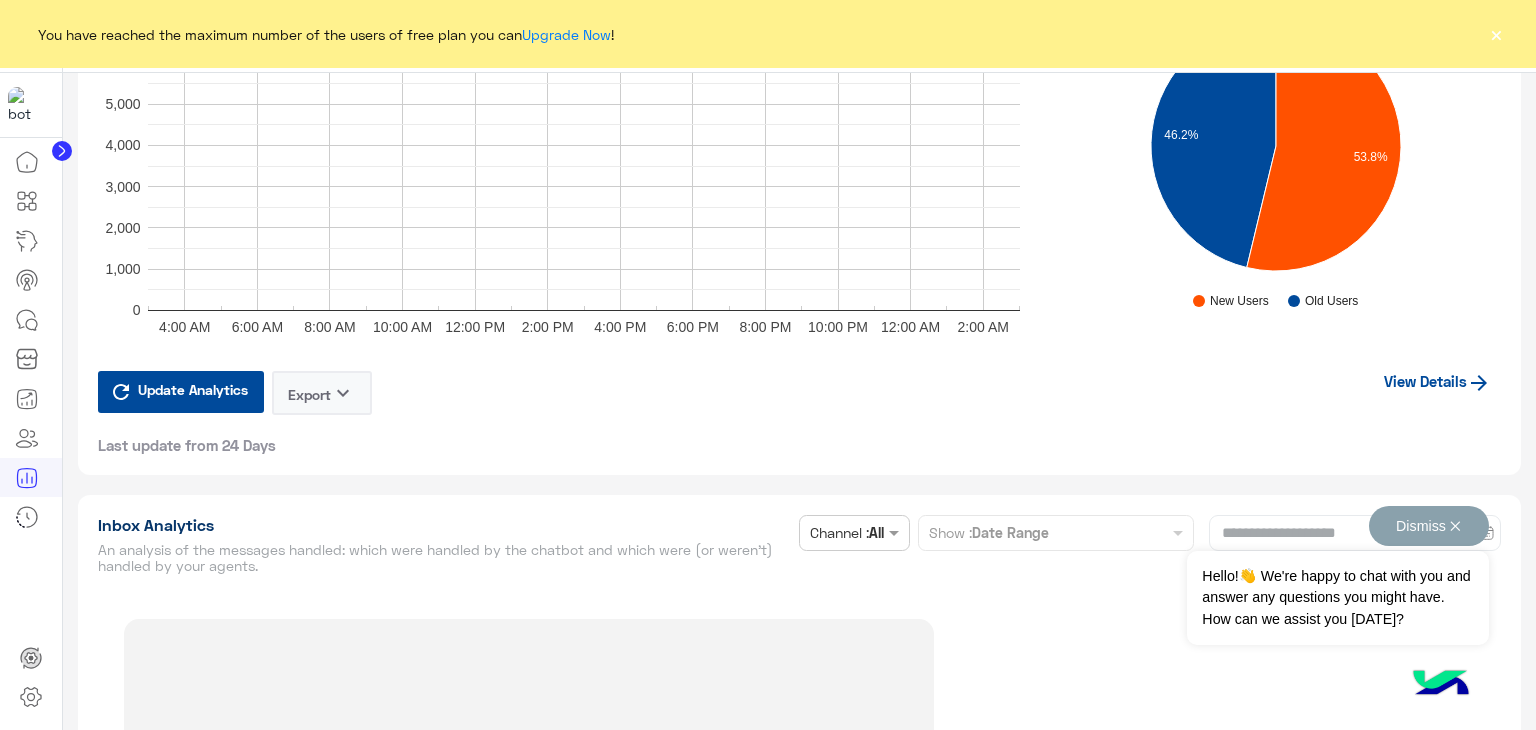 click on "Dismiss ✕" at bounding box center (1429, 526) 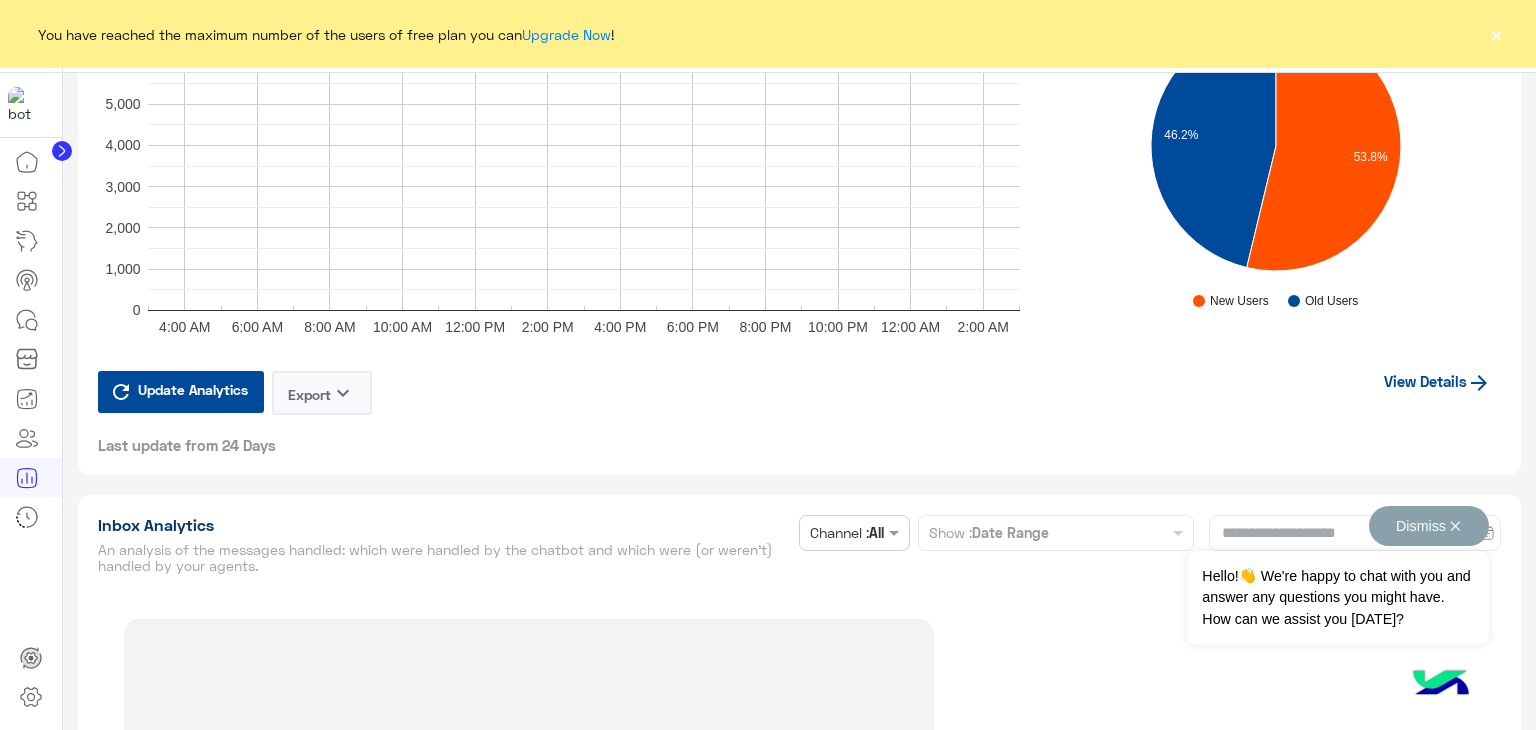 click on "Dismiss ✕" at bounding box center (1429, 526) 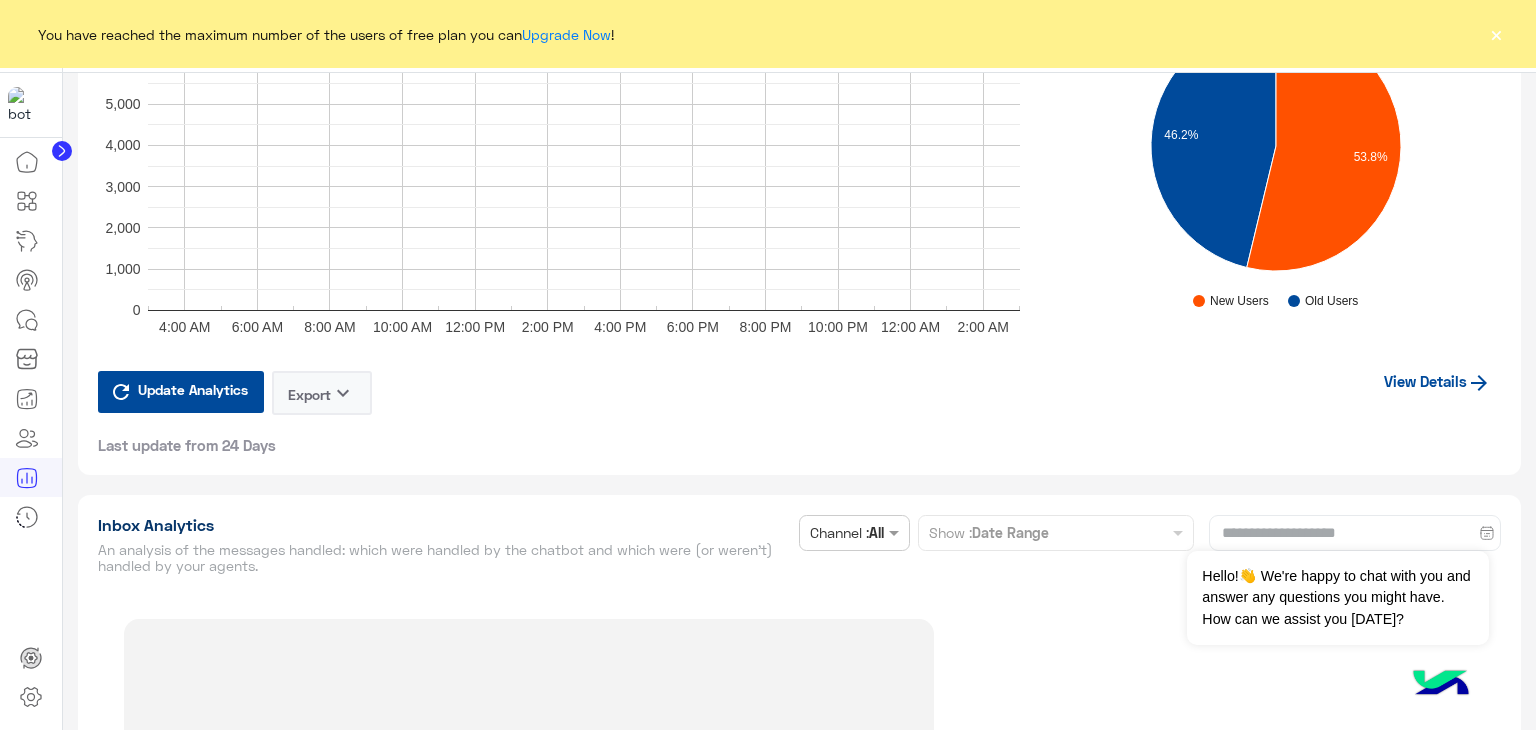 click on "View Details" 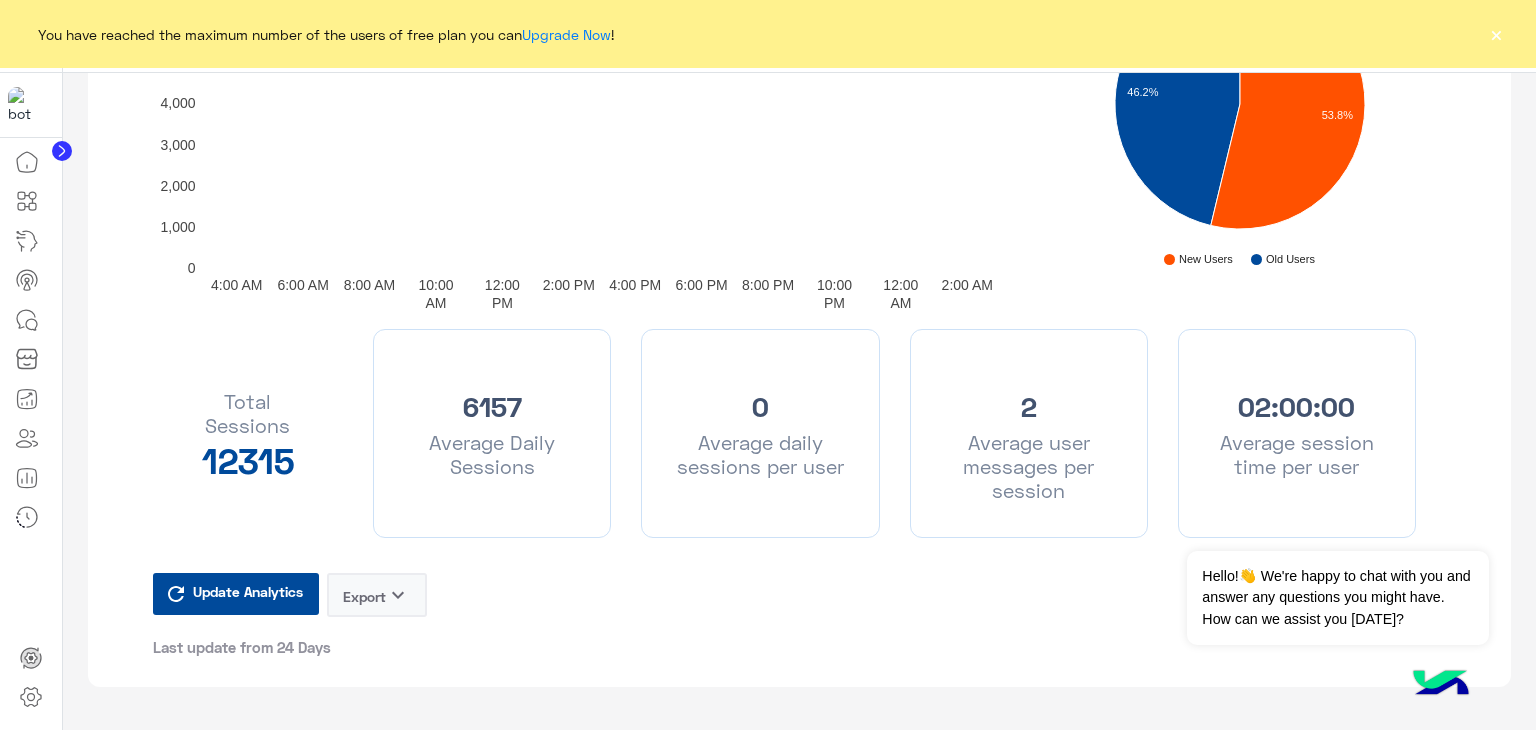 scroll, scrollTop: 310, scrollLeft: 0, axis: vertical 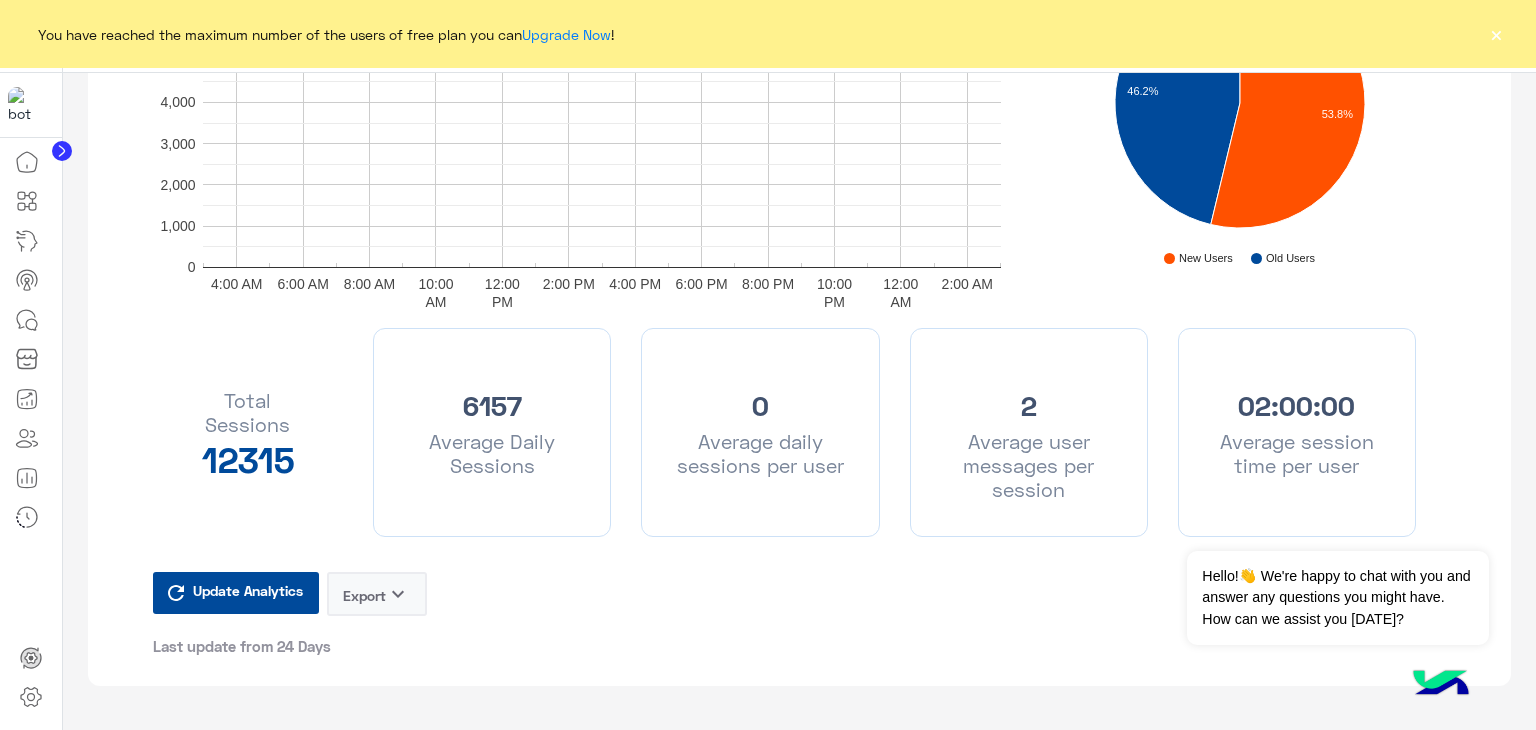 click on "Update Analytics" at bounding box center [248, 590] 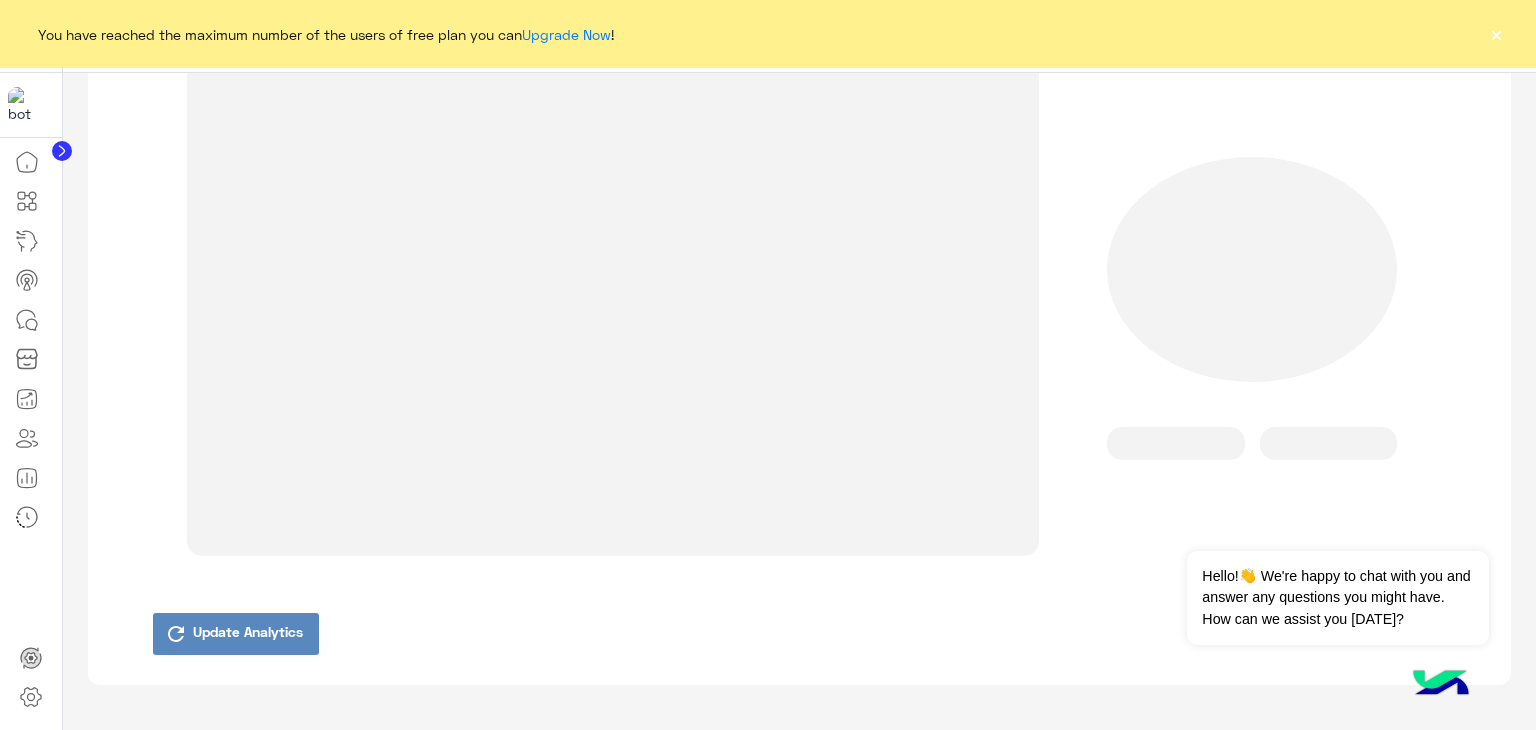 scroll, scrollTop: 0, scrollLeft: 0, axis: both 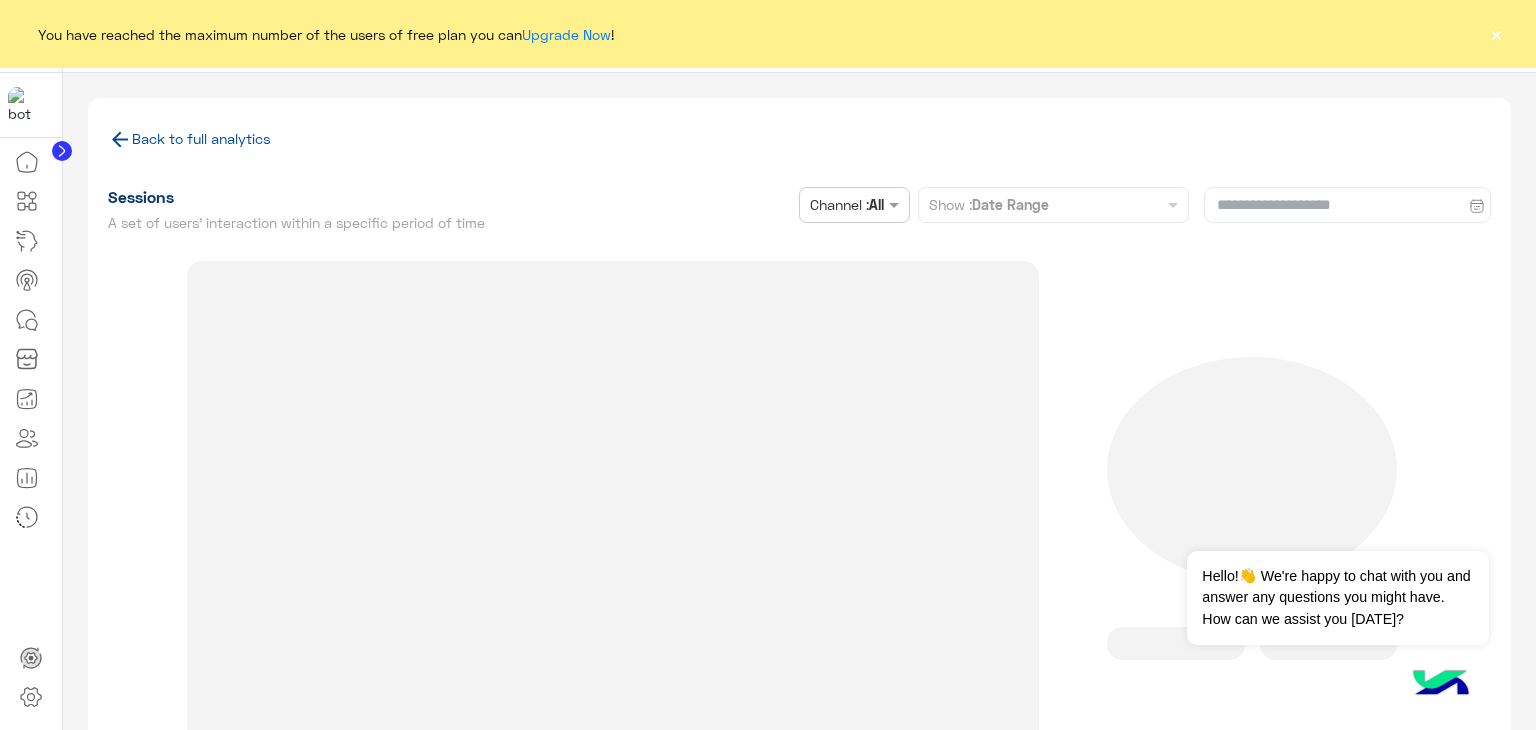 click on "**********" 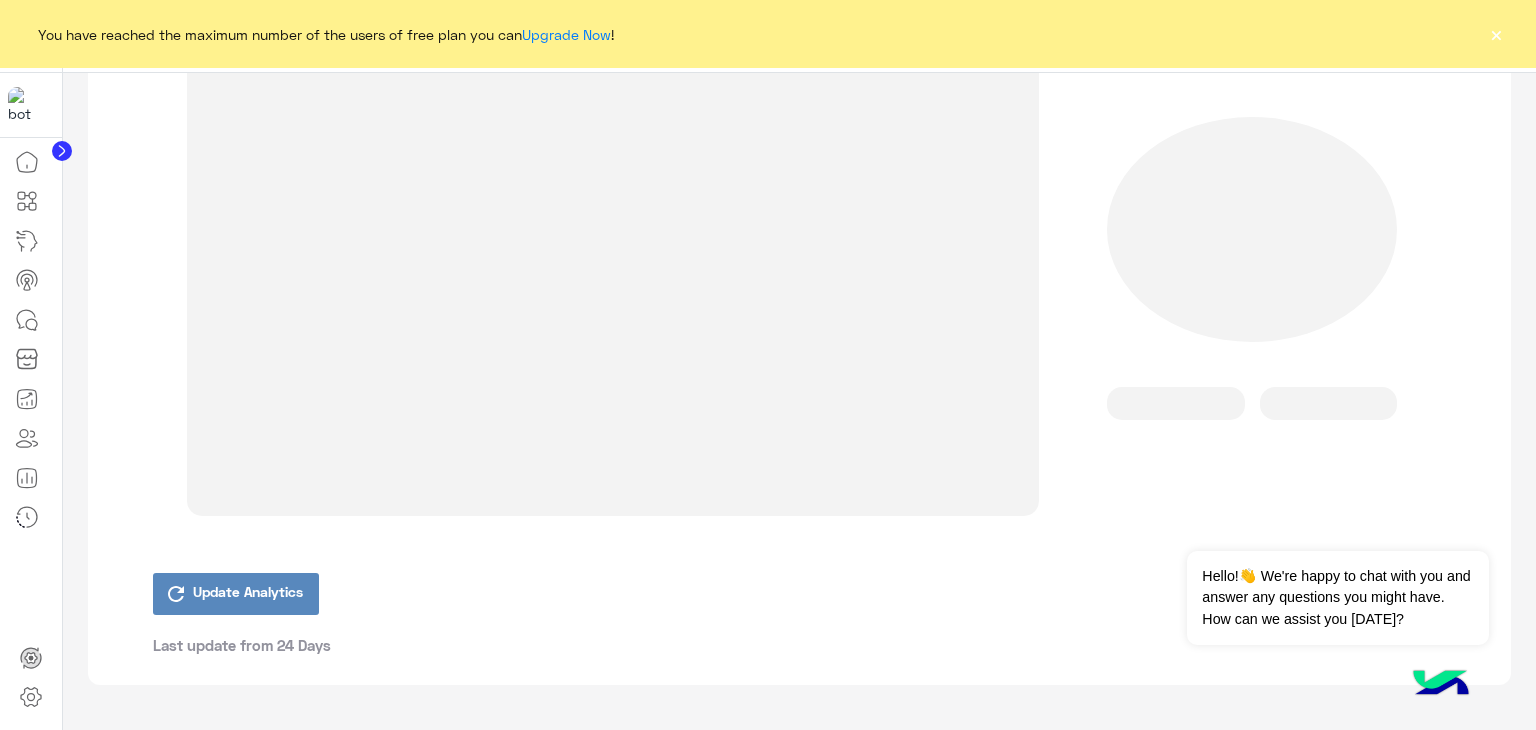 scroll, scrollTop: 0, scrollLeft: 0, axis: both 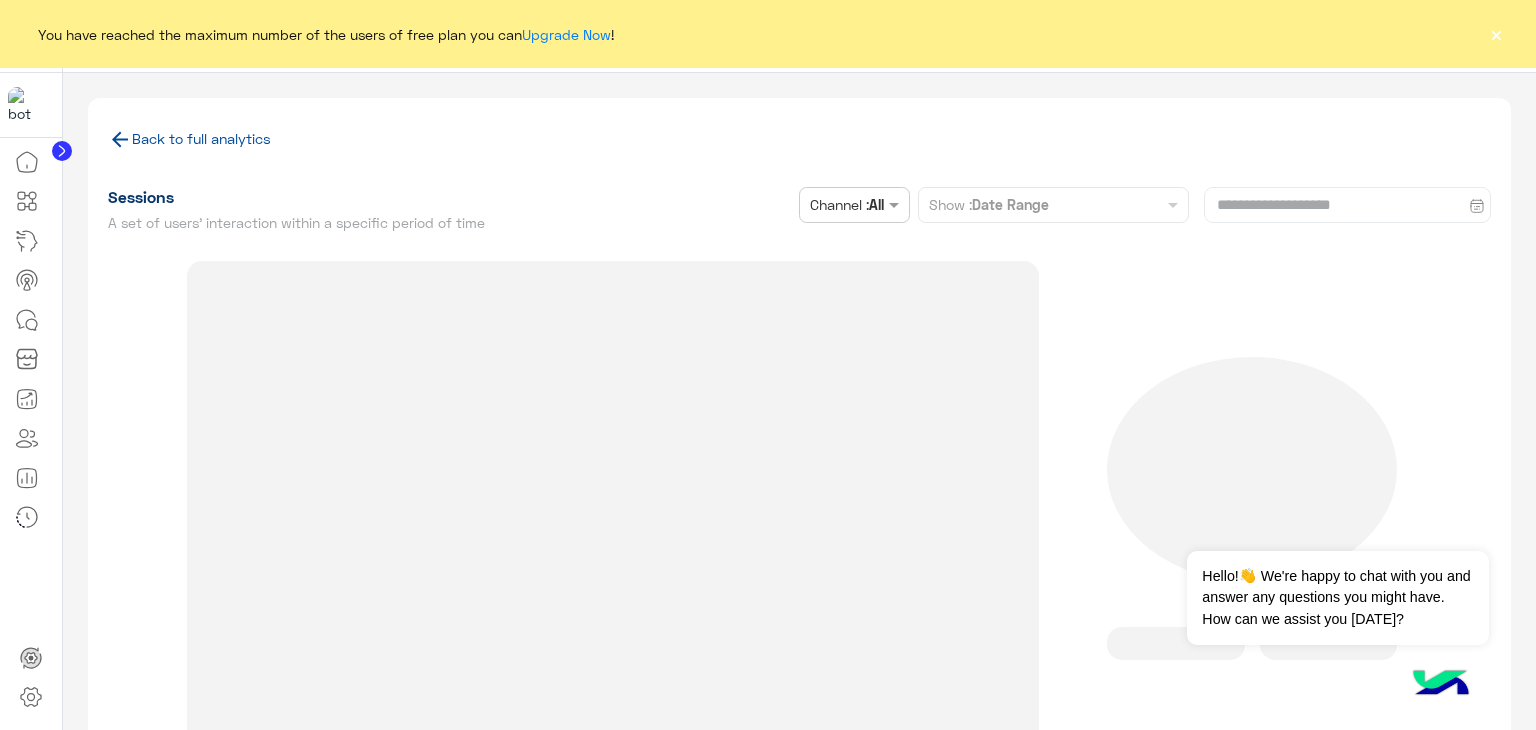 click on "Back to full analytics" 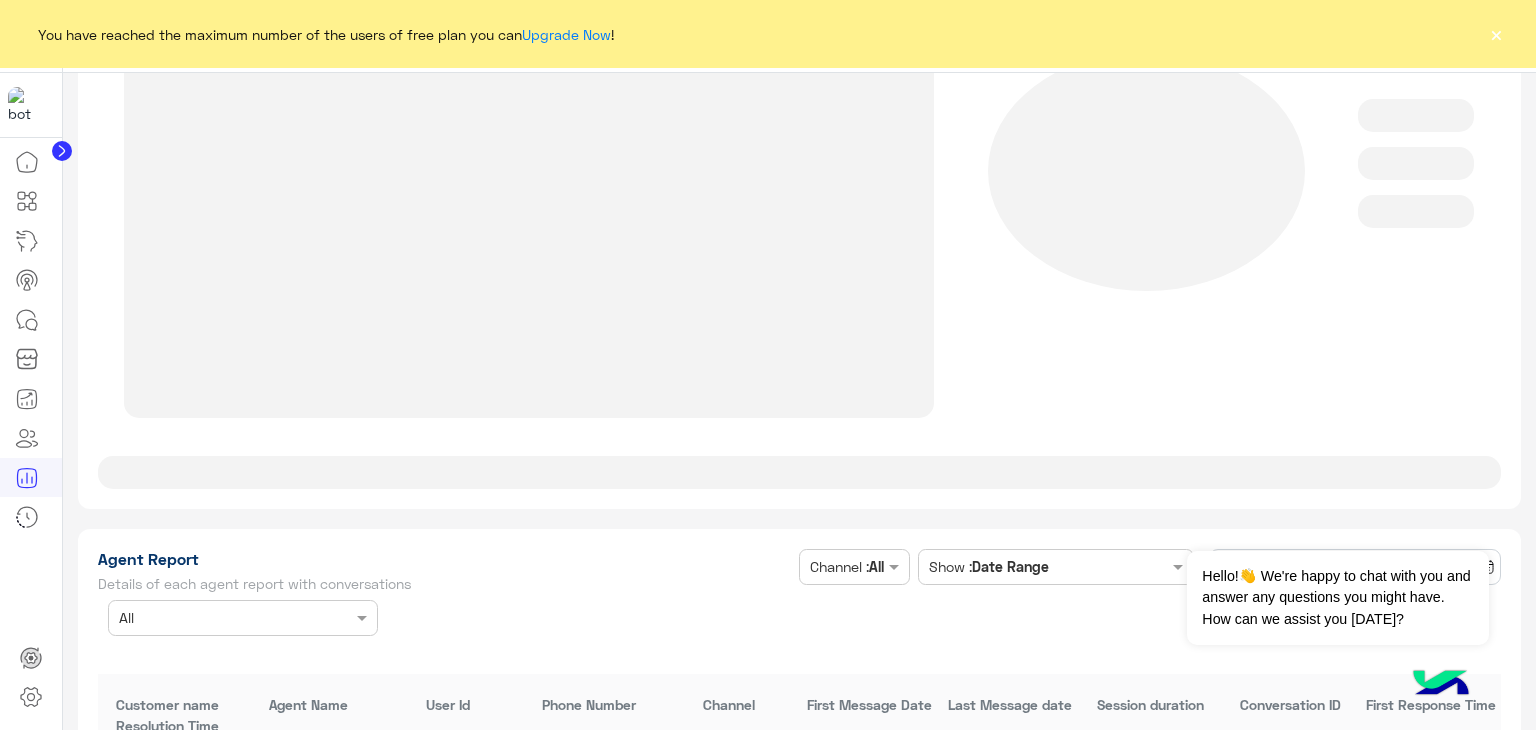 scroll, scrollTop: 5000, scrollLeft: 0, axis: vertical 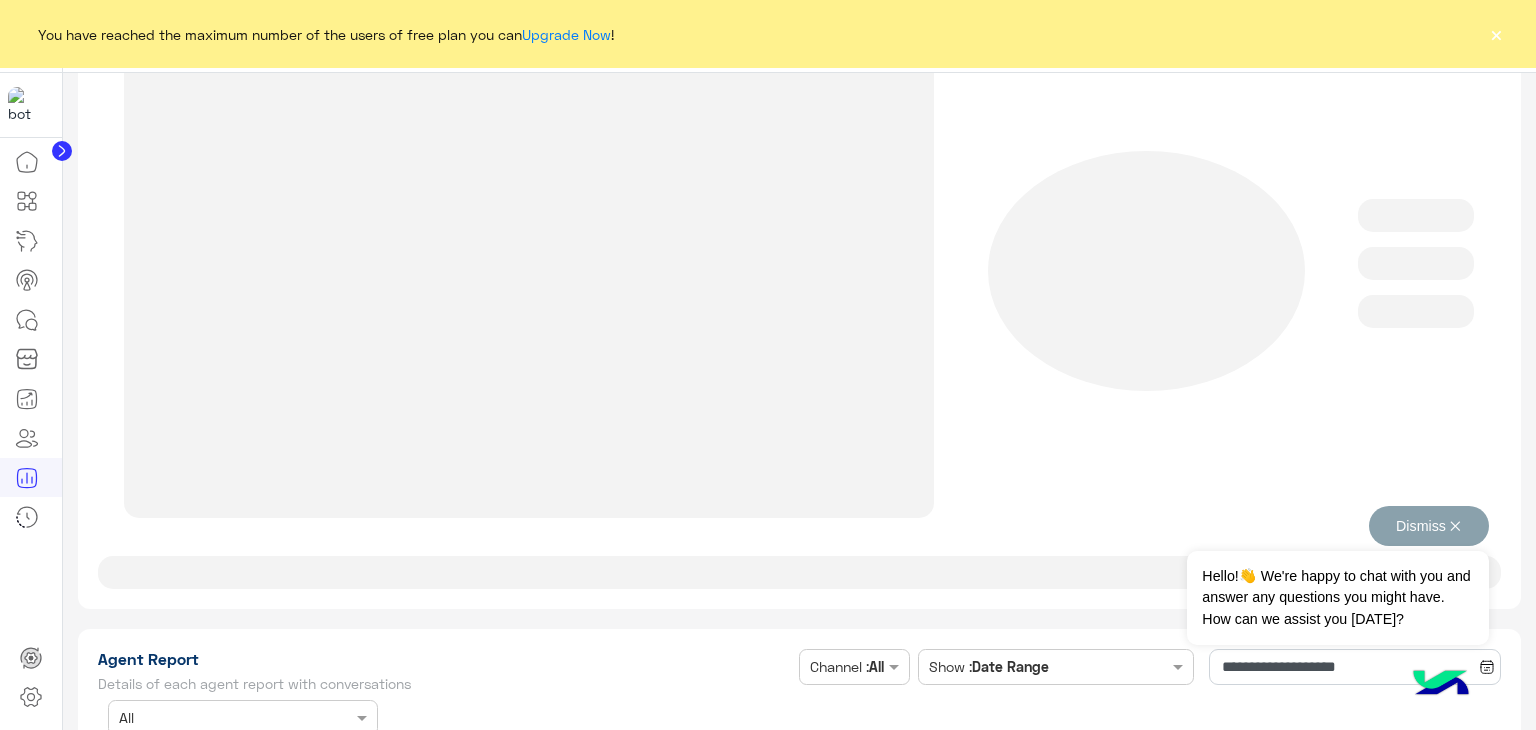 click on "Dismiss ✕" at bounding box center [1429, 526] 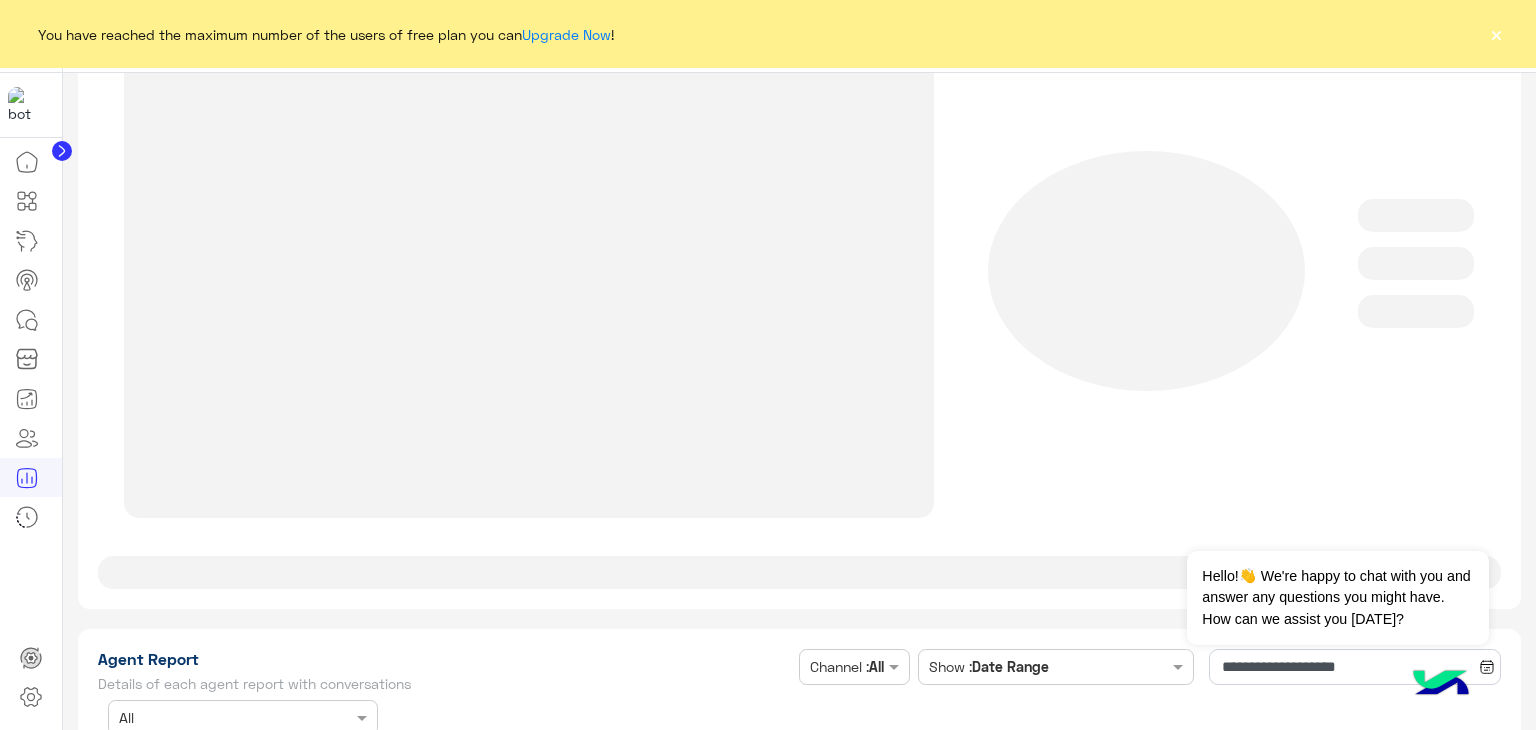 scroll, scrollTop: 4800, scrollLeft: 0, axis: vertical 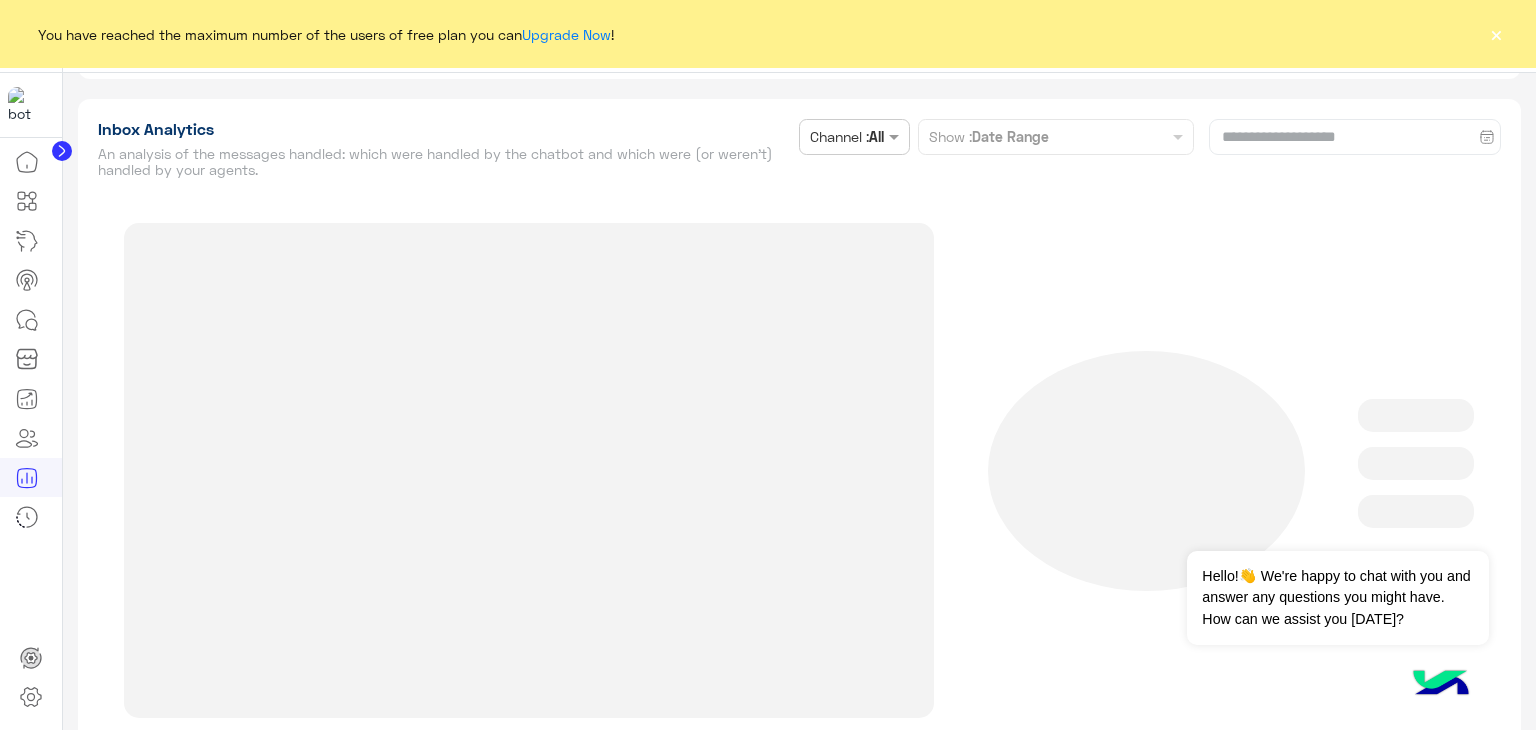 click on "**********" 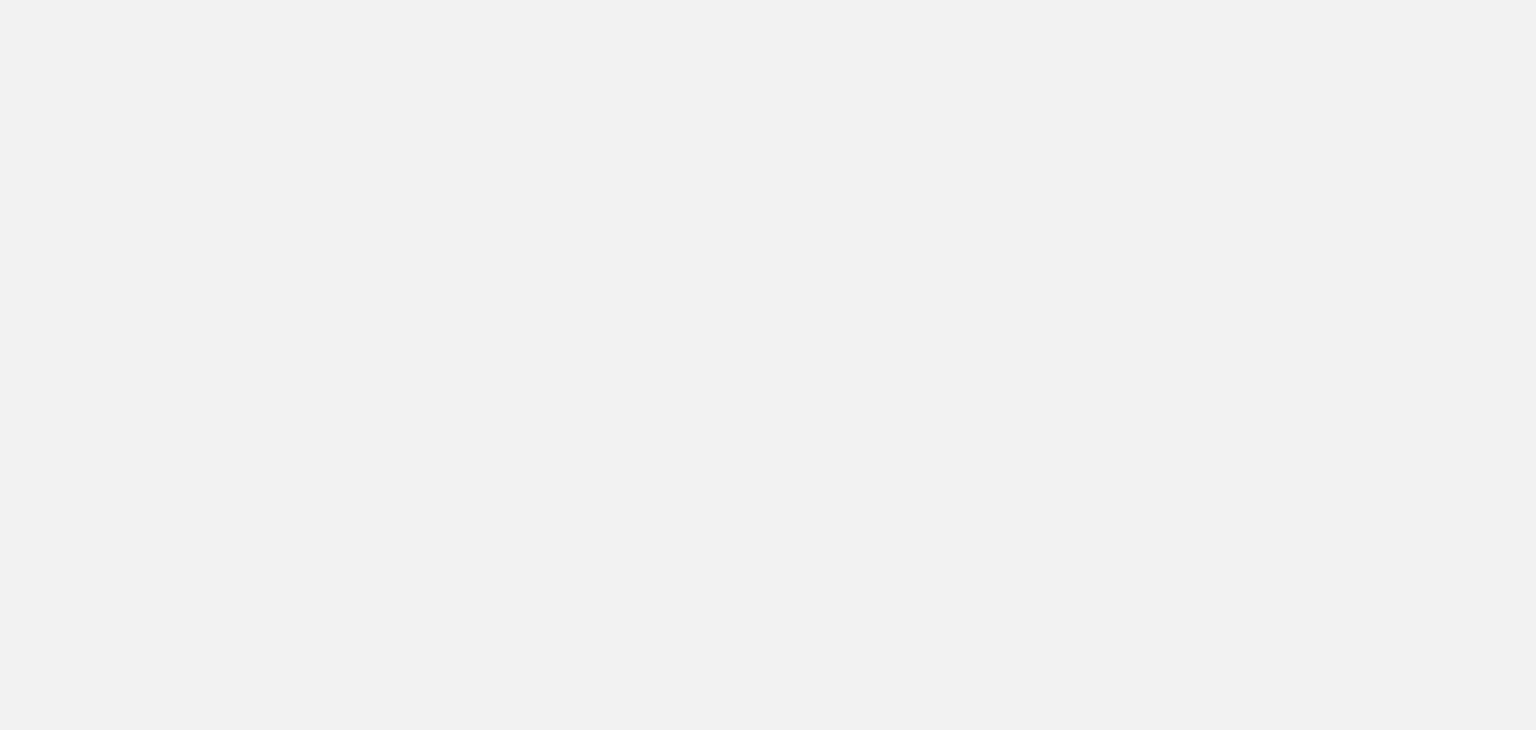 scroll, scrollTop: 0, scrollLeft: 0, axis: both 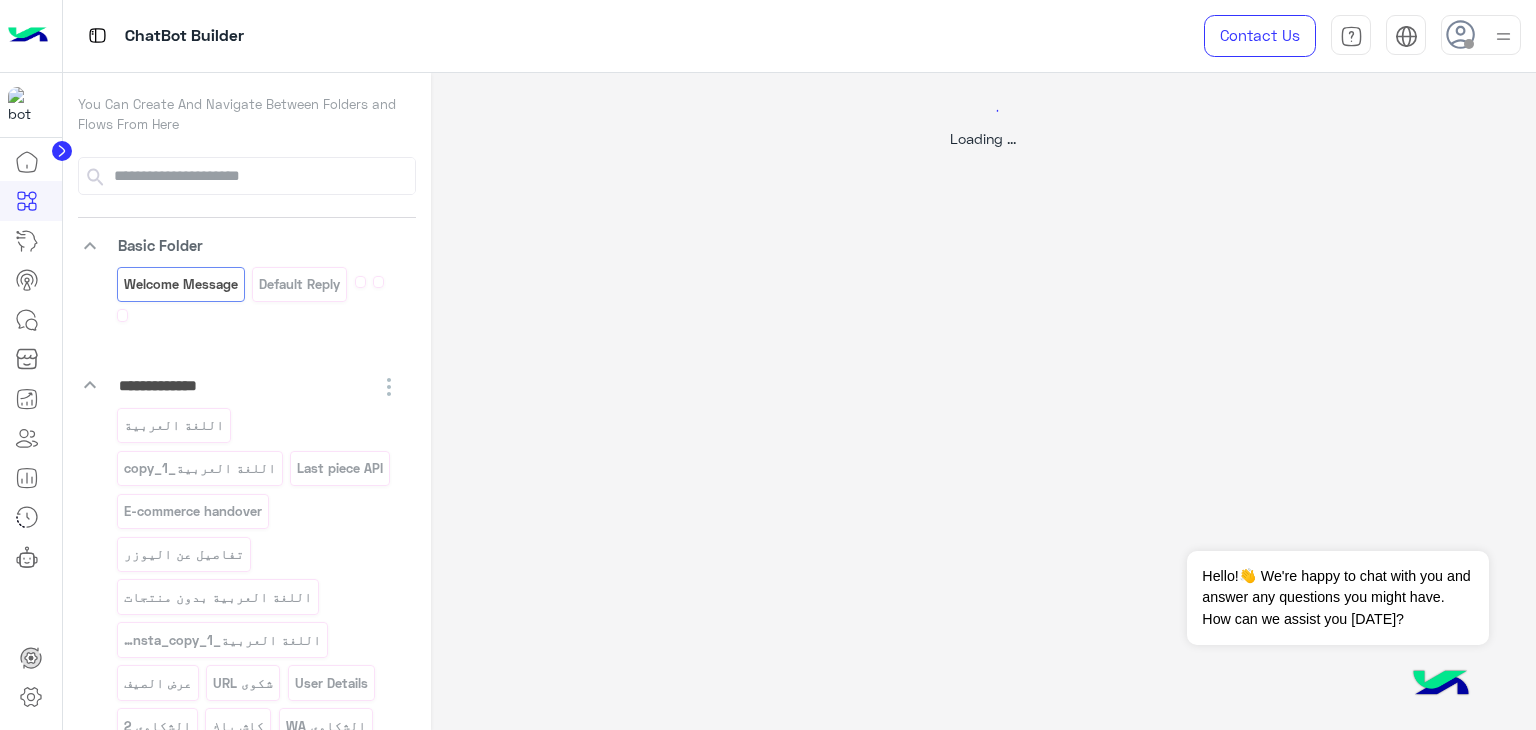 select on "*" 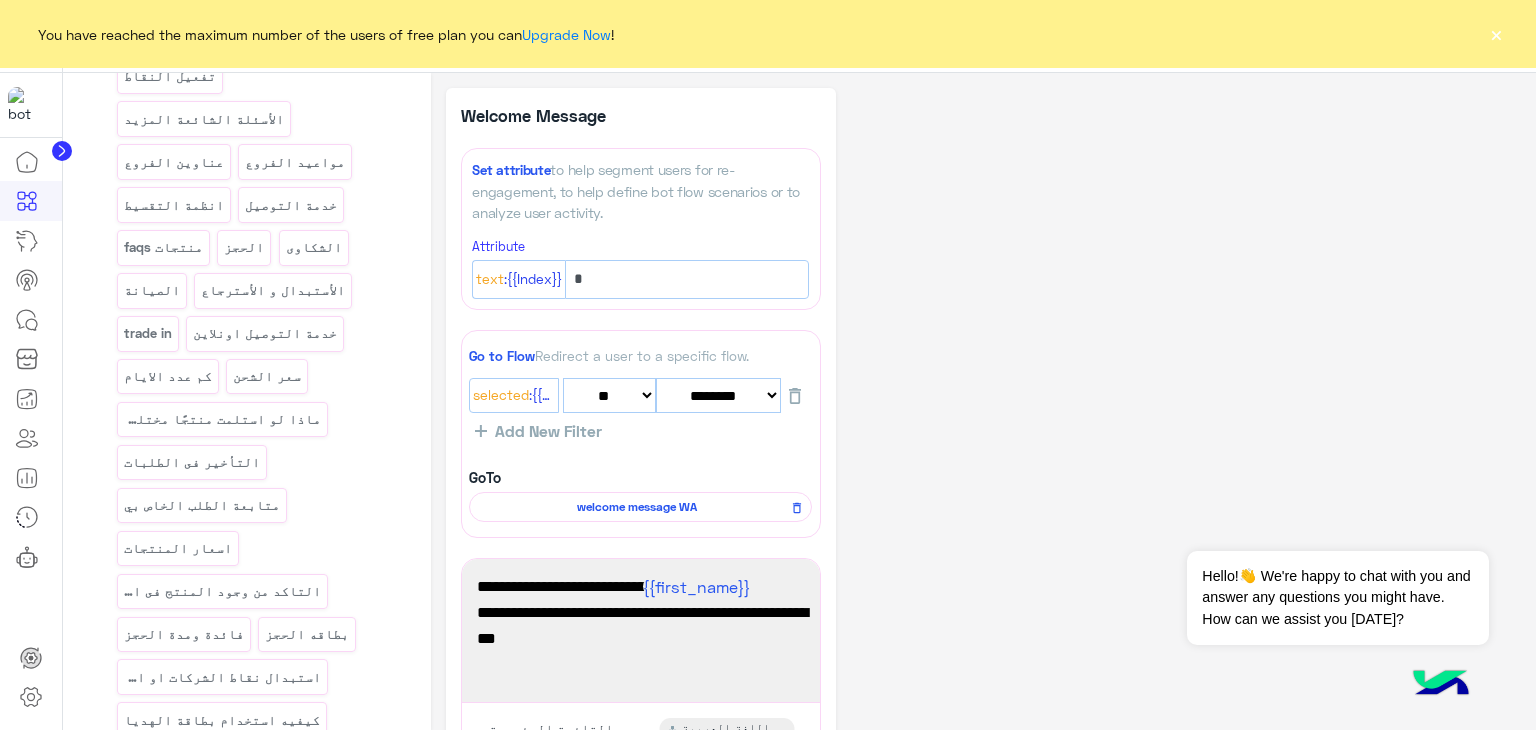 scroll, scrollTop: 3900, scrollLeft: 0, axis: vertical 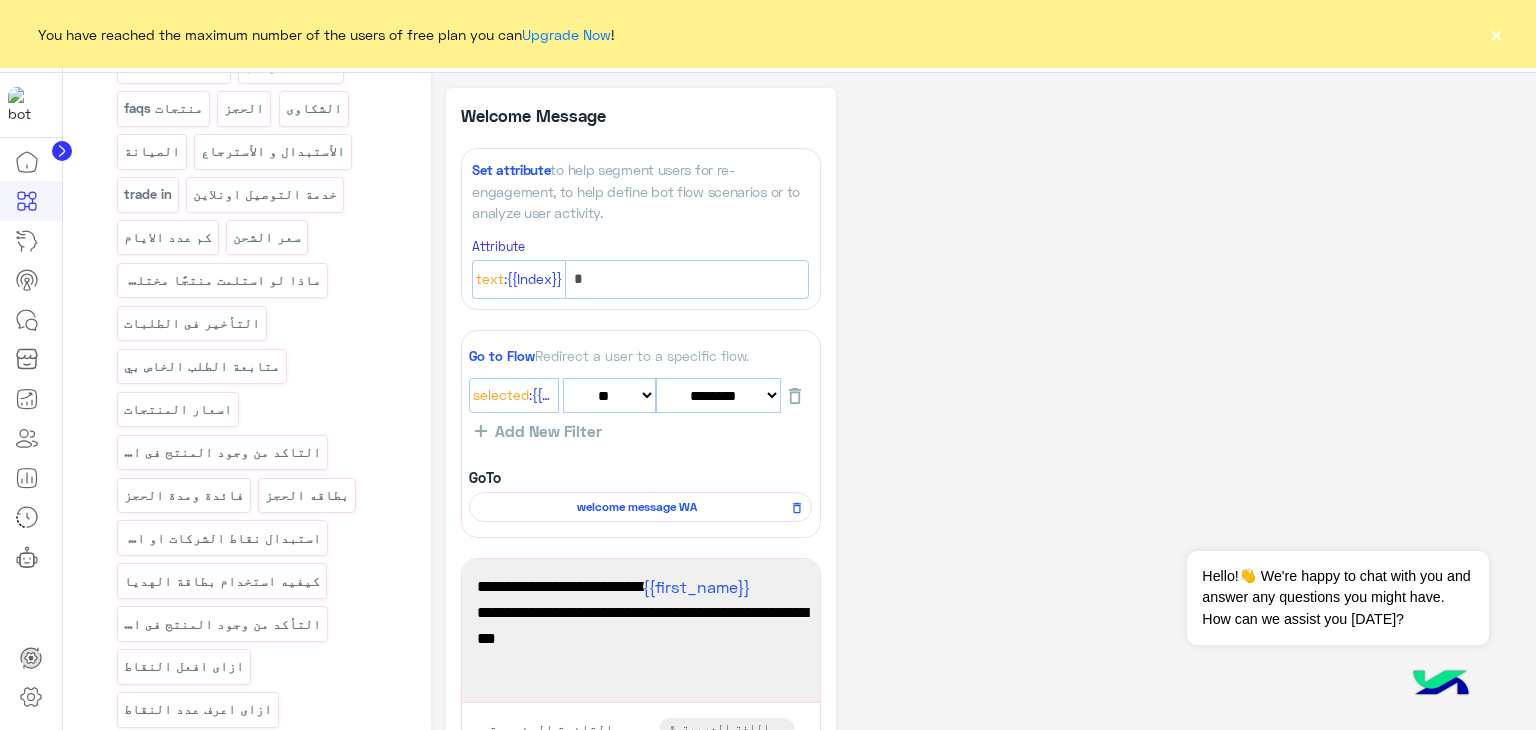 click on "عروض التقسيط من دبي فون" at bounding box center [207, 752] 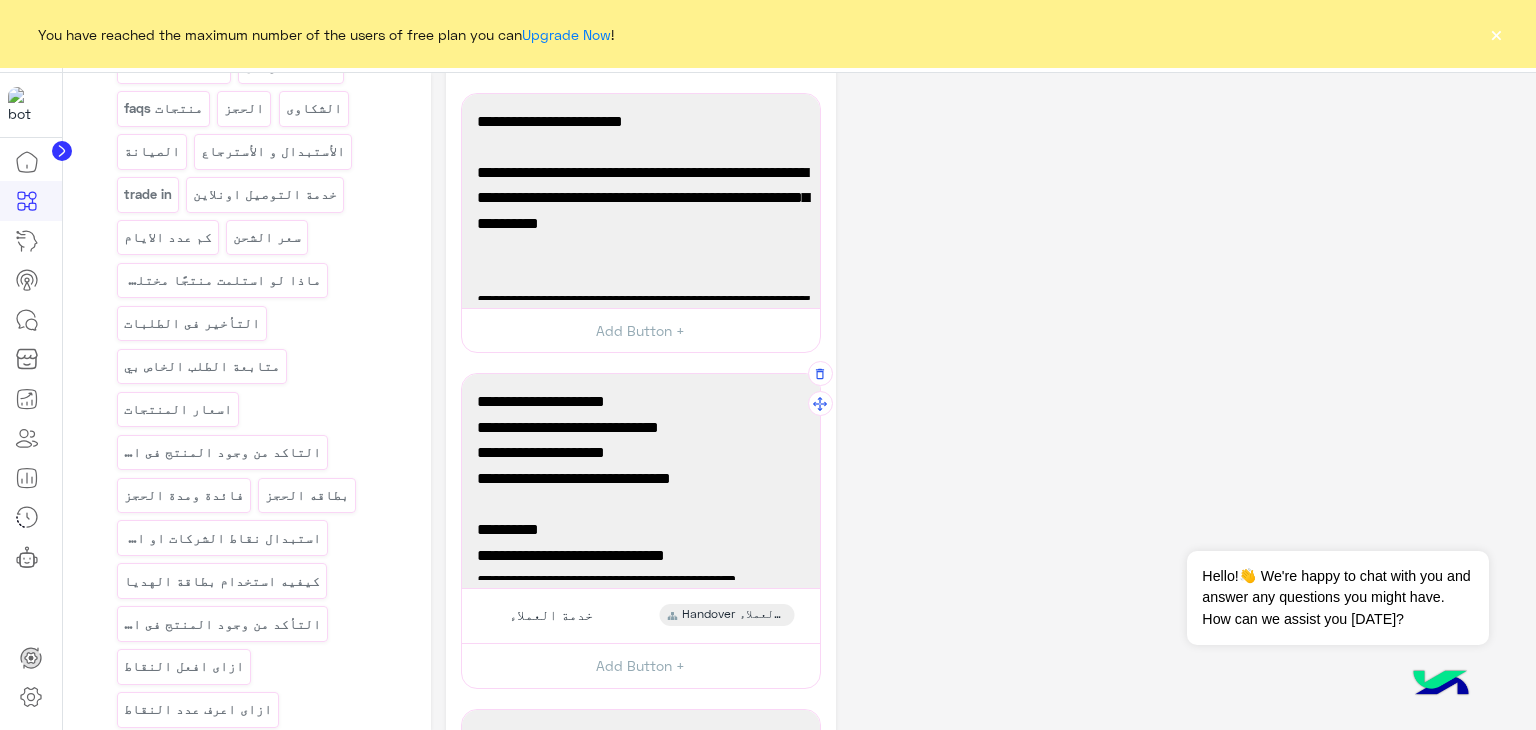 scroll, scrollTop: 100, scrollLeft: 0, axis: vertical 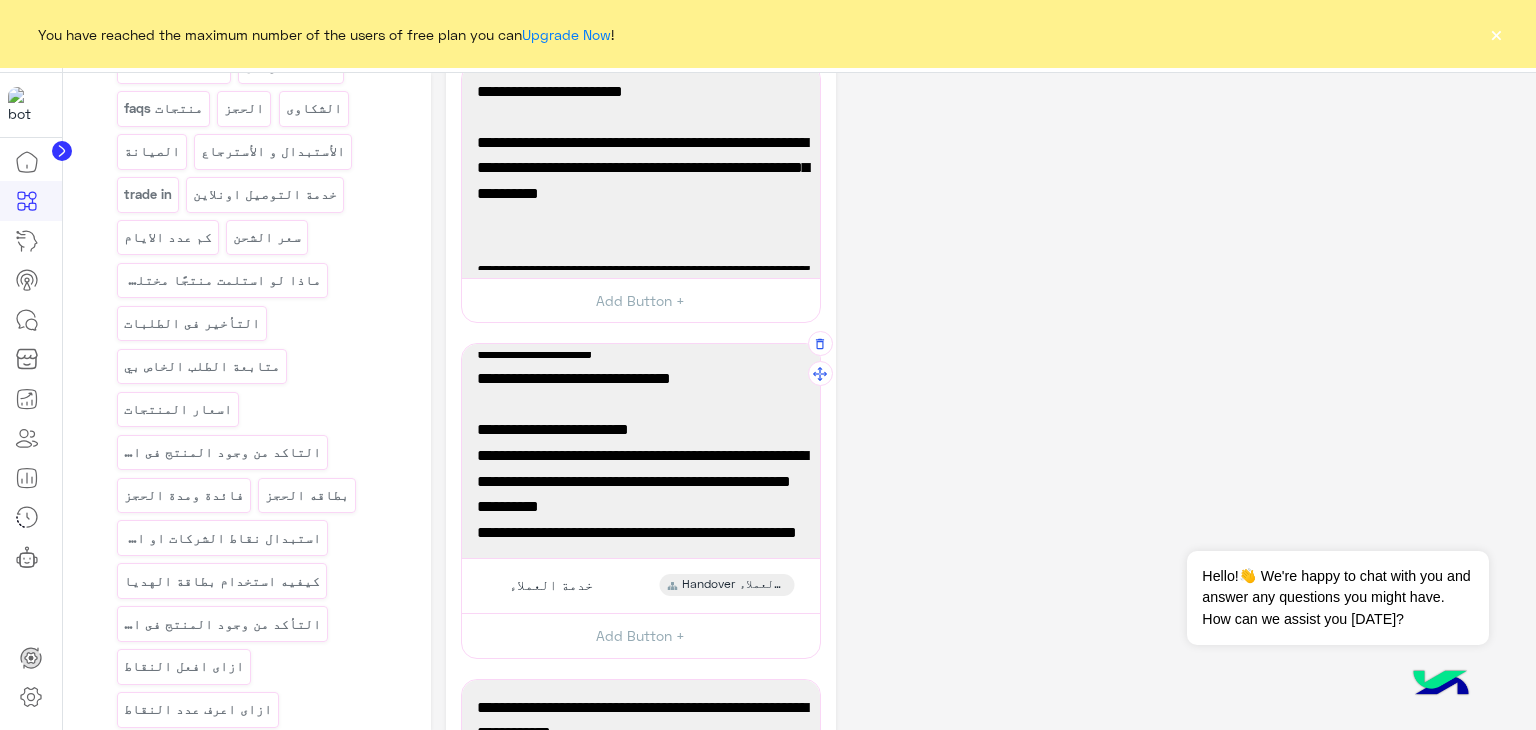 click on "✅بنك الاهلي القطري (QNB)" at bounding box center (641, 456) 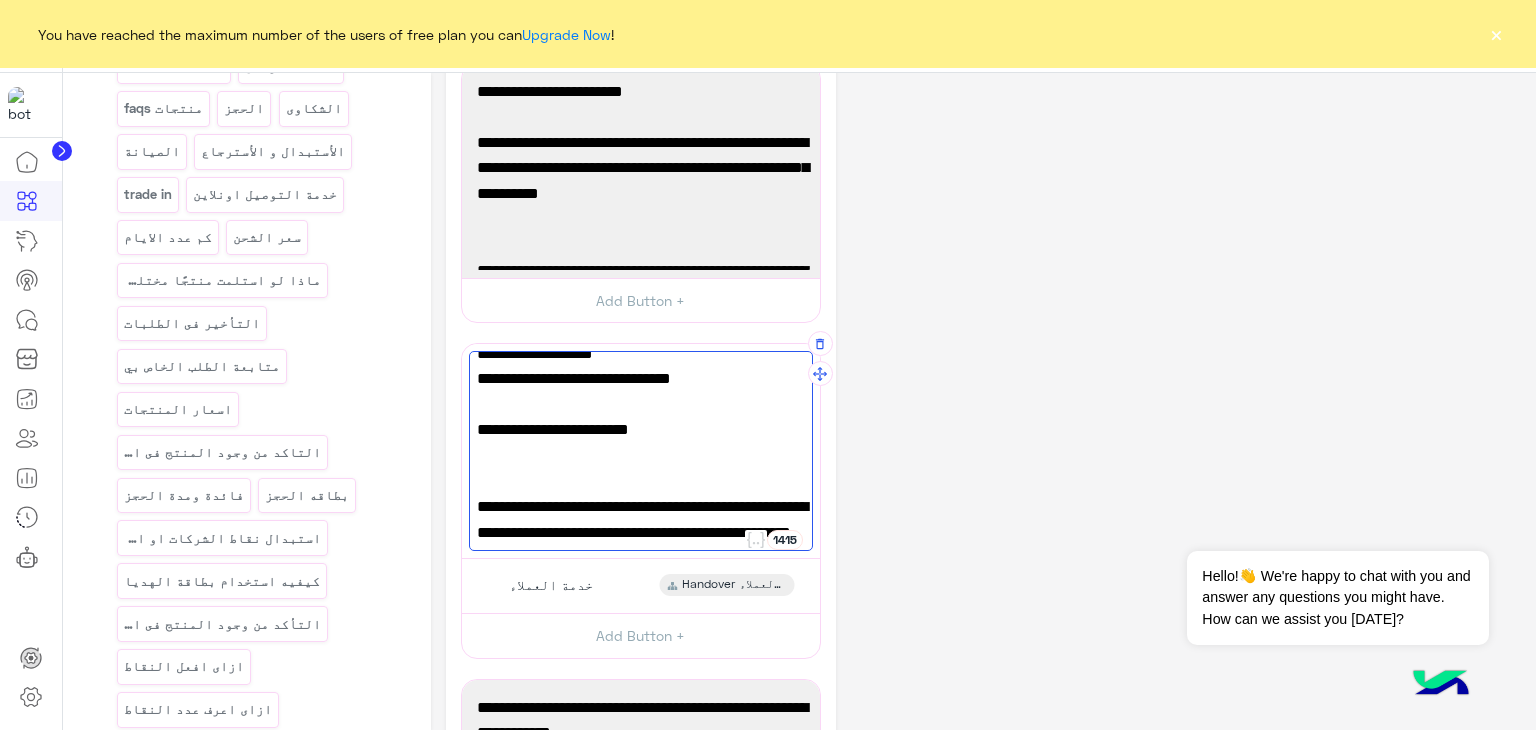paste on "**********" 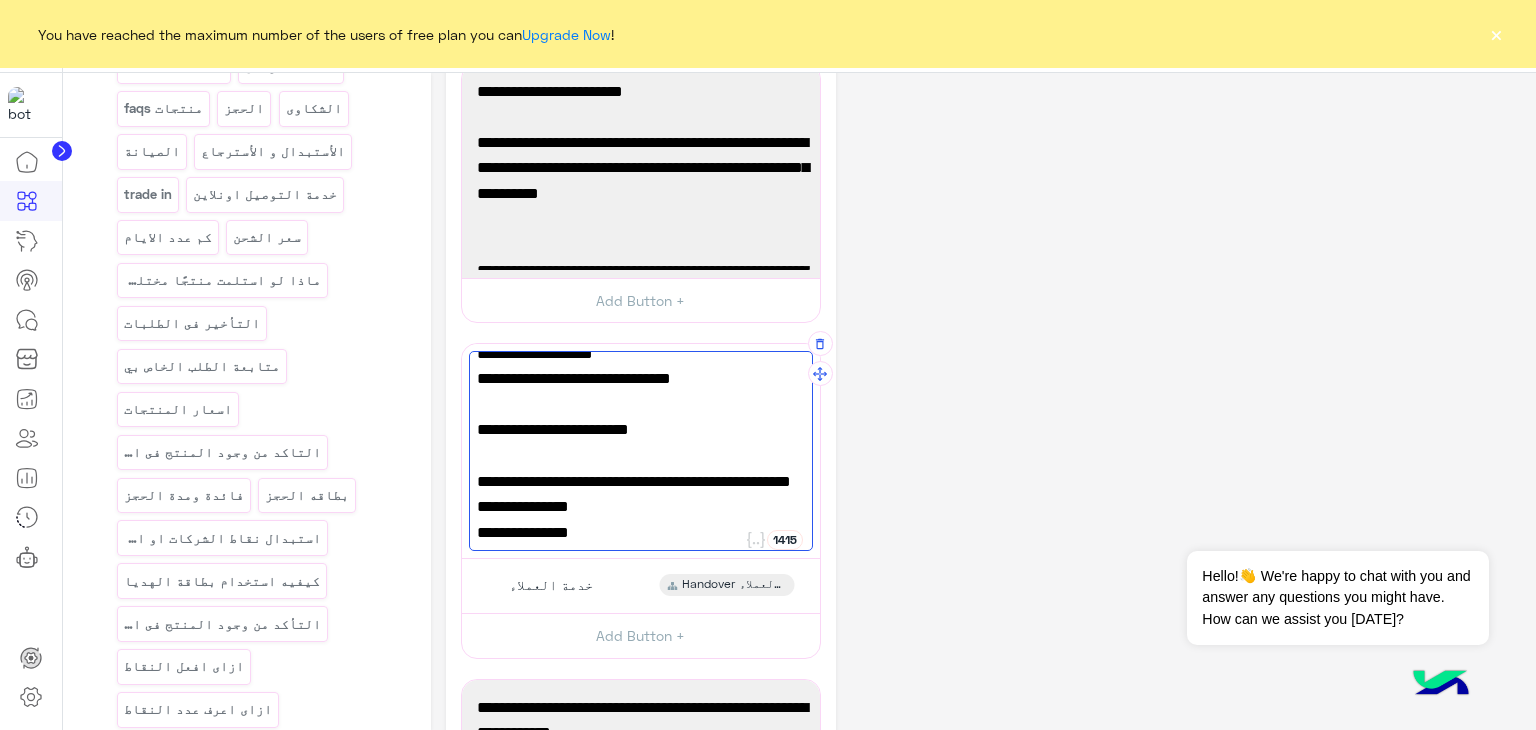 scroll, scrollTop: 317, scrollLeft: 0, axis: vertical 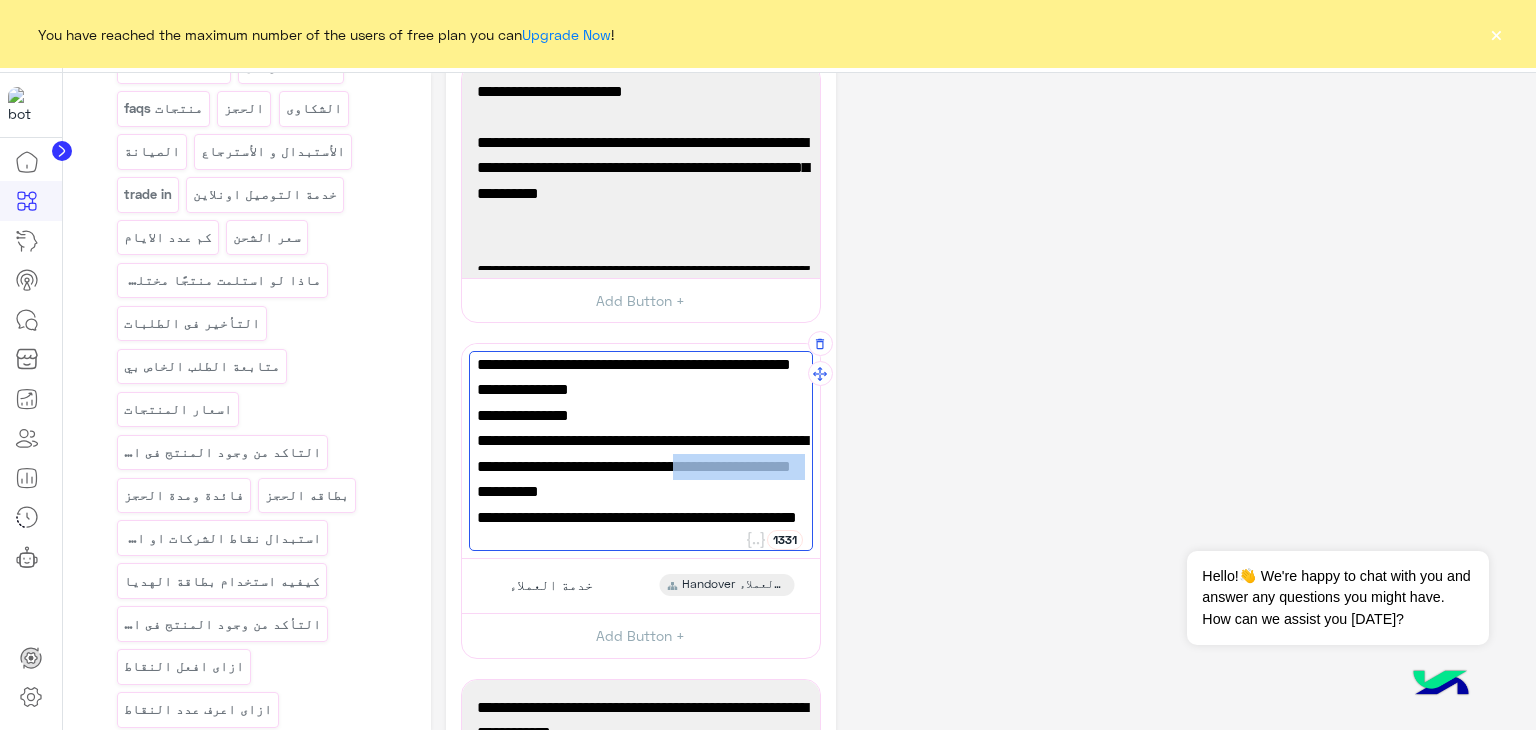 drag, startPoint x: 664, startPoint y: 435, endPoint x: 795, endPoint y: 445, distance: 131.38112 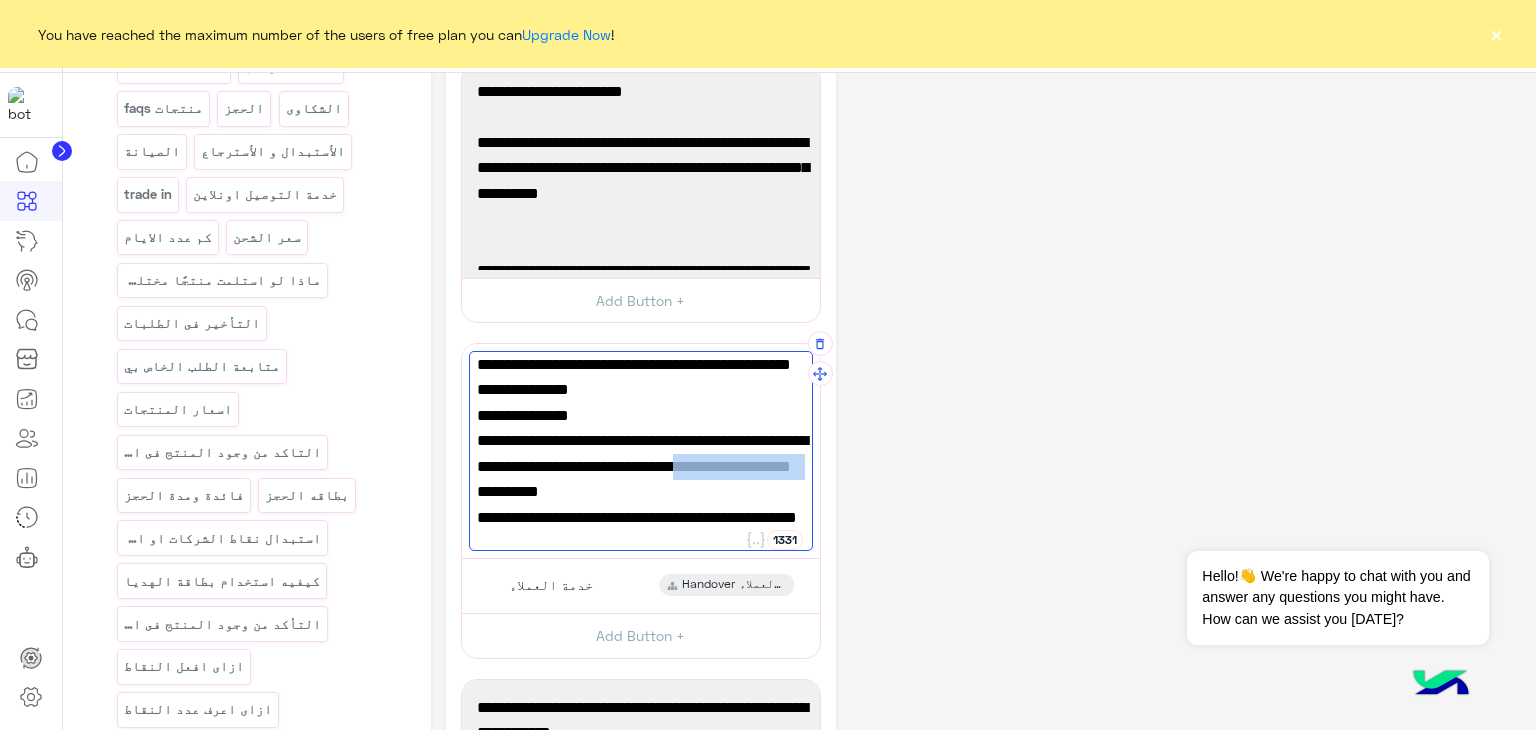 click on "- من الفروع فقط" at bounding box center [641, 467] 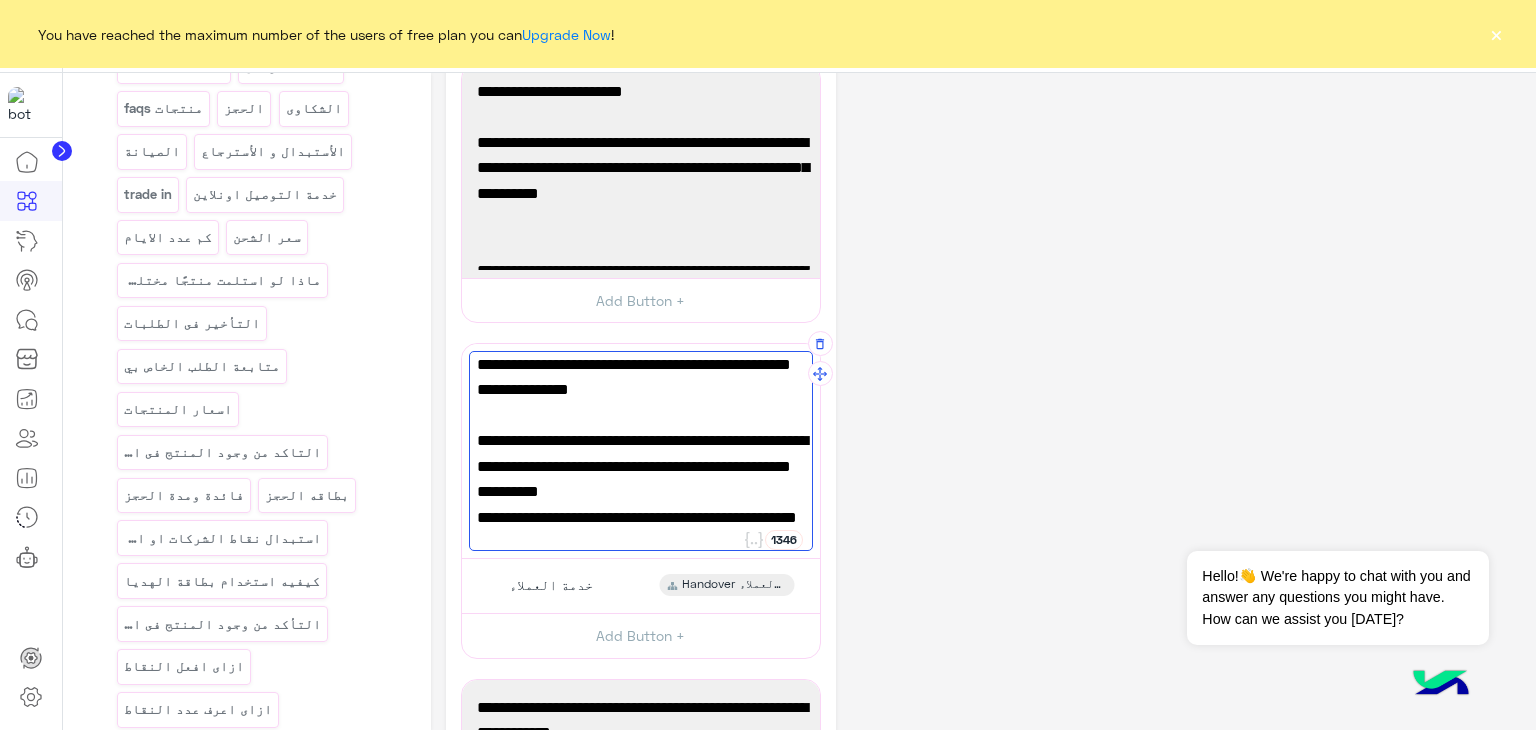drag, startPoint x: 788, startPoint y: 415, endPoint x: 805, endPoint y: 415, distance: 17 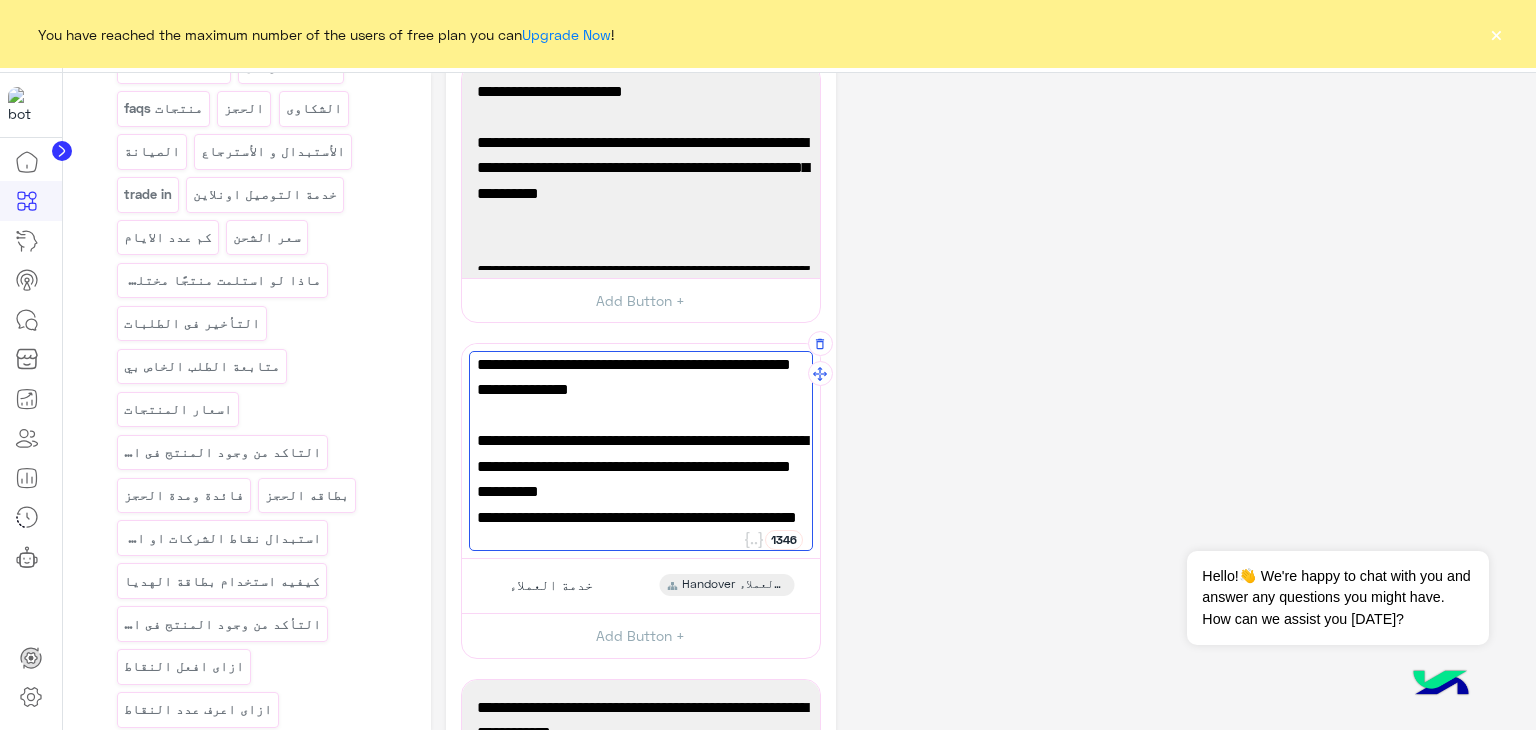 click on "✅ البنك الأهلي المصري
التقسيط بدون فوائد بدون مصاريف
- 6 أشهر  بسعر الخصم
- 12/ 18 / 24 شهر بسعر قبل الخصم
✅  بنك CIB
التقسيط بدون فوائد بدون مصاريف
- 6 / 12 / 18 شهر بسعر الخصم لجميع المنتجات
✅ بنك مصر
التقسيط بدون فوائد بدون مصاريف
- 6  شهر بسعر الخصم
- 9\12\18/ 24 شهر بسعر قبل الخصم
✅بنك الاهلي القطري (QNB)
- تقسيط منتجات سامسونج 18 شهر بسعر الكاش تريبل زيرو
- حتى 20 يوليو
قسط على 12 شهر بسعر الكاش بدون فوائد او مصاريف او مقدم و احصل على خصم اضافي 5% من سعر الكاش ايام الويك ايند
للبطاقات:
Gold/titanium/Platinum/Signature/Infinite/World Elite" at bounding box center (641, 451) 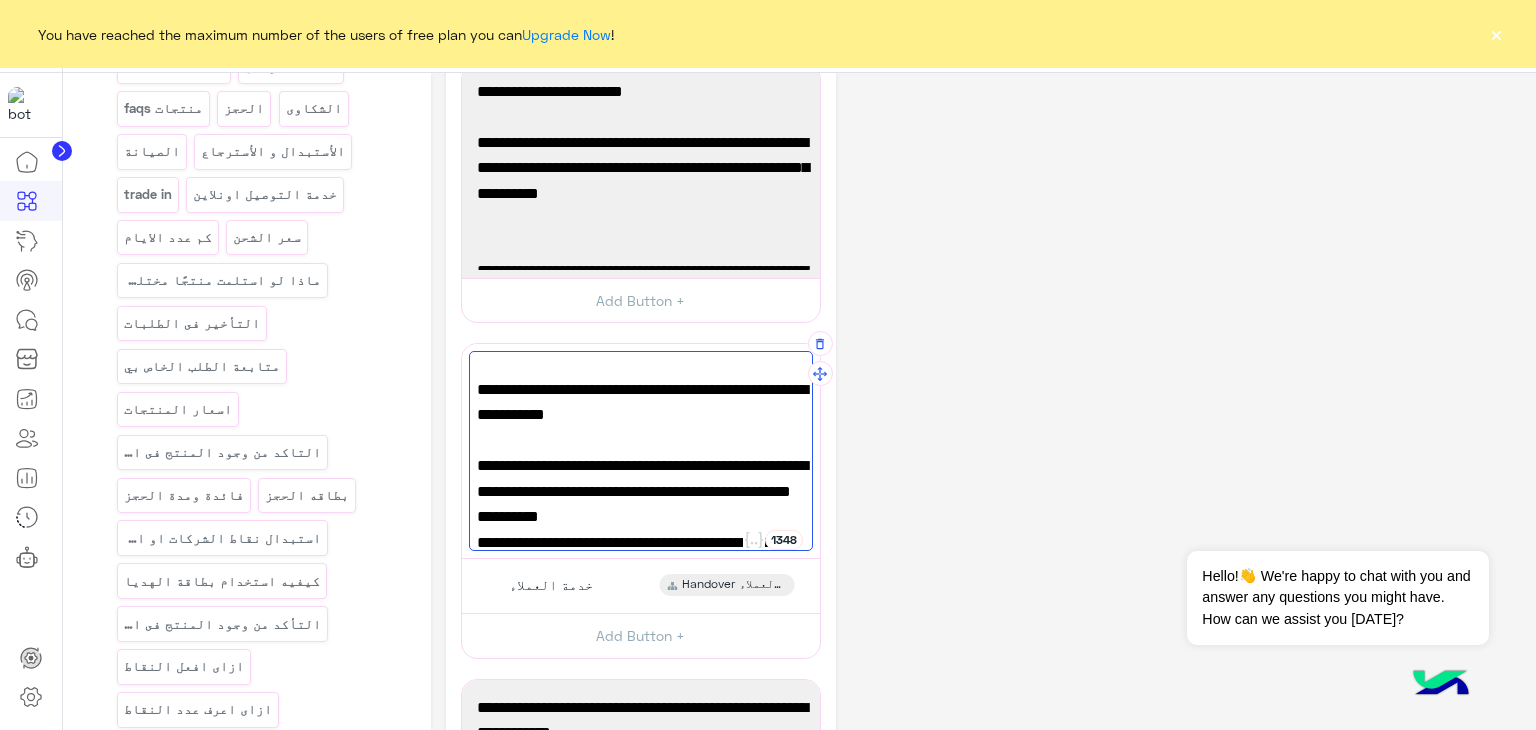click on "- تقسيط منتجات سامسونج 18 شهر بسعر الكاش تريبل زيرو  حتى 20 يوليو" at bounding box center [641, 427] 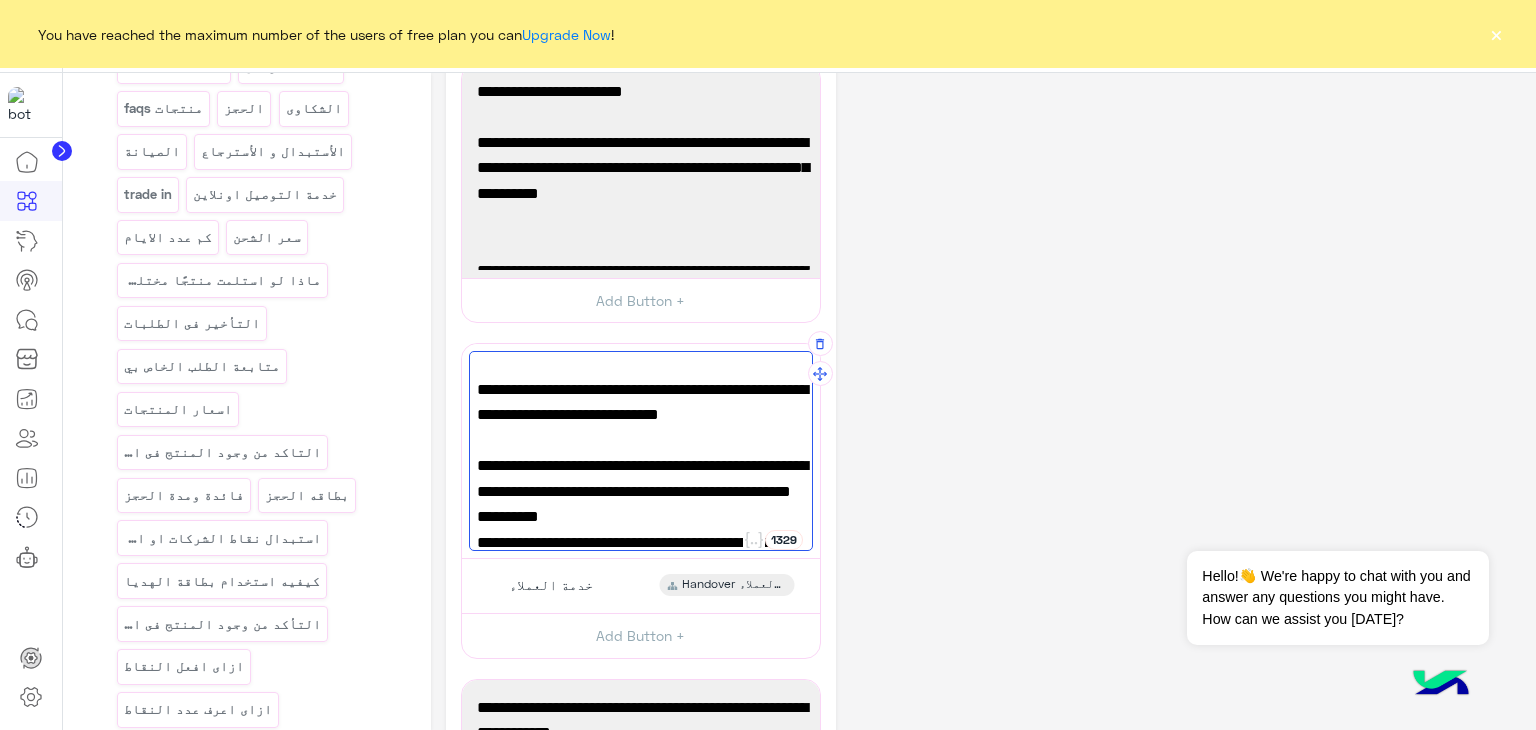 click on "✅ البنك الأهلي المصري
التقسيط بدون فوائد بدون مصاريف
- 6 أشهر  بسعر الخصم
- 12/ 18 / 24 شهر بسعر قبل الخصم
✅  بنك CIB
التقسيط بدون فوائد بدون مصاريف
- 6 / 12 / 18 شهر بسعر الخصم لجميع المنتجات
✅ بنك مصر
التقسيط بدون فوائد بدون مصاريف
- 6  شهر بسعر الخصم
- 9\12\18/ 24 شهر بسعر قبل الخصم
✅بنك الاهلي القطري (QNB)
- تقسيط منتجات سامسونج 18 شهر بسعر الكاش تريبل زيرو  حتى 20 يوليو  من خلال الفروع فقط
قسط على 12 شهر بسعر الكاش بدون فوائد او مصاريف او مقدم و احصل على خصم اضافي 5% من سعر الكاش ايام الويك ايند
للبطاقات:
Gold/titanium/Platinum/Signature/Infinite/World Elite" at bounding box center [641, 451] 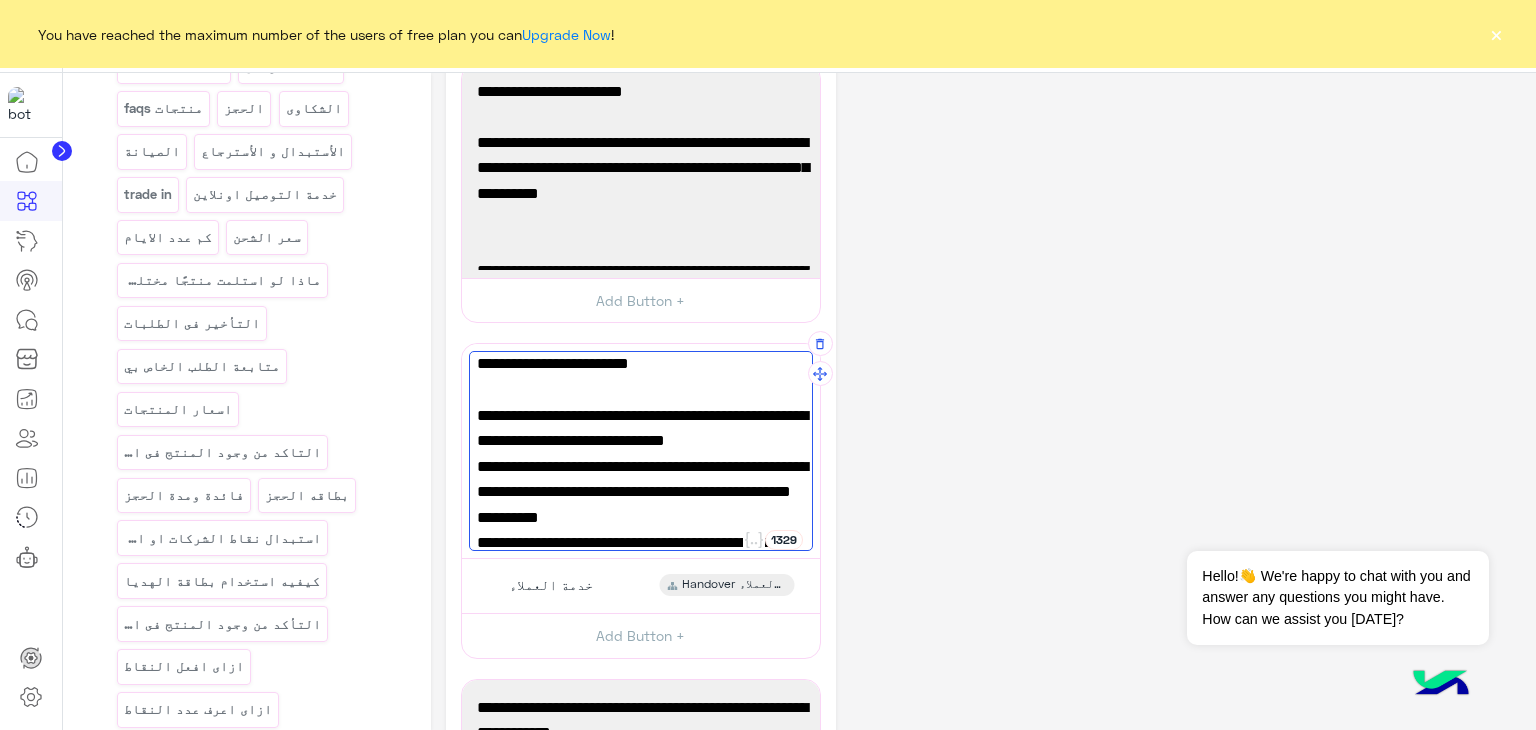 click on "قسط على 12 شهر بسعر الكاش بدون فوائد او مصاريف او مقدم و احصل على خصم اضافي 5% من سعر الكاش ايام الويك ايند" at bounding box center (641, 556) 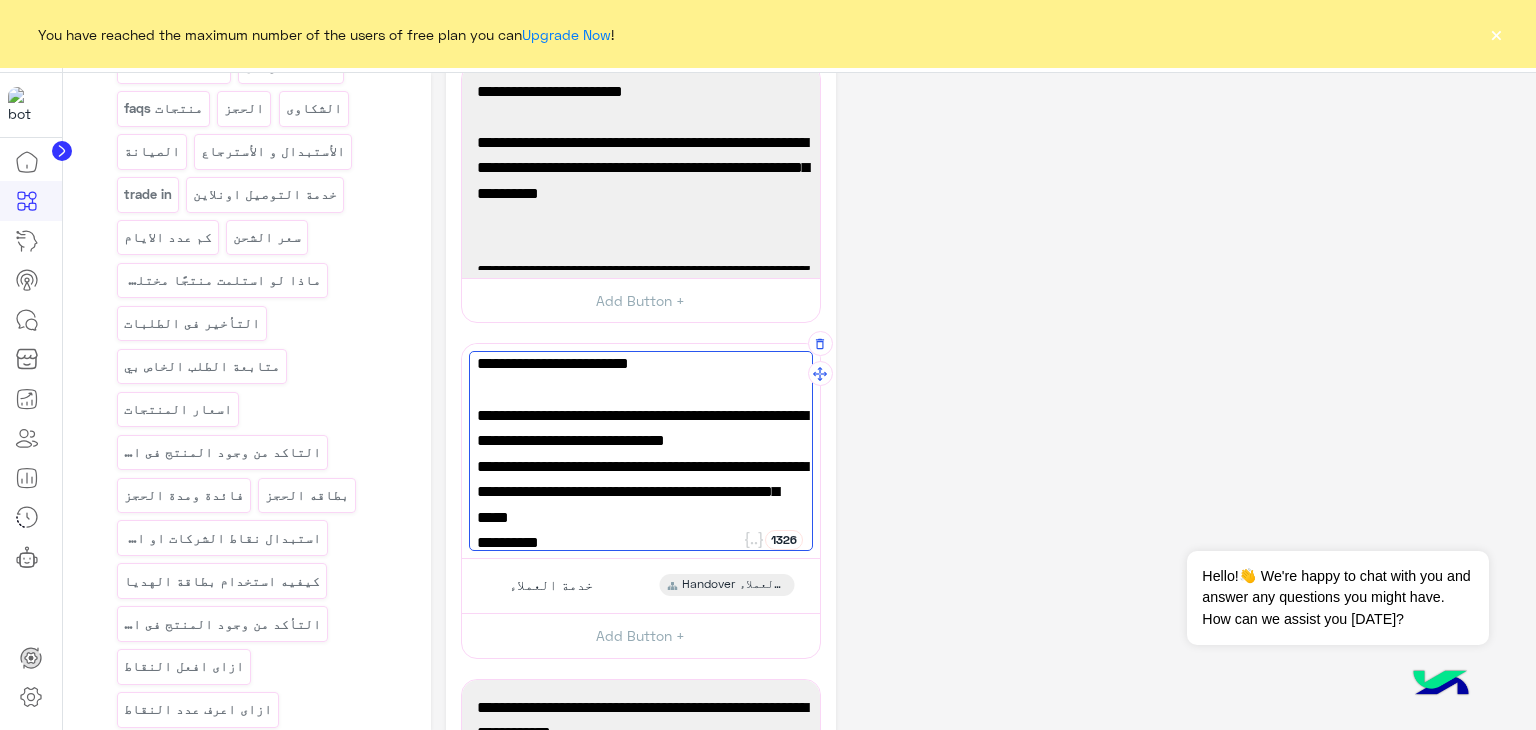 scroll, scrollTop: 432, scrollLeft: 0, axis: vertical 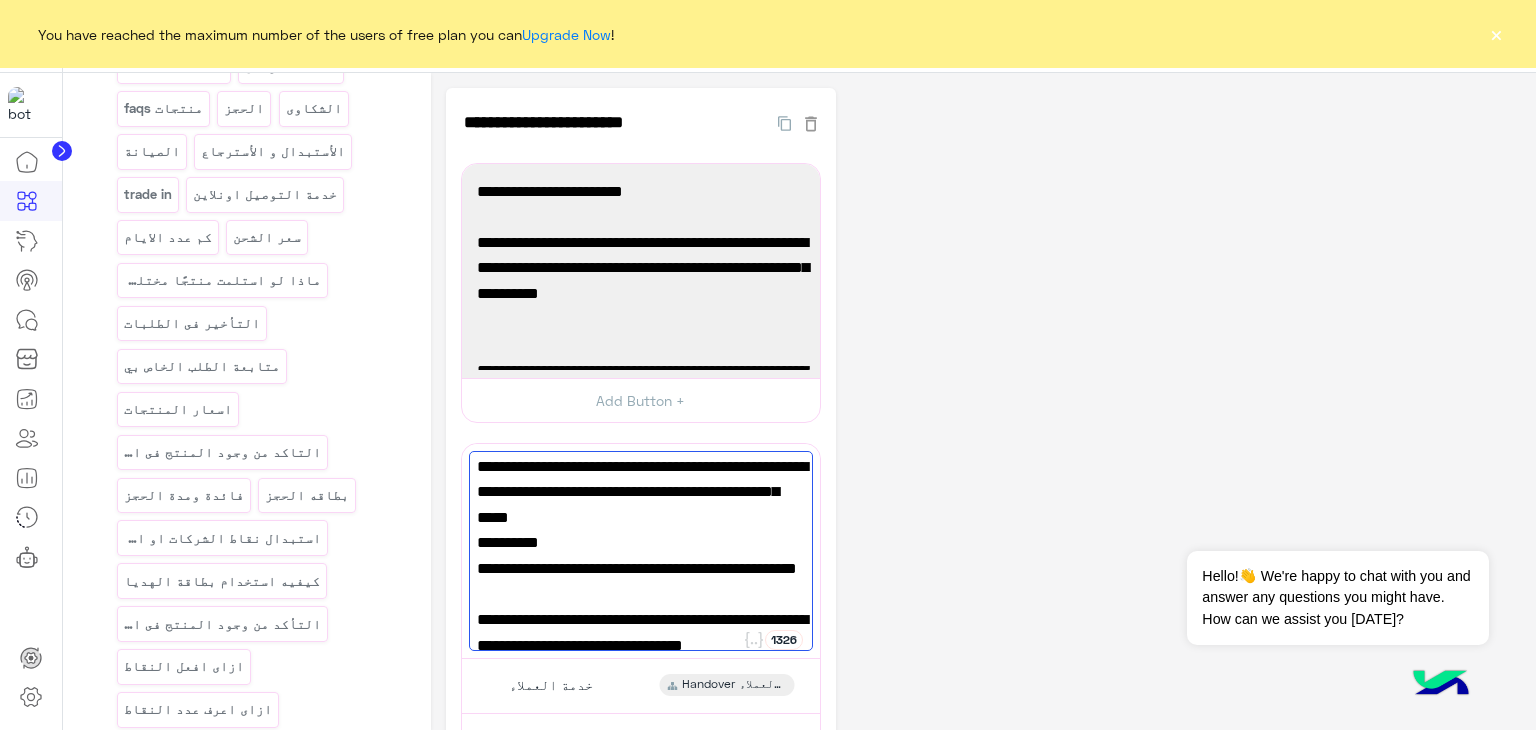 type on "**********" 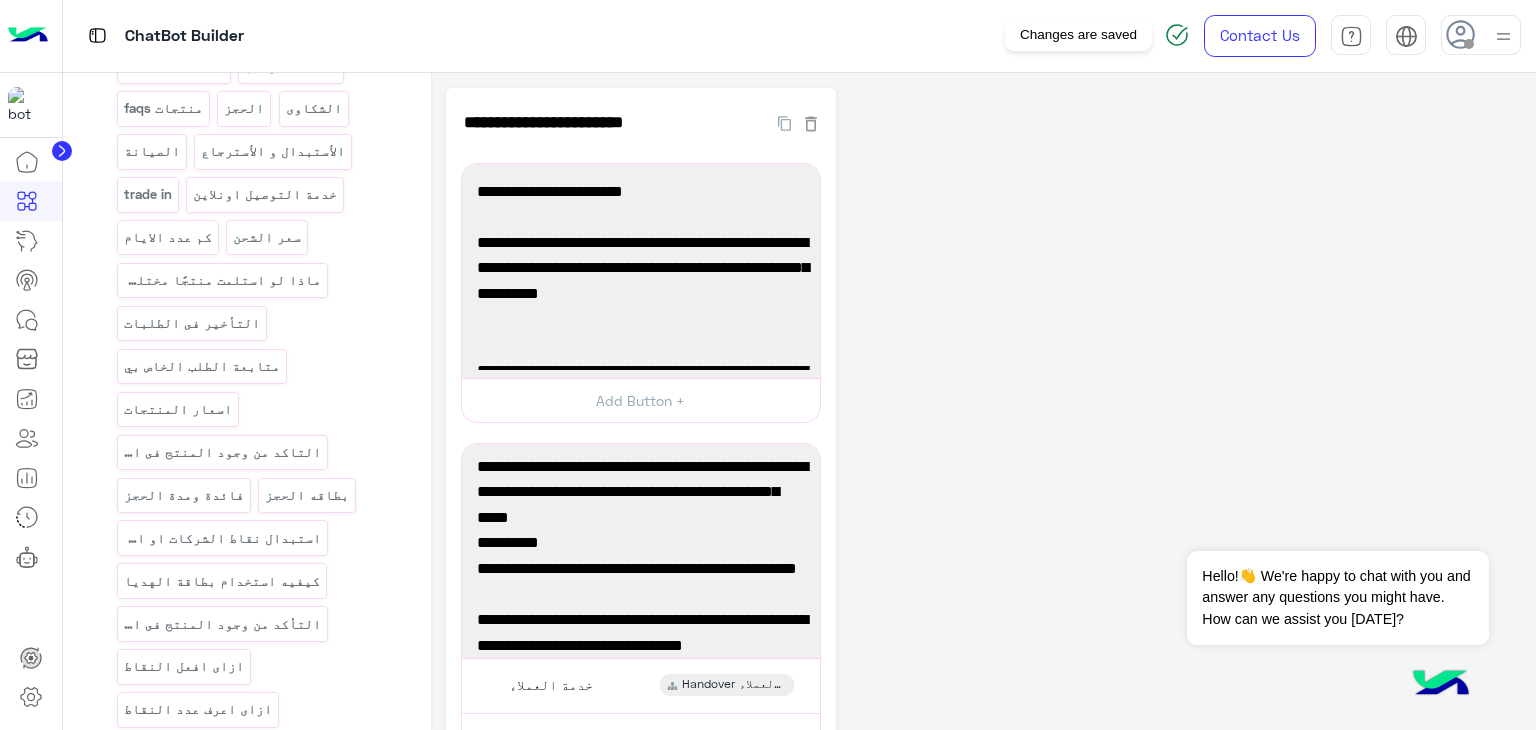 click at bounding box center [1177, 35] 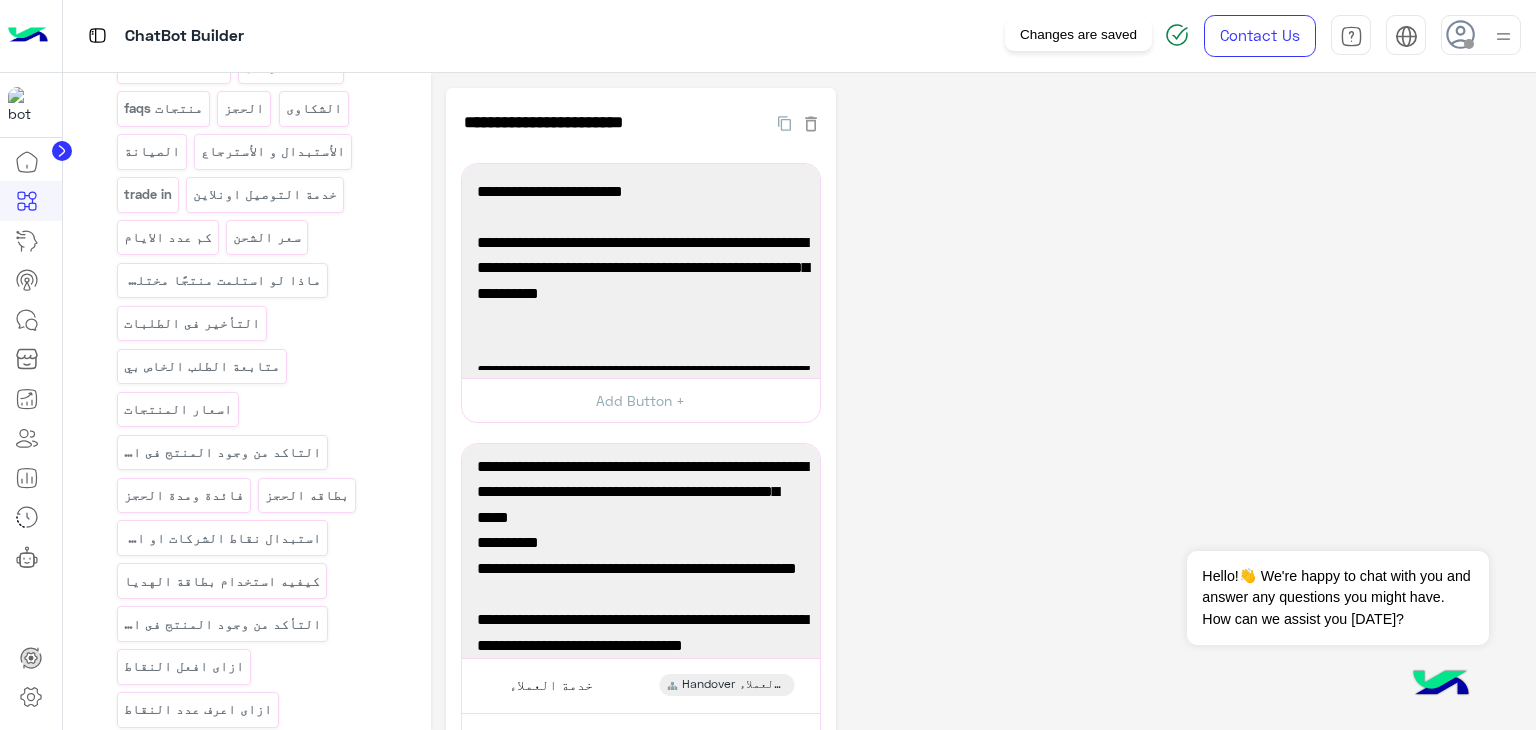 click at bounding box center [1177, 35] 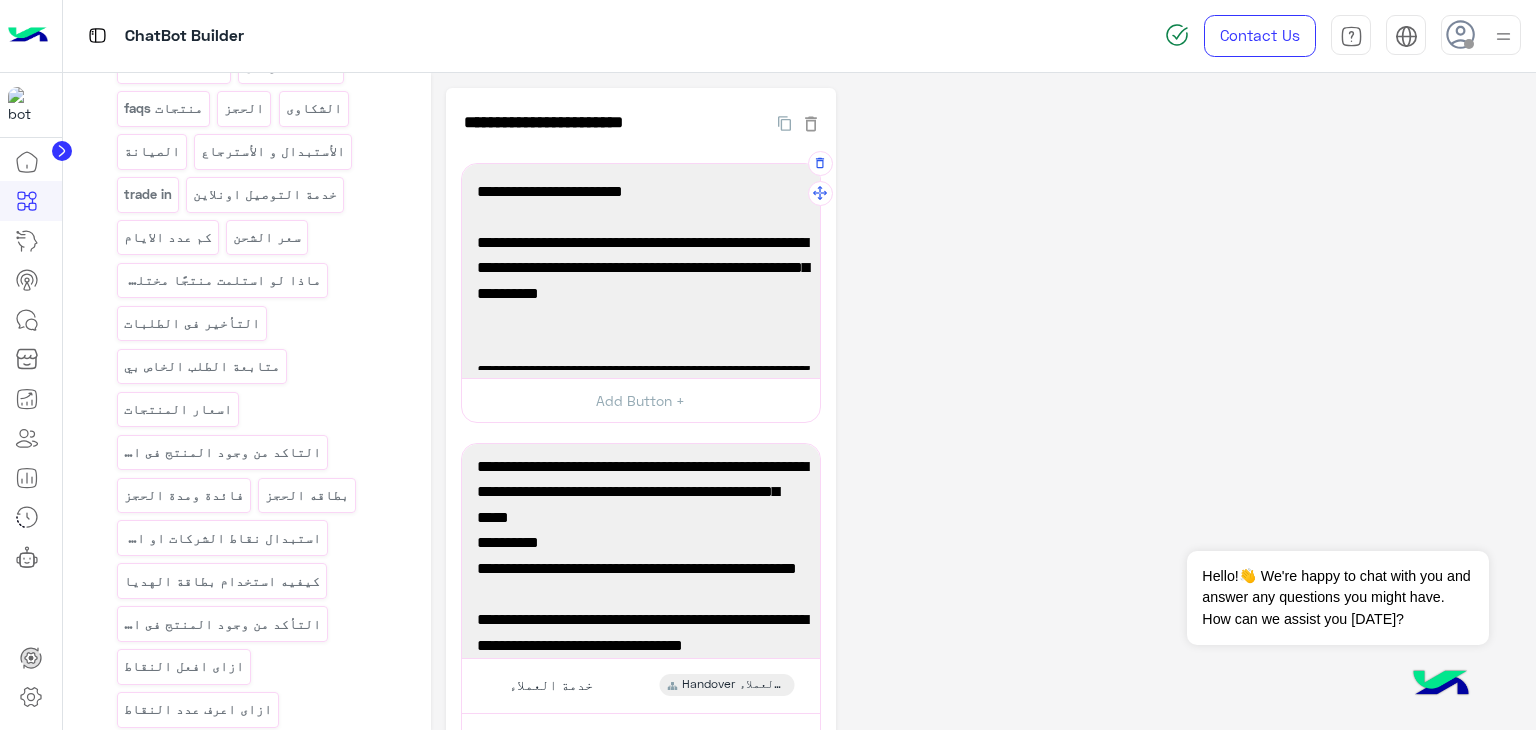 click on "عروض التقسيط من دبي فون
✅TRU: خصم ٥٠٪ بدون مصاريف أو مقدم، تقسيط من ٣٦ لـ٦٠ شهر، متاح بالفروع وأونلاين من ١٠ لـ١٢ يوليو، استخدم بروموكود TRU50.
✅حالا : احصل على خصم 40% بالكاش أو قسط بدون مقدم أو مصاريف من 24 لـ36 شهر، من 1 لـ15 يوليو في الفروع أو أونلاين باستخدام بروموكود HALAN40.
✅ فاليو : *عرض لمنتجات أبل فقط*
- ⁠تقسيط ١٨ شهر تريبل زيرو بسعر الكاش لمنتجات أبل العرض ساري  ⁠فروع واونلاين" at bounding box center [641, 271] 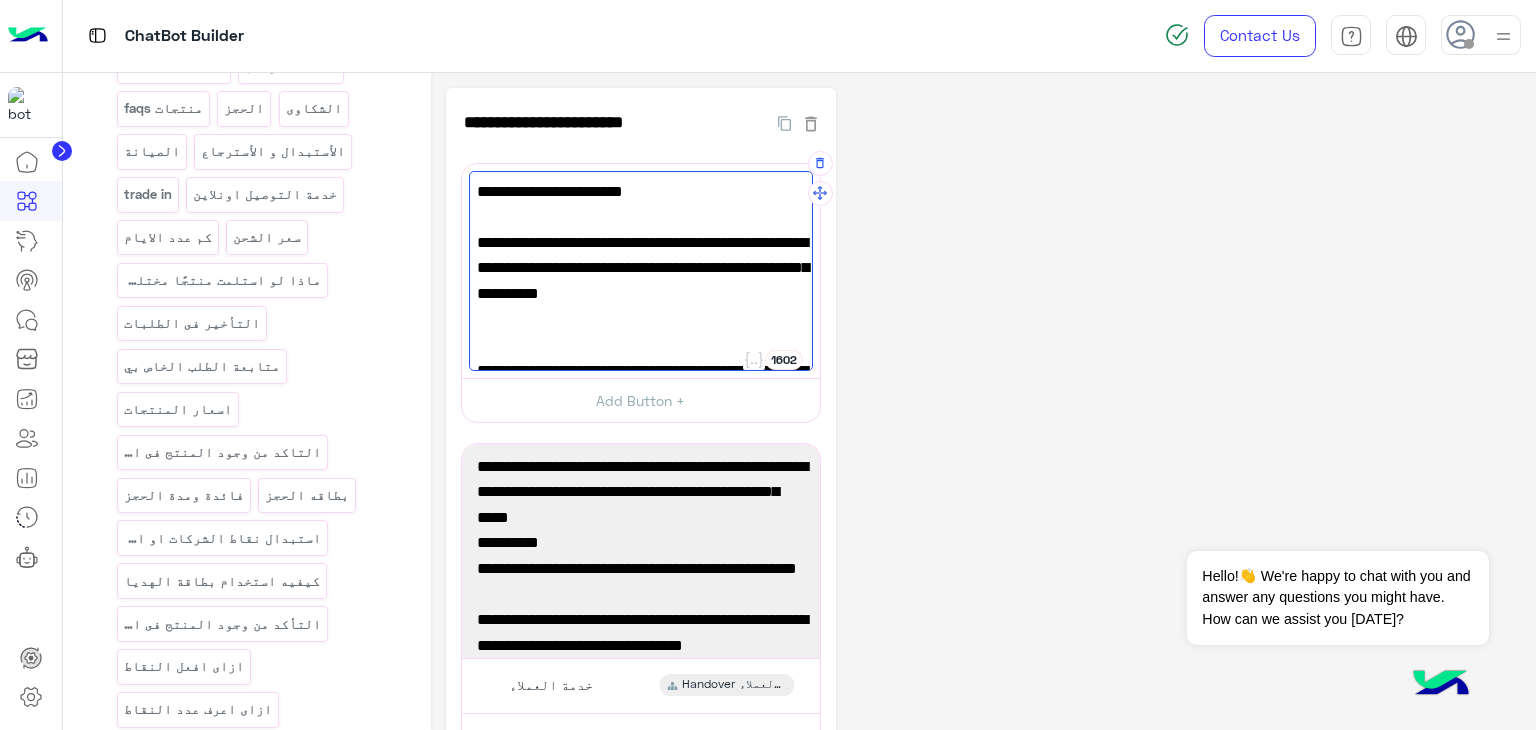 click on "✅TRU: خصم ٥٠٪ بدون مصاريف أو مقدم، تقسيط من ٣٦ لـ٦٠ شهر، متاح بالفروع وأونلاين من ١٠ لـ١٢ يوليو، استخدم بروموكود TRU50." at bounding box center (641, 281) 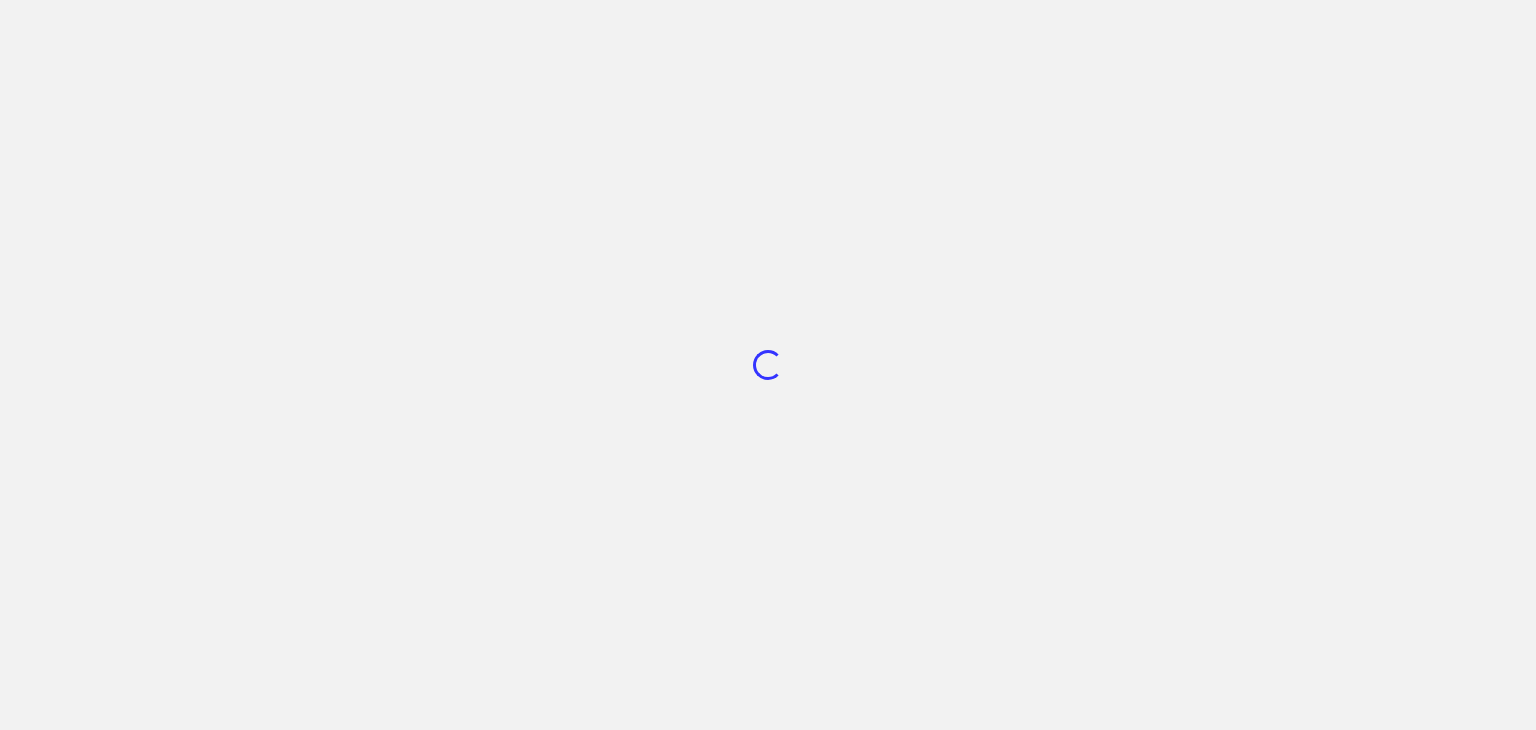 scroll, scrollTop: 0, scrollLeft: 0, axis: both 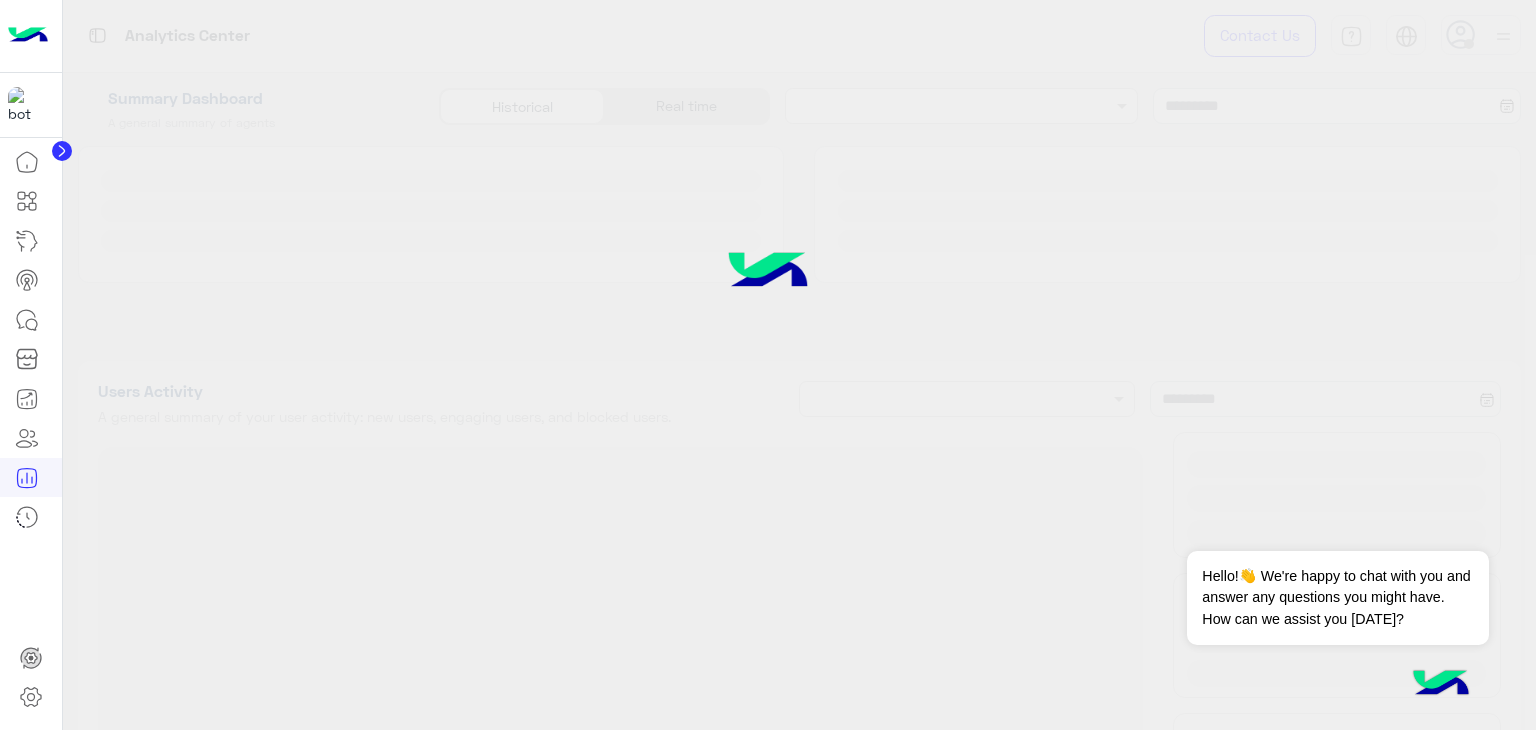 type on "**********" 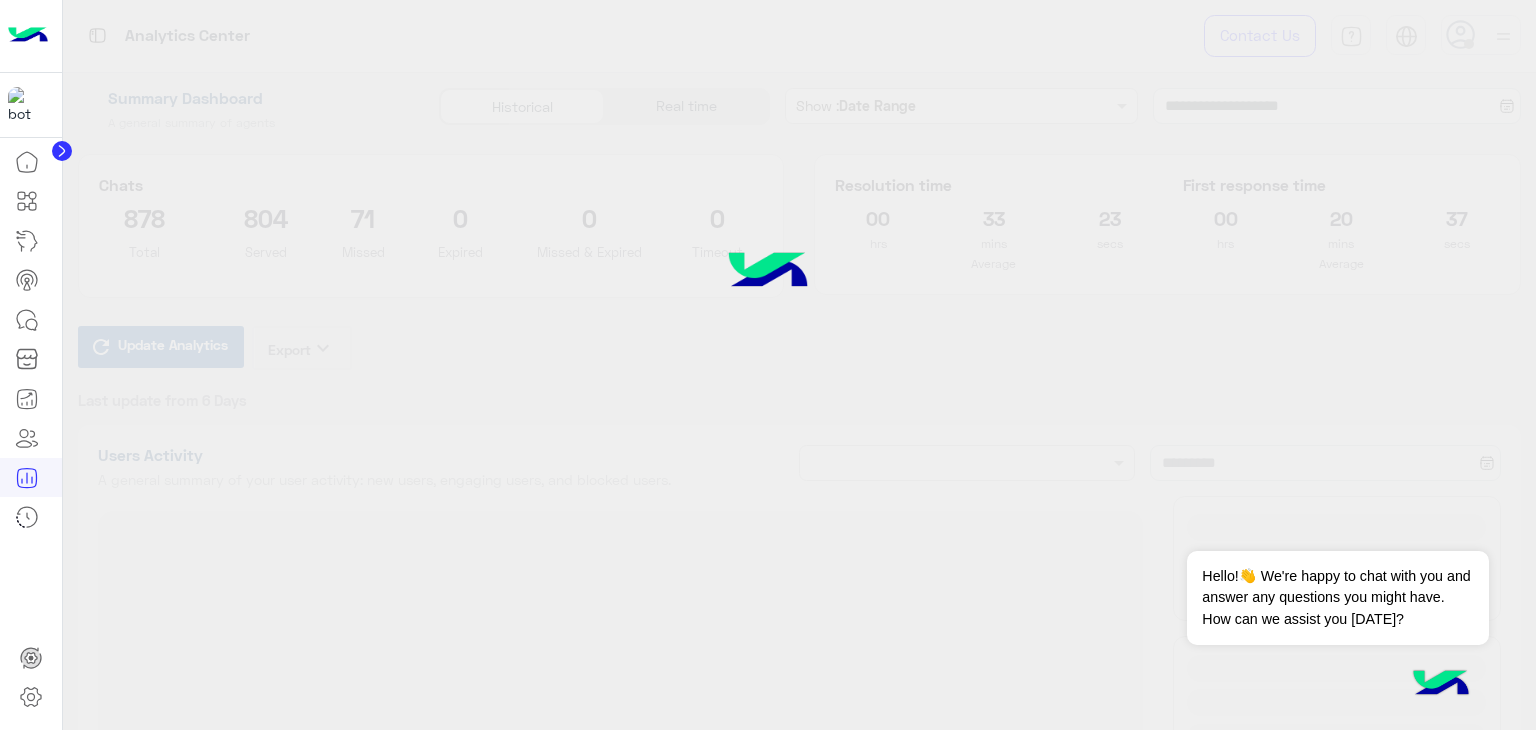 type on "**********" 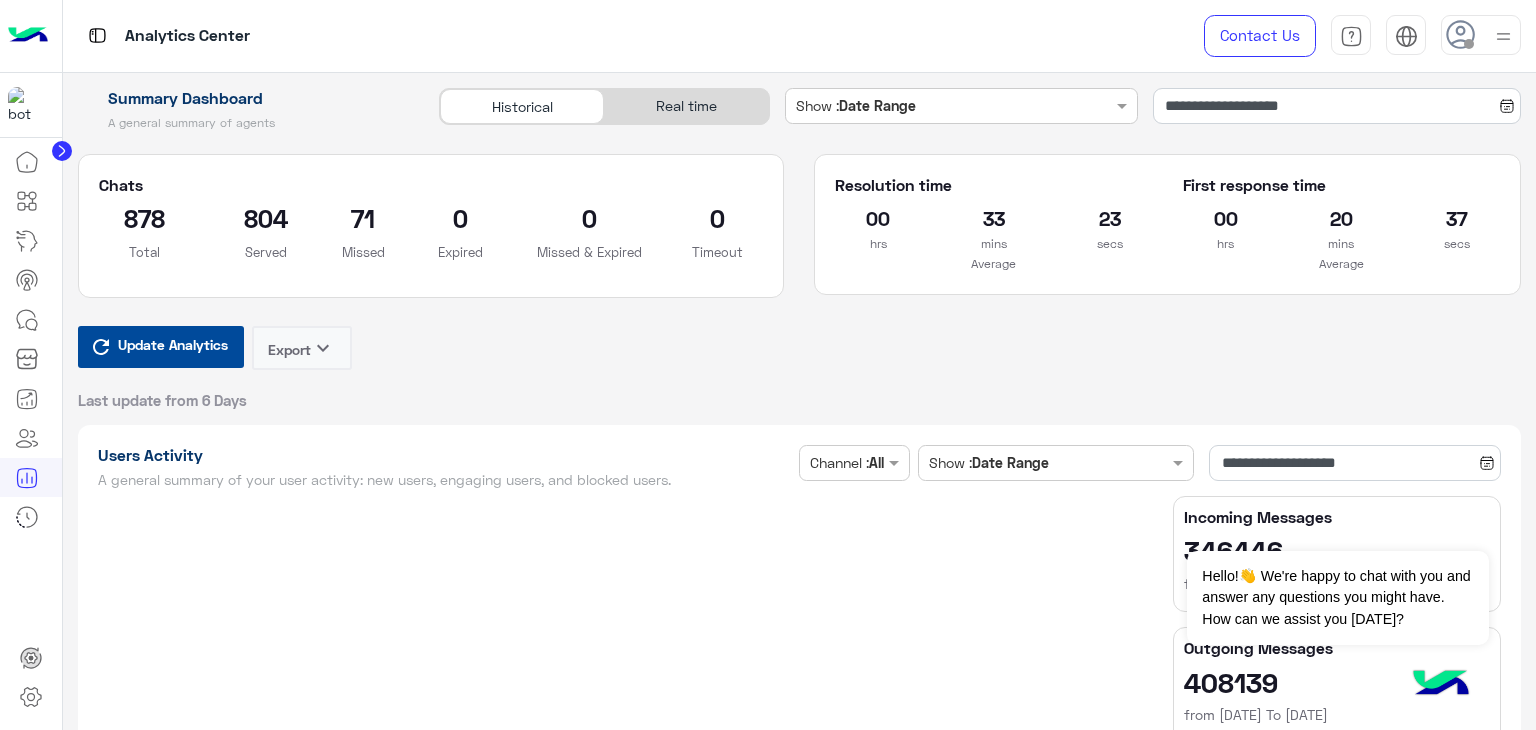 type on "**********" 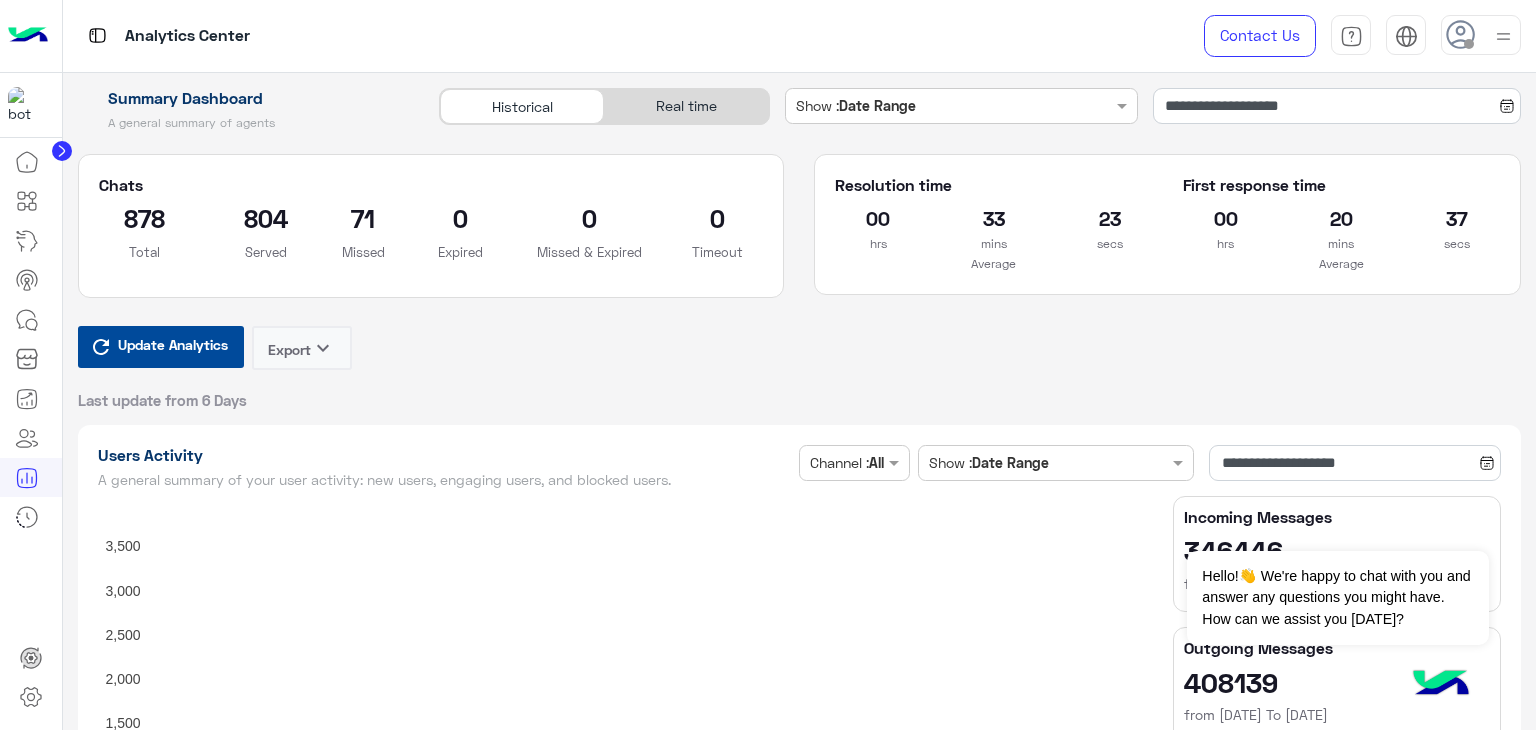 type on "**********" 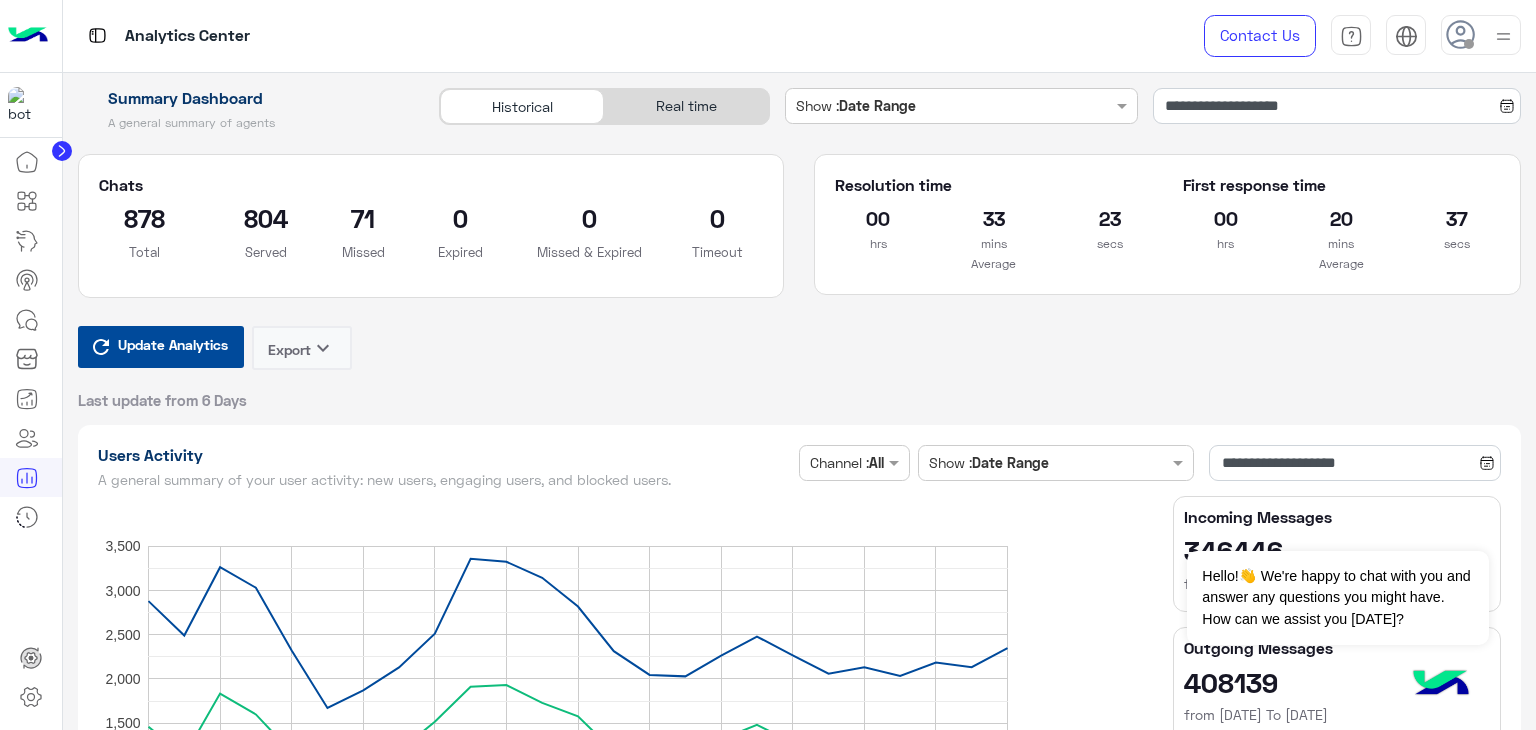 type on "**********" 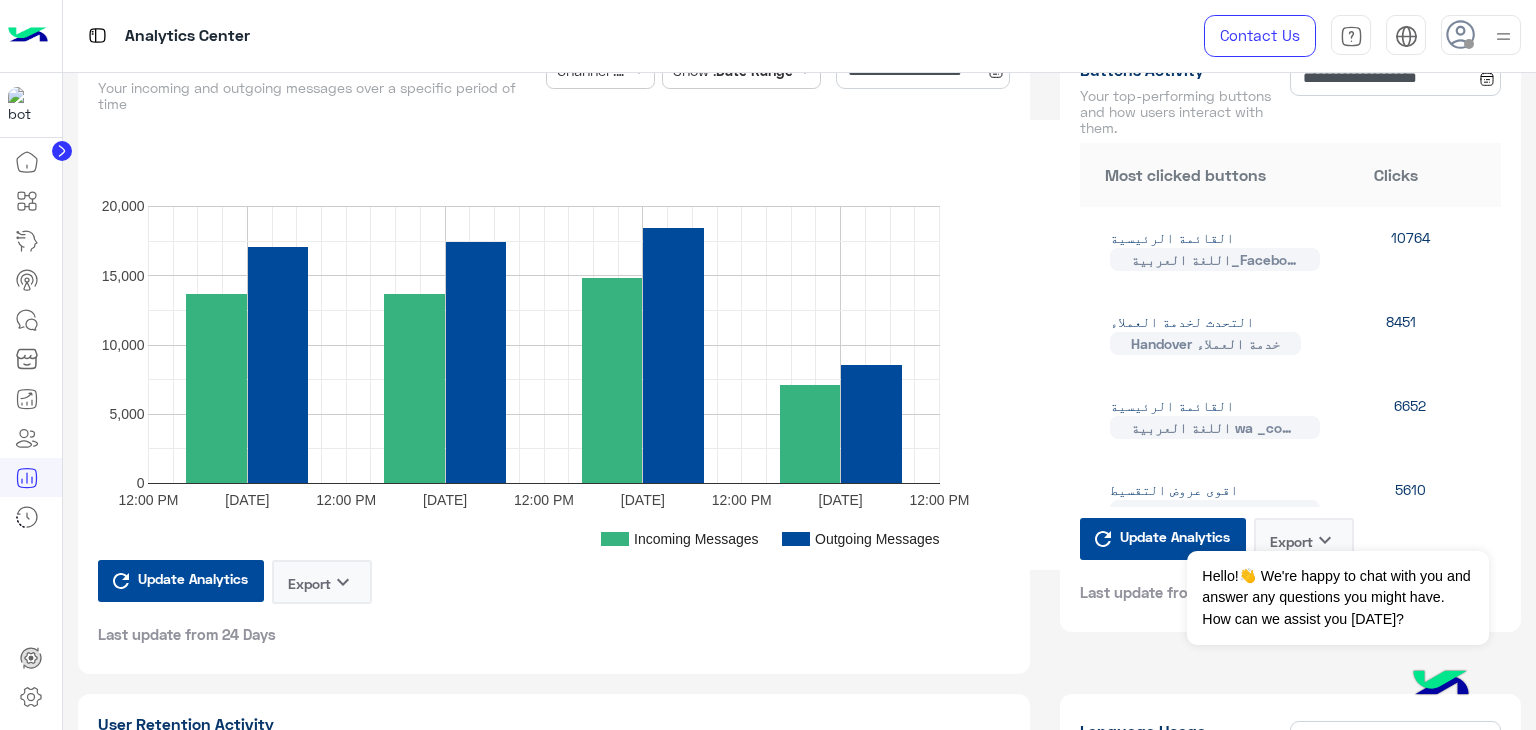 type on "**********" 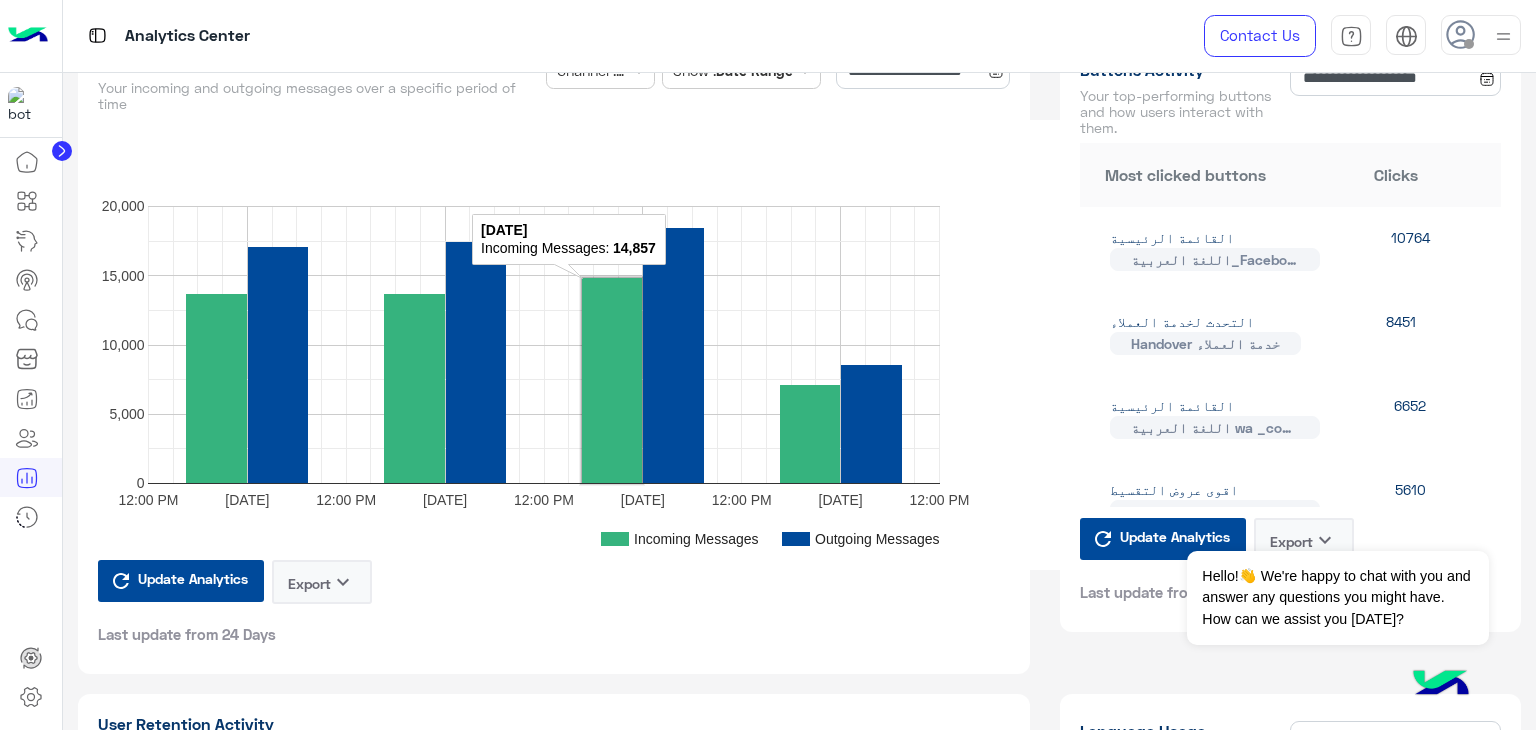 type on "**********" 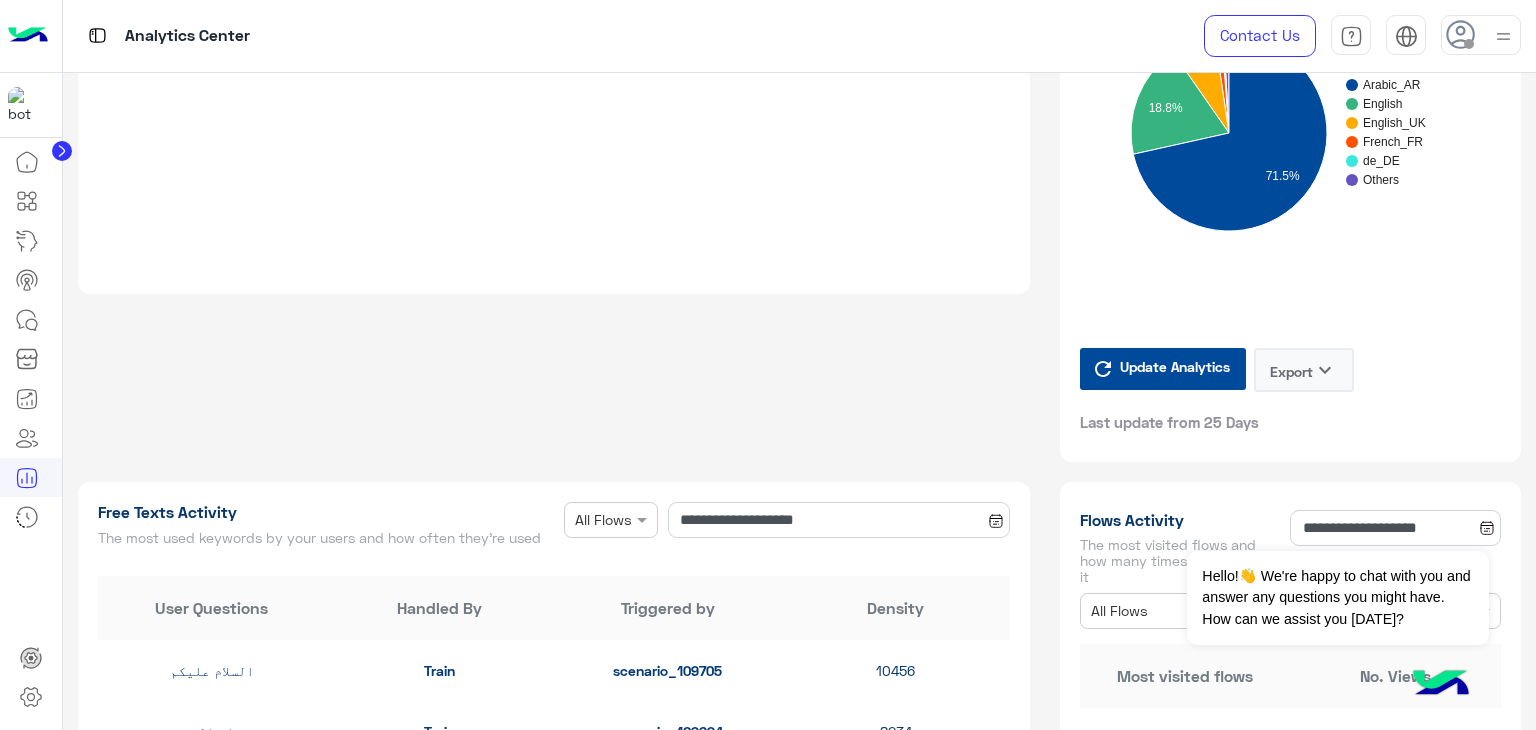 type on "**********" 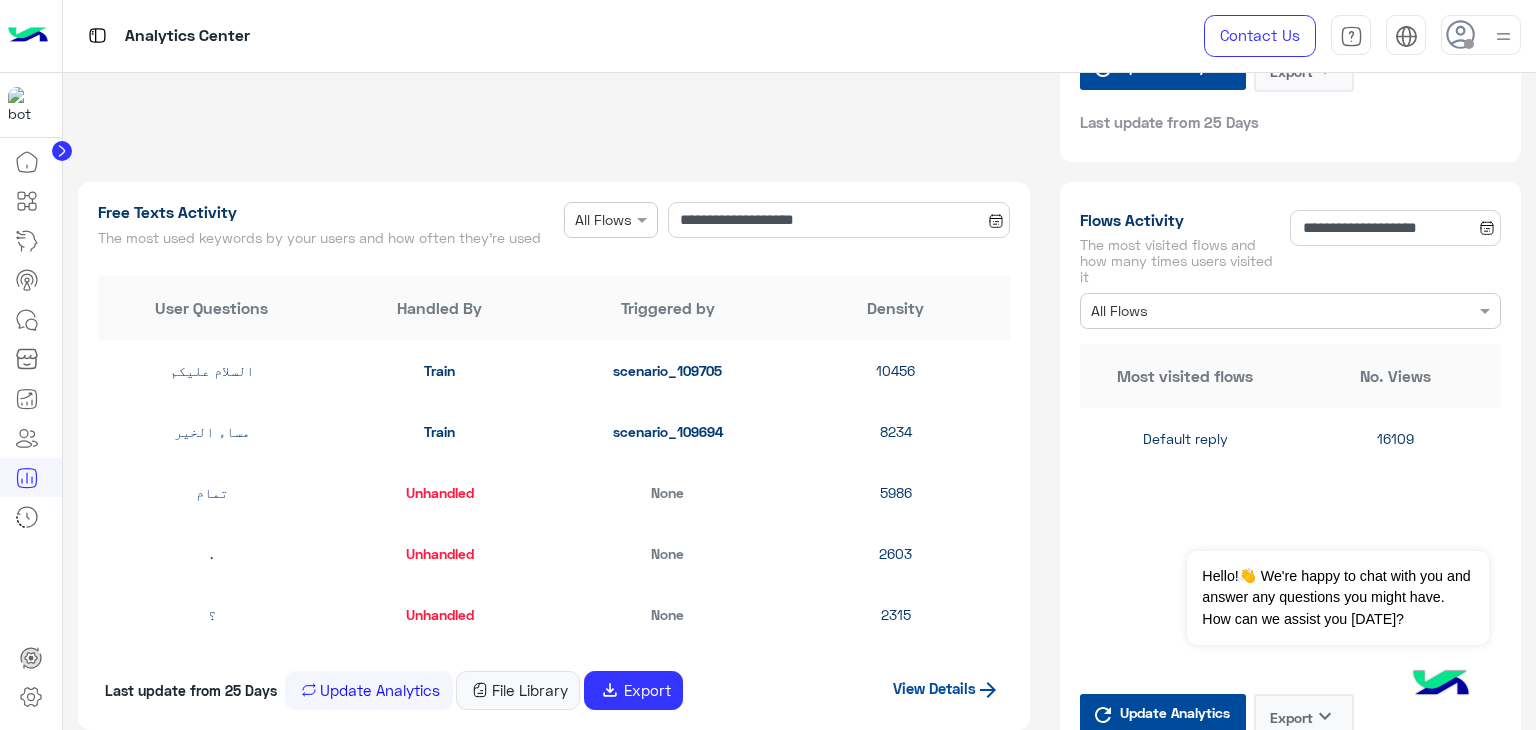 scroll, scrollTop: 300, scrollLeft: 0, axis: vertical 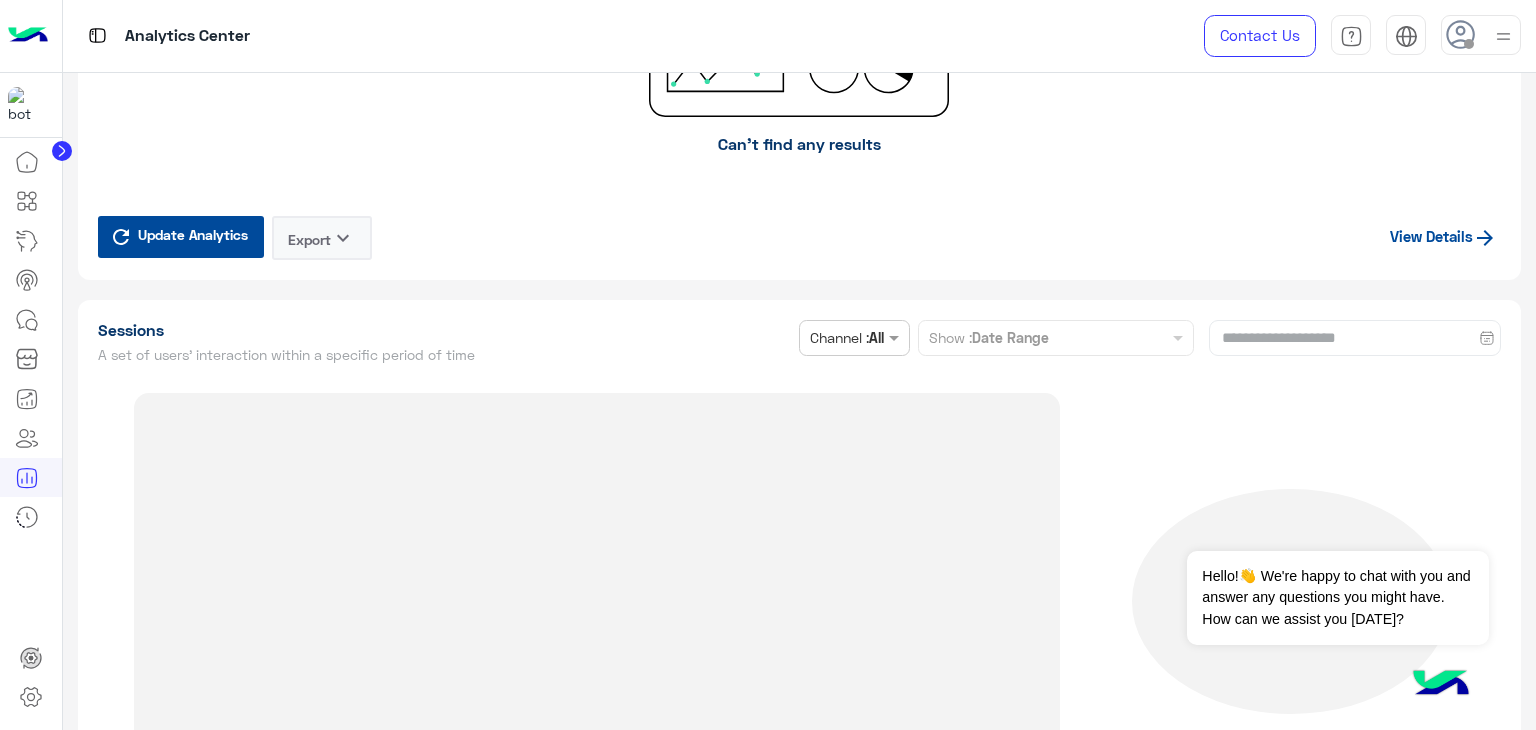 type on "**********" 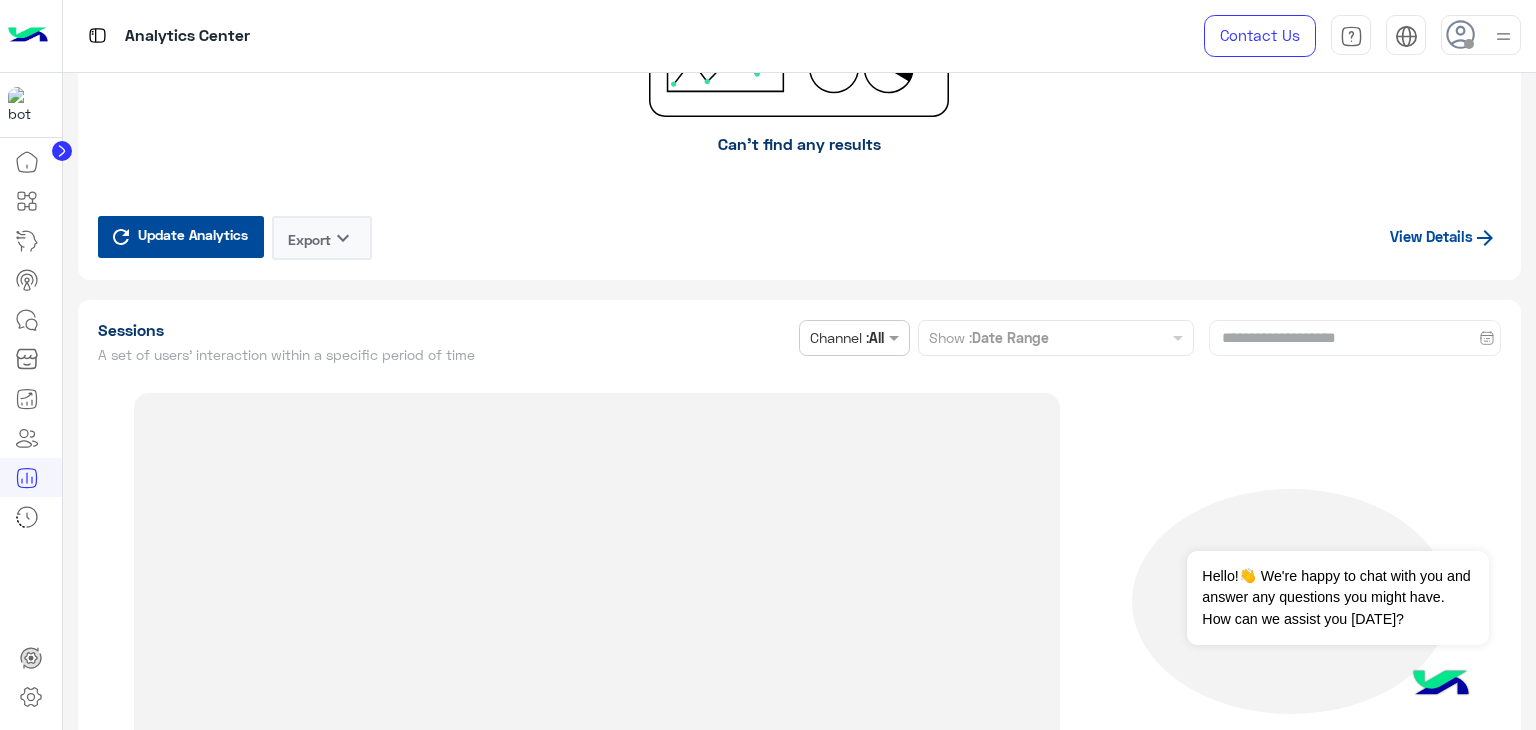 scroll, scrollTop: 3200, scrollLeft: 0, axis: vertical 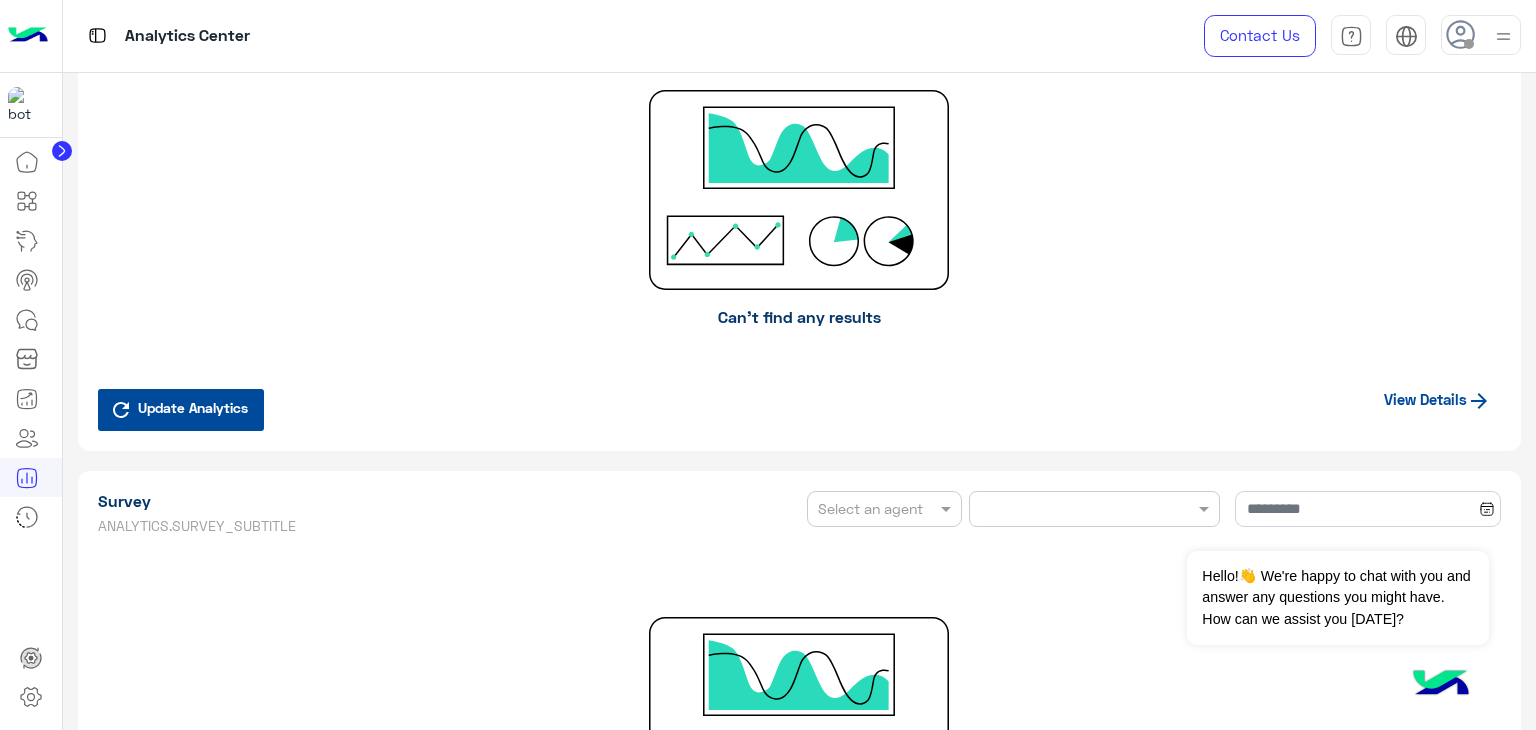 type on "**********" 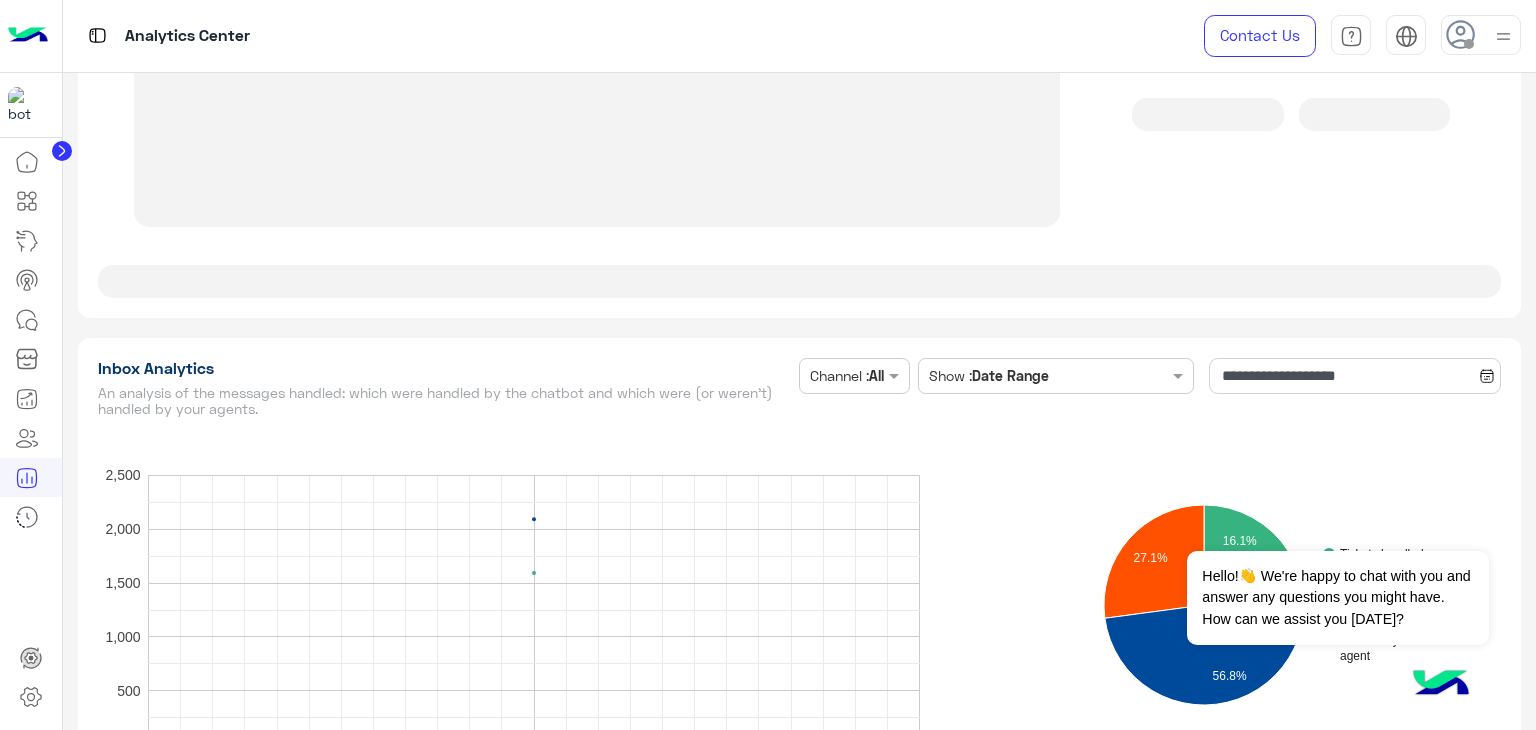 scroll, scrollTop: 4600, scrollLeft: 0, axis: vertical 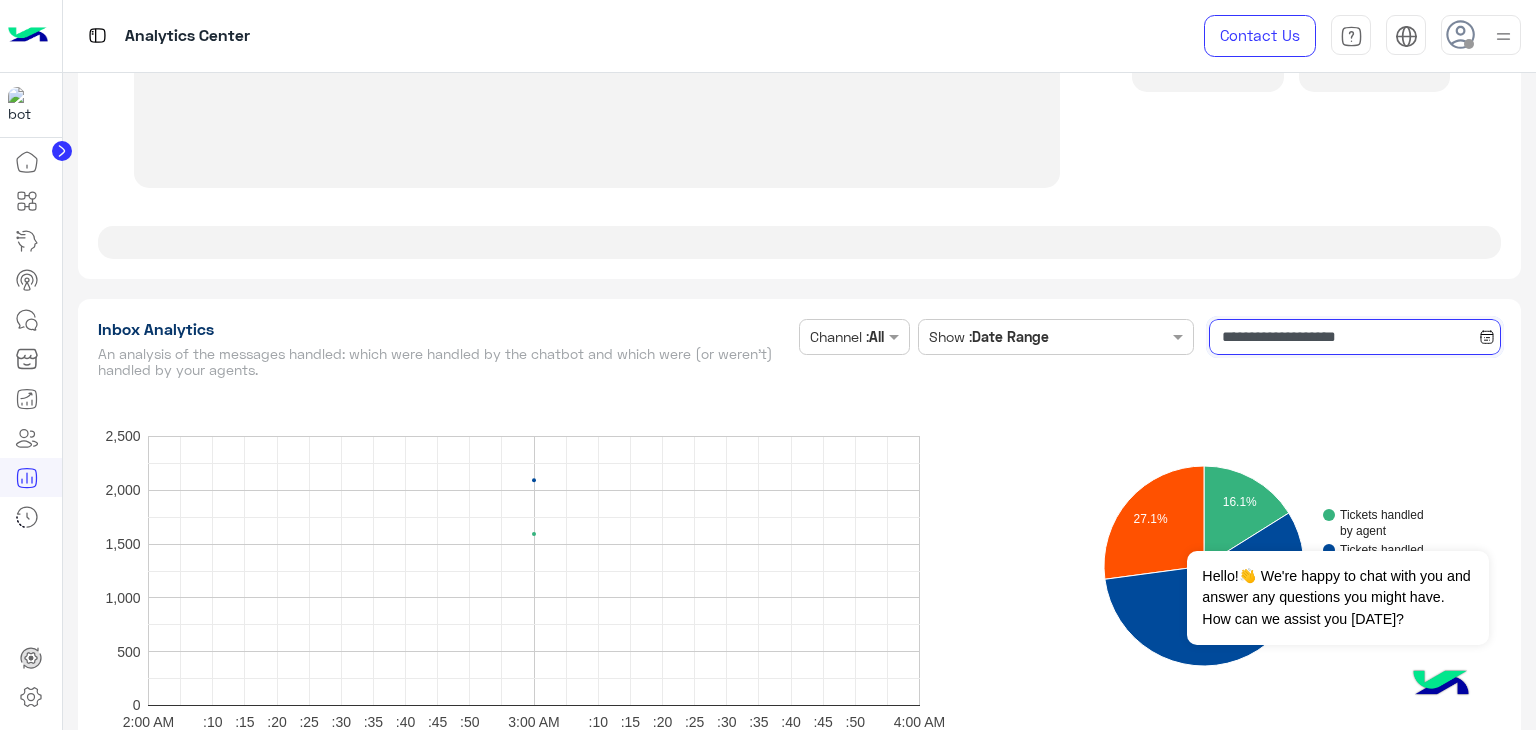 click on "**********" 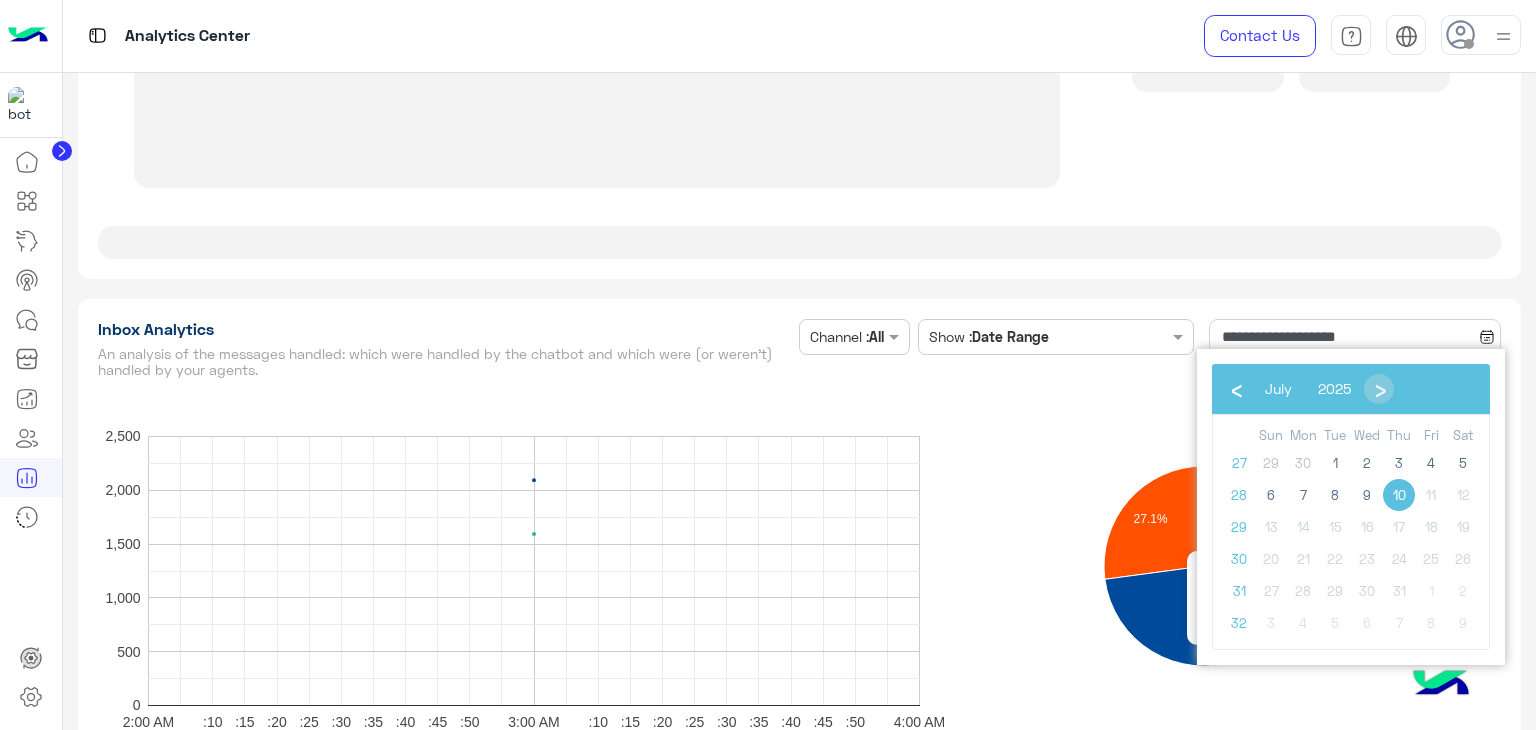 click on "10" 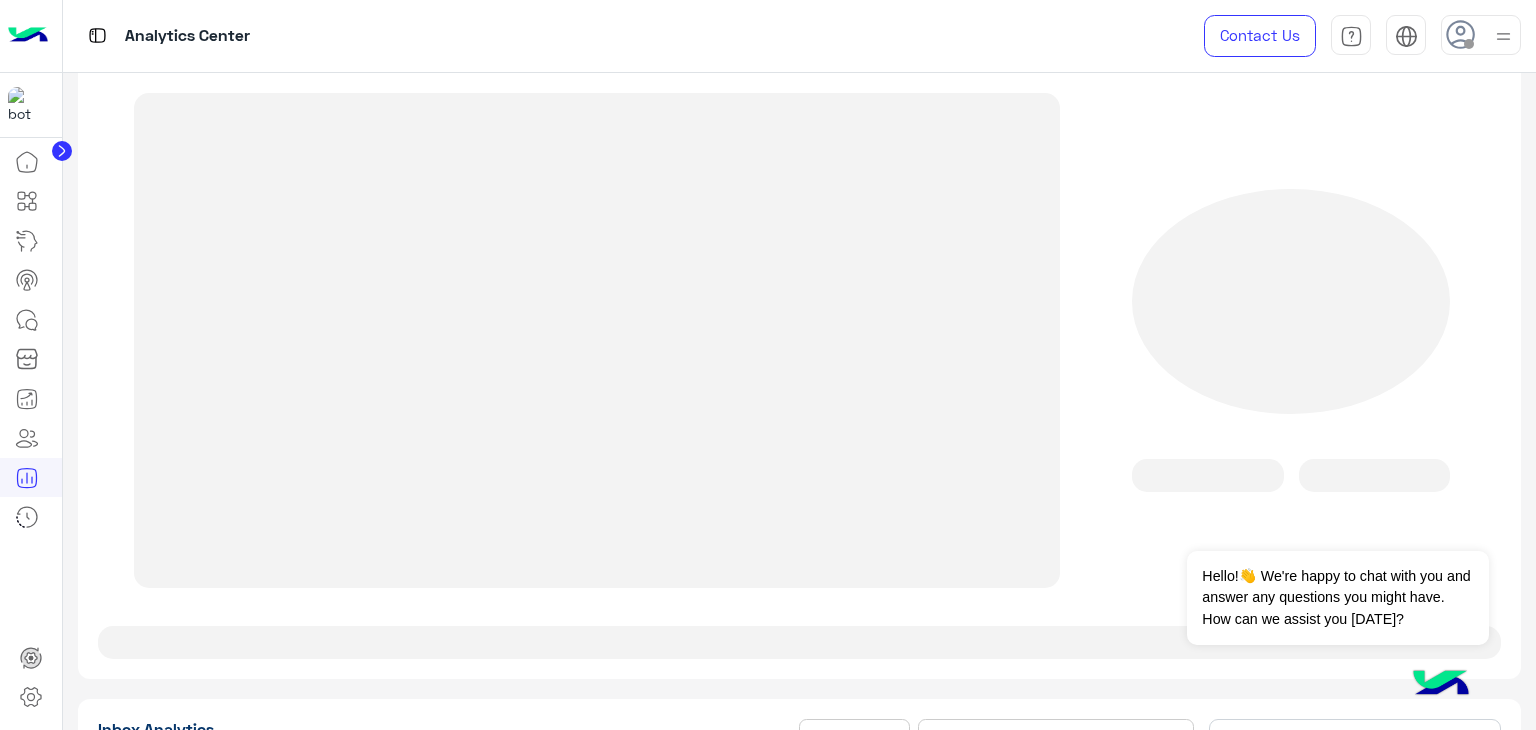 scroll, scrollTop: 4000, scrollLeft: 0, axis: vertical 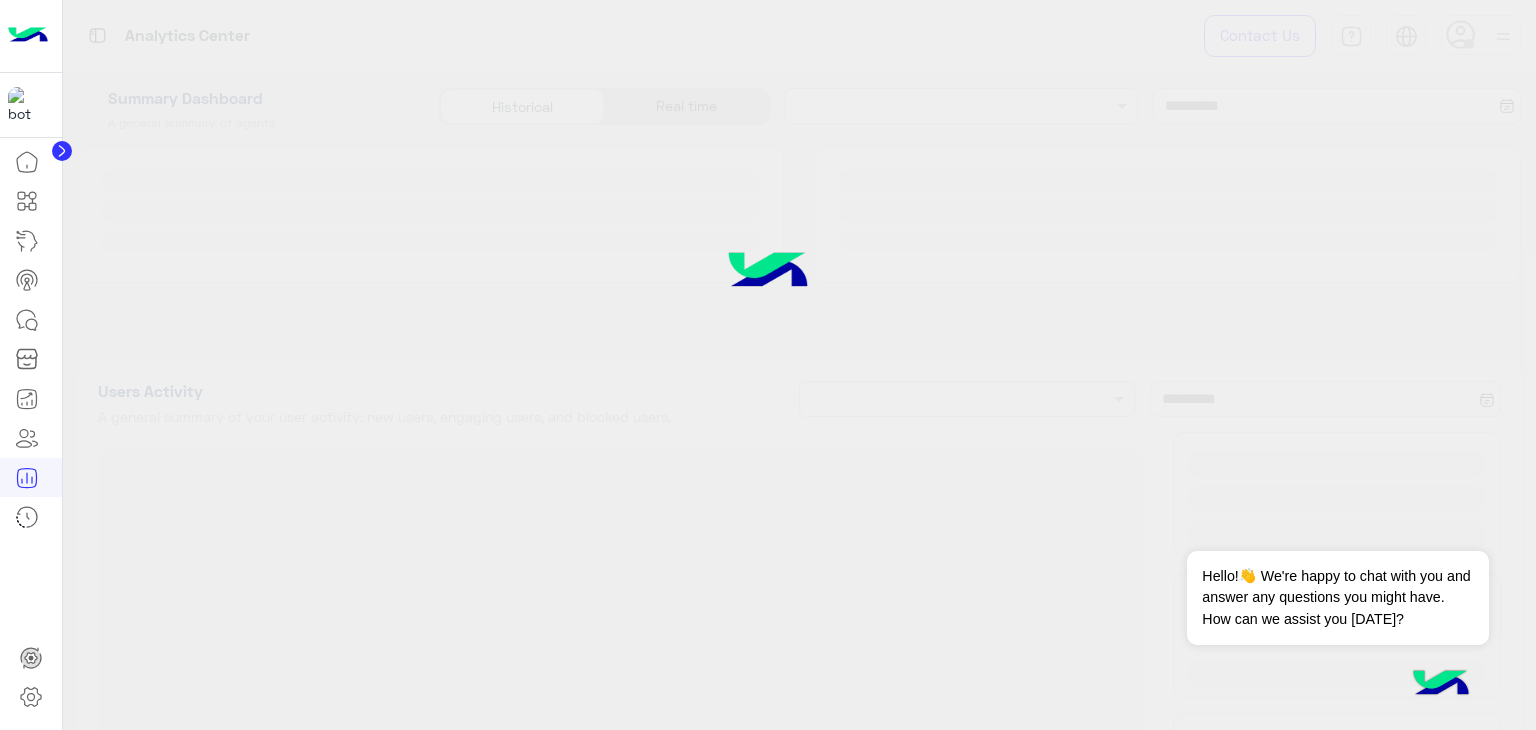 type on "**********" 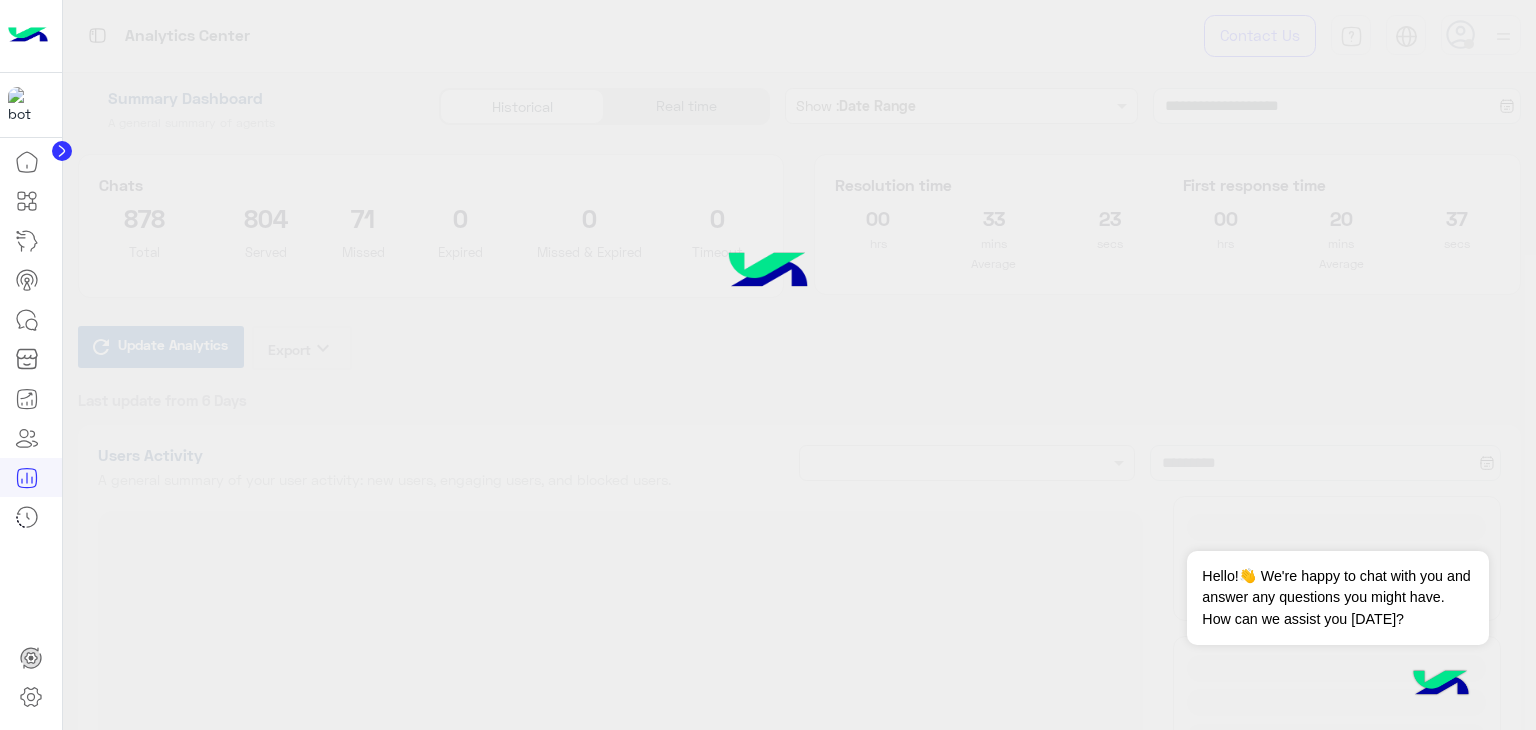 type on "**********" 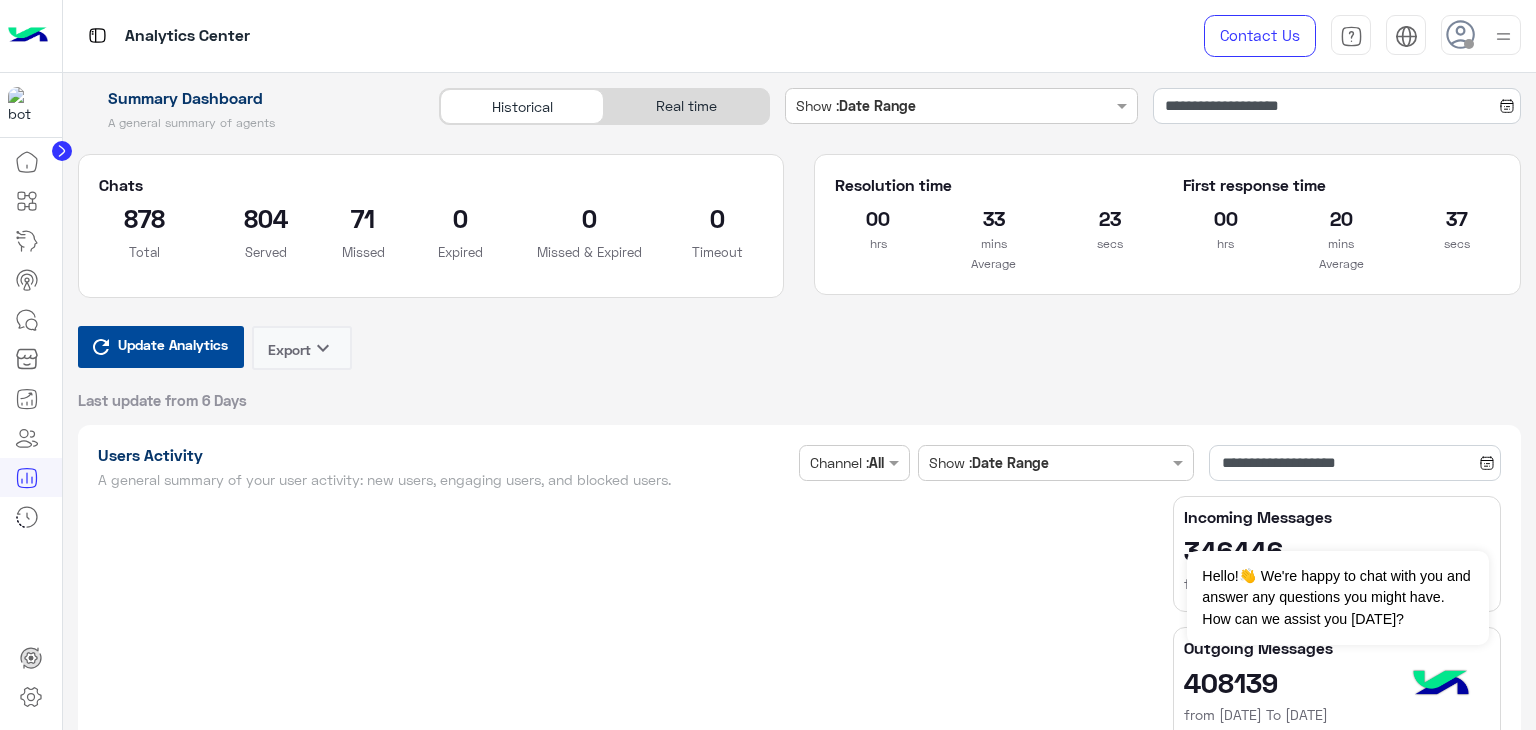 type on "**********" 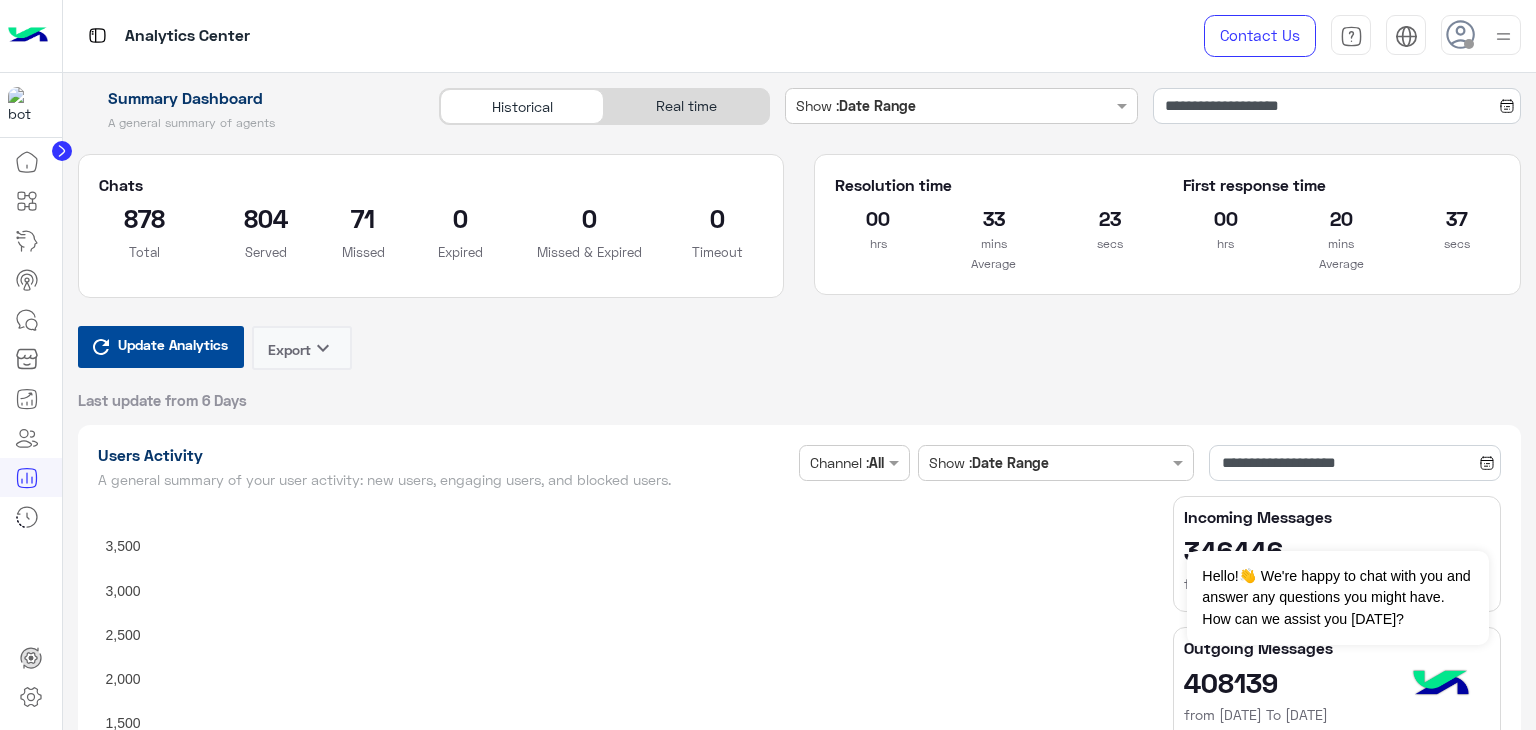 type on "**********" 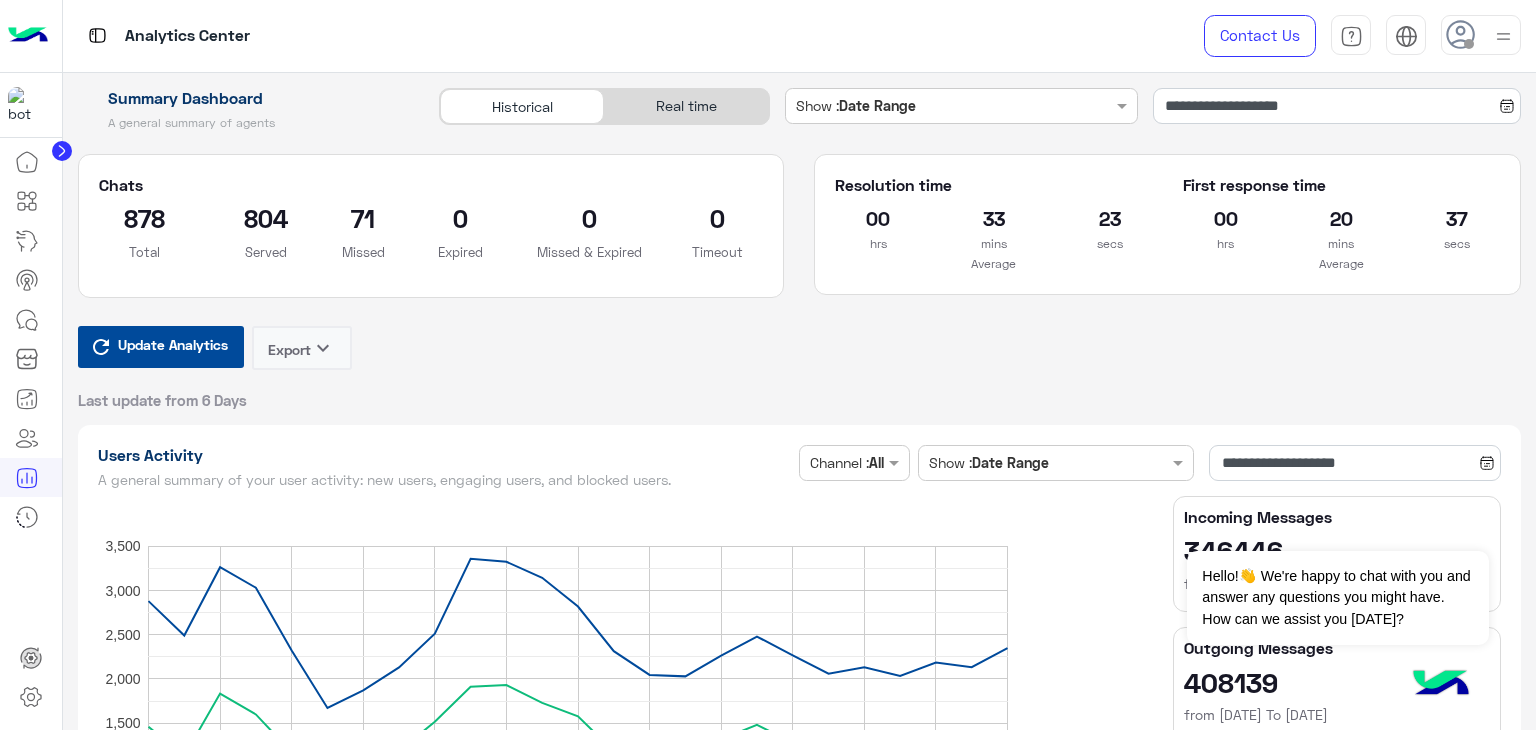 type on "**********" 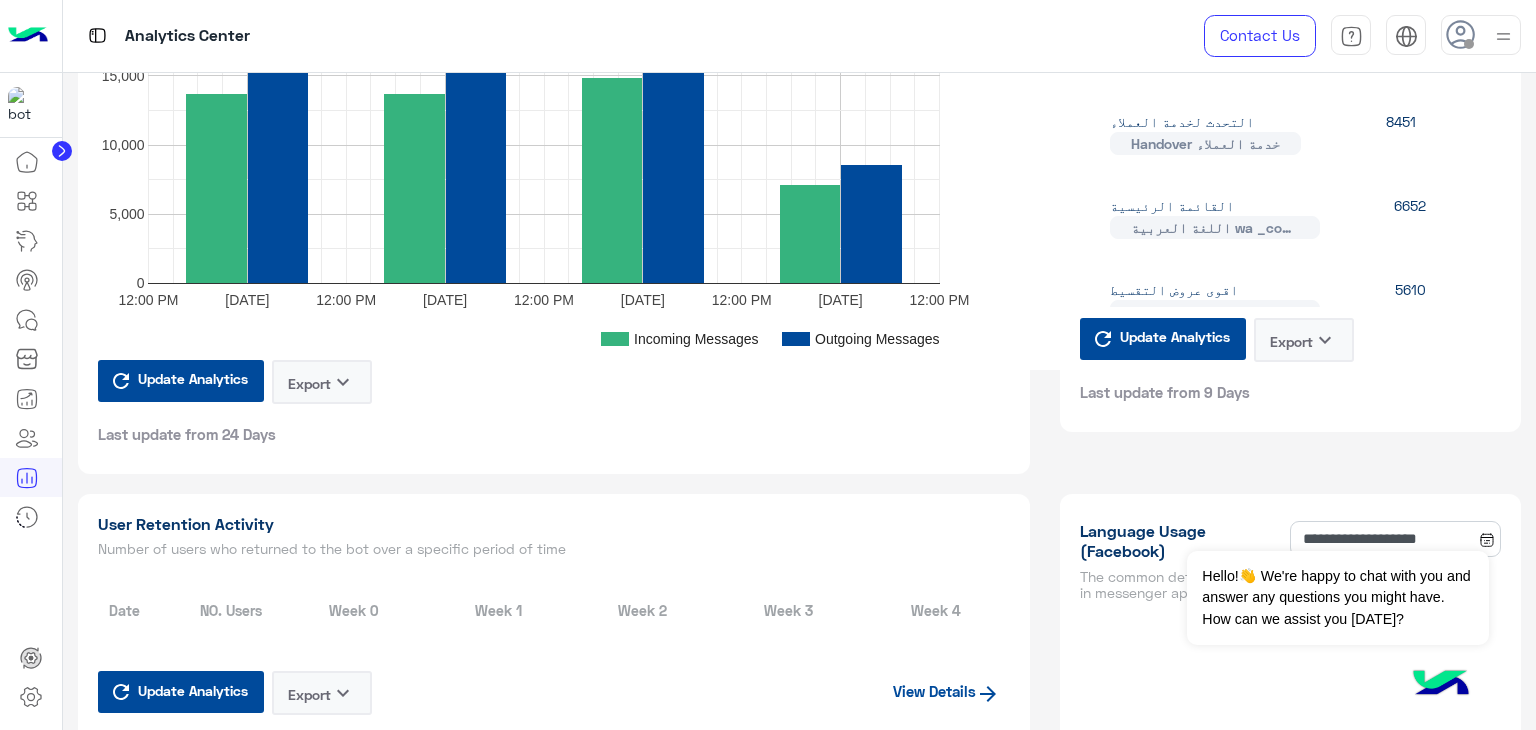 type on "**********" 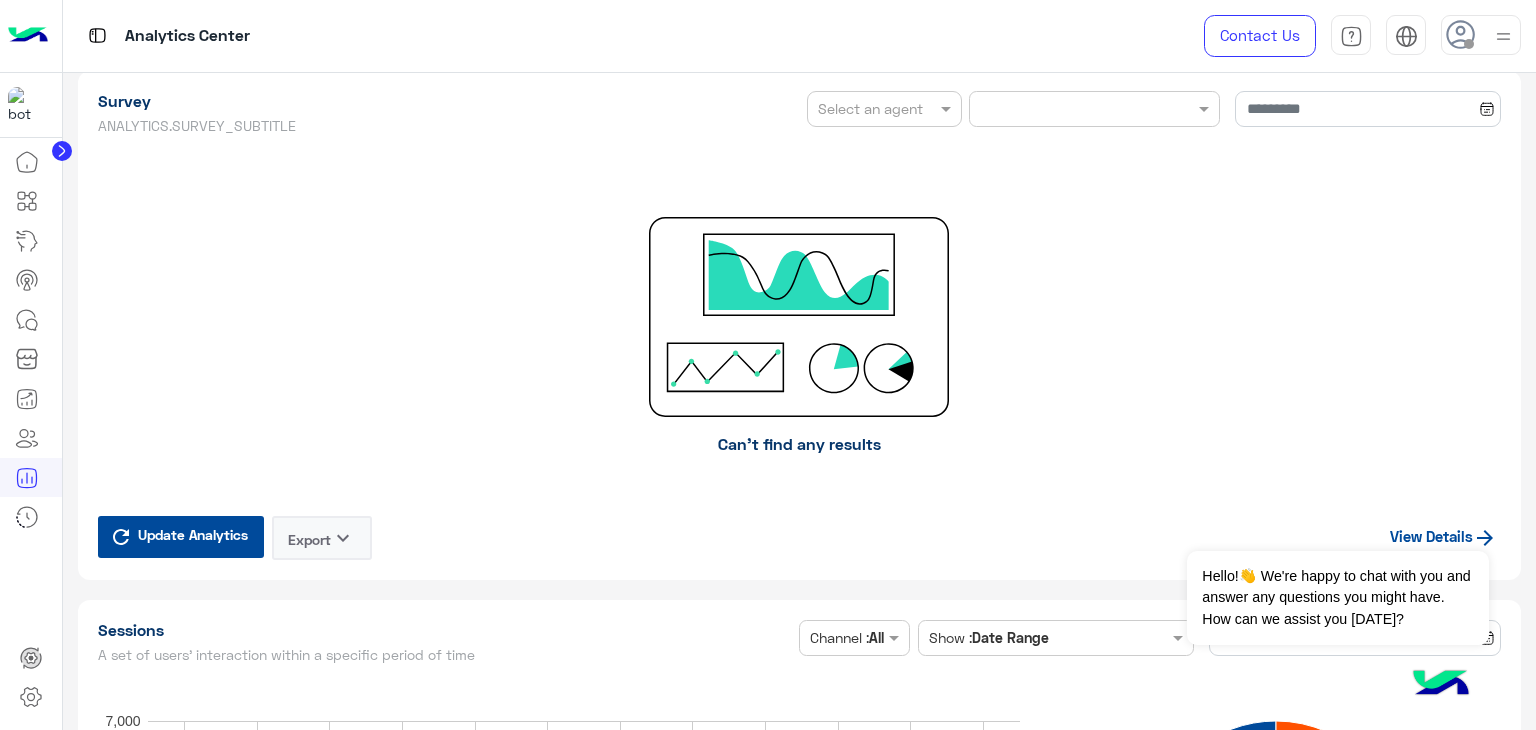 scroll, scrollTop: 3792, scrollLeft: 0, axis: vertical 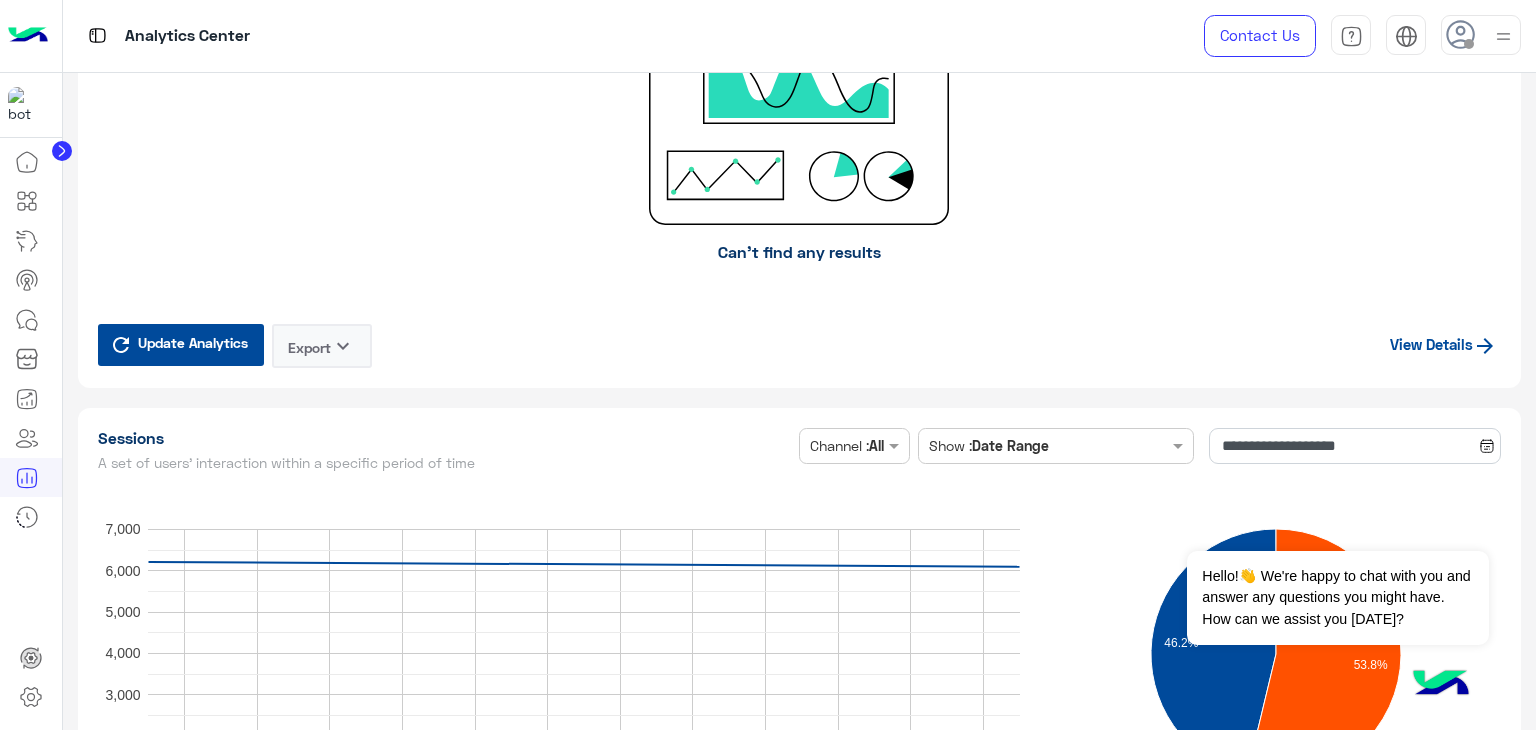 type on "**********" 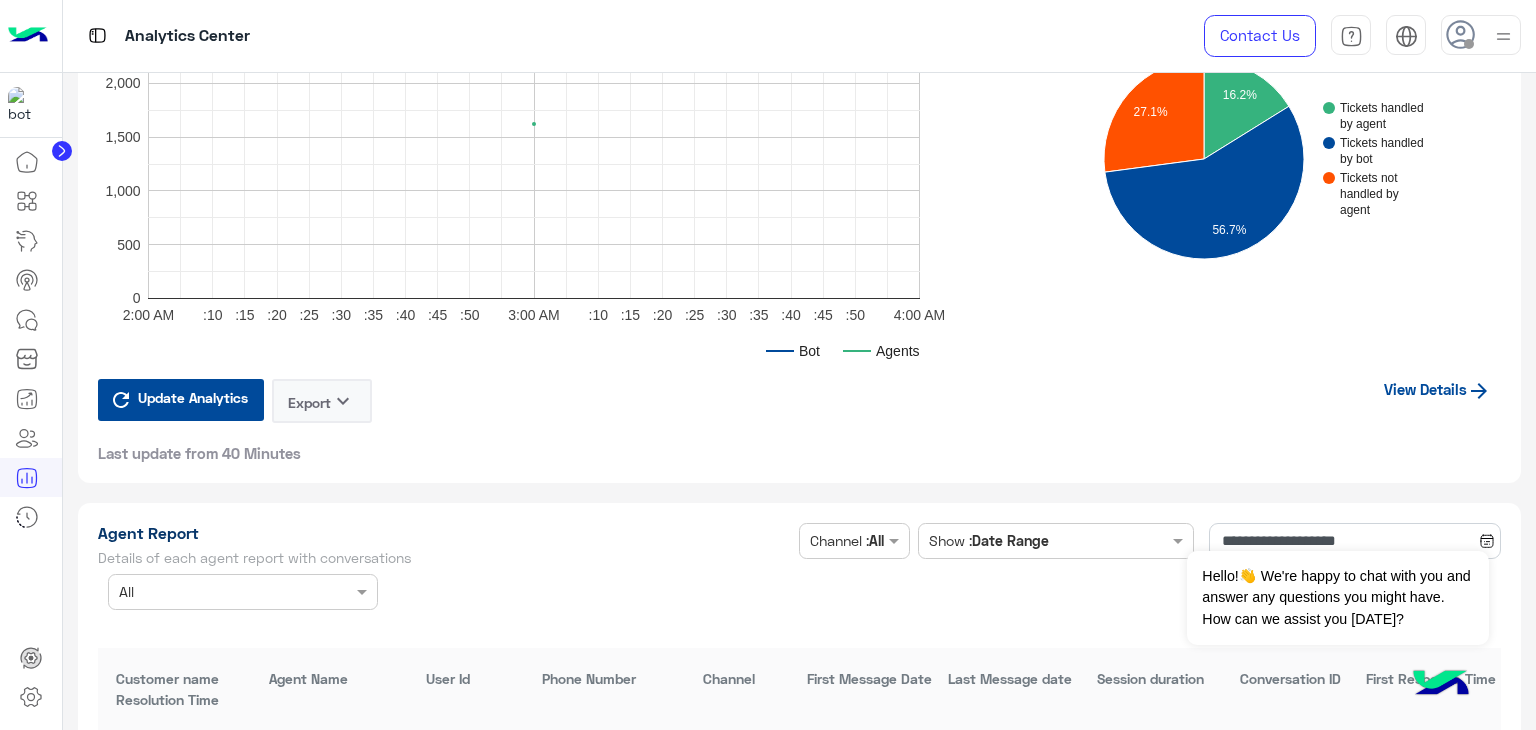 type on "**********" 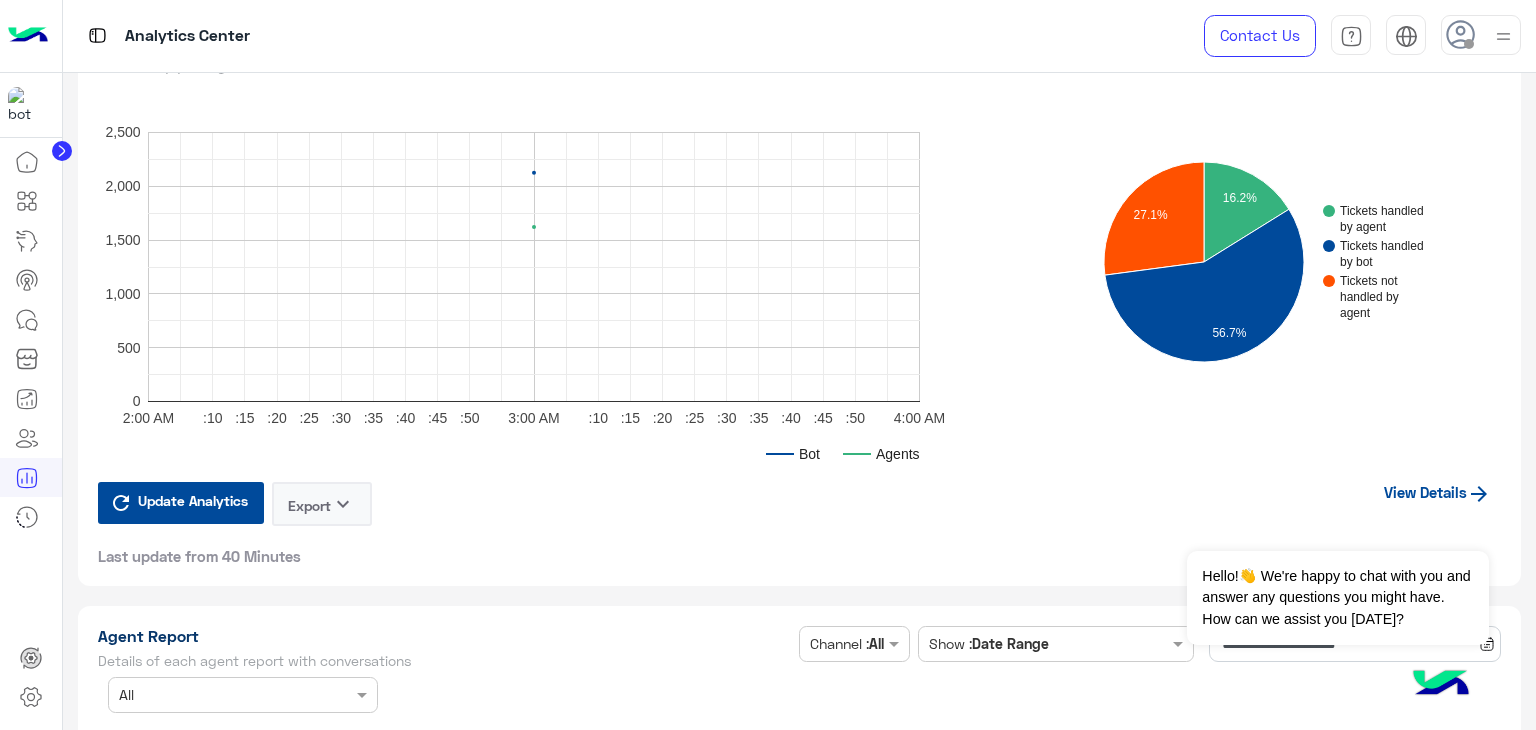 scroll, scrollTop: 4700, scrollLeft: 0, axis: vertical 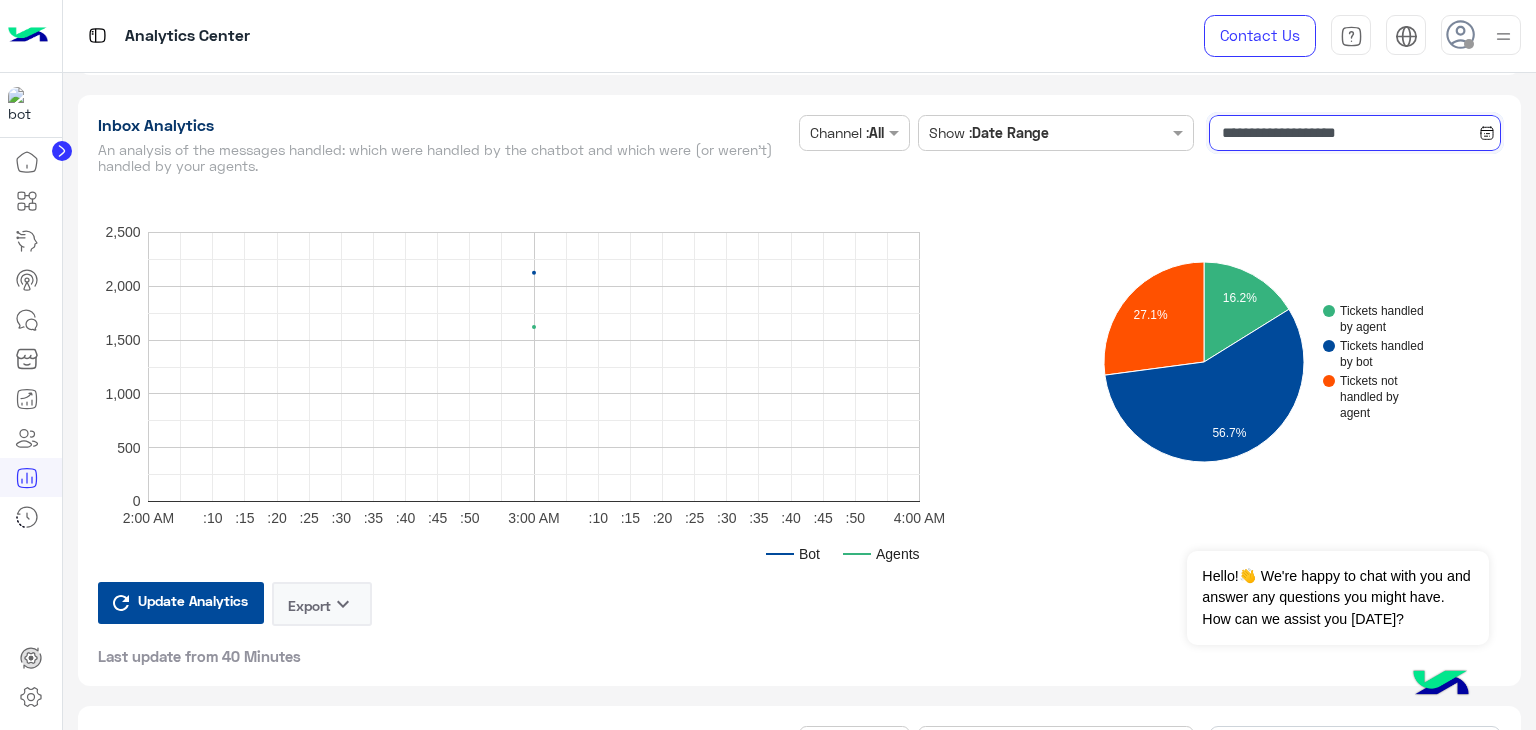 click on "**********" 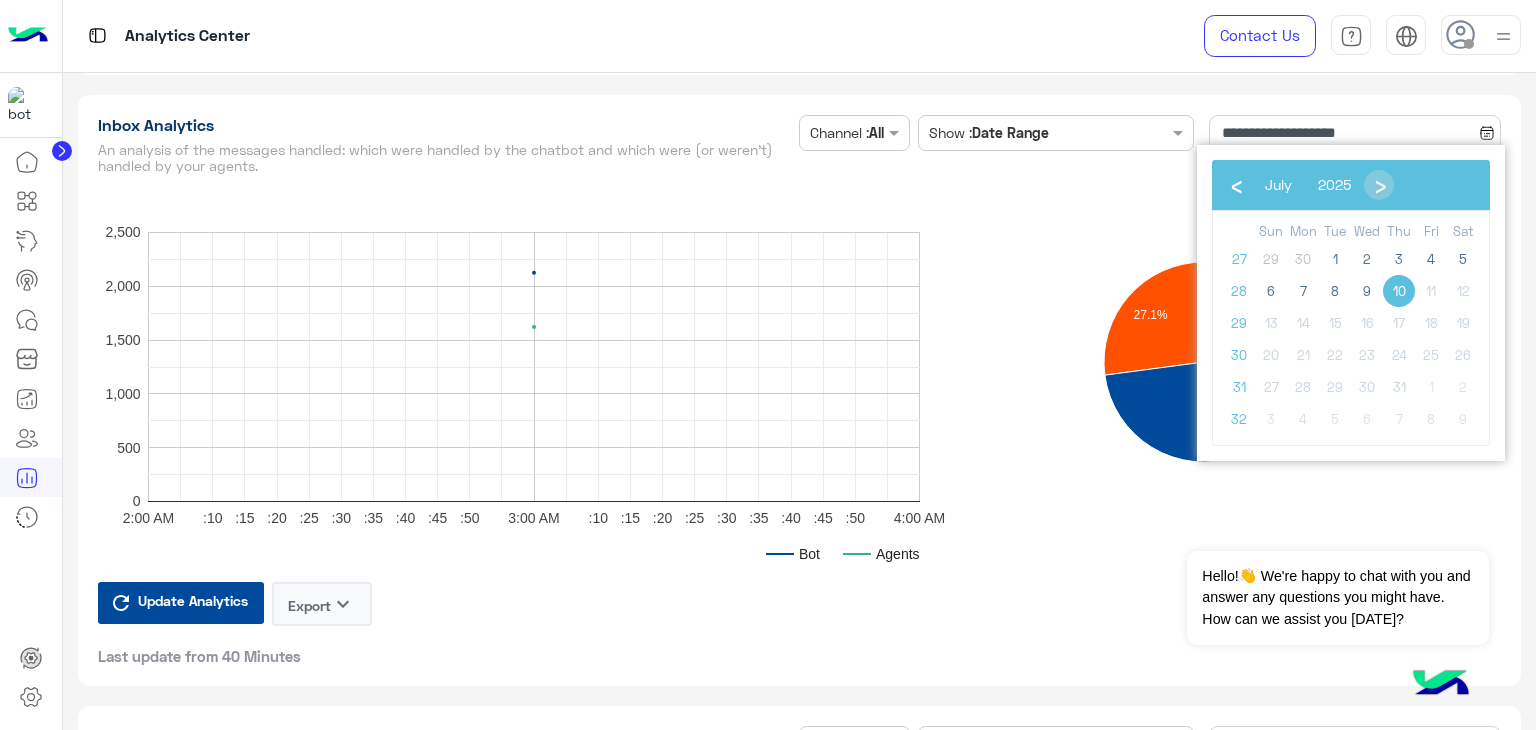 click on "10" 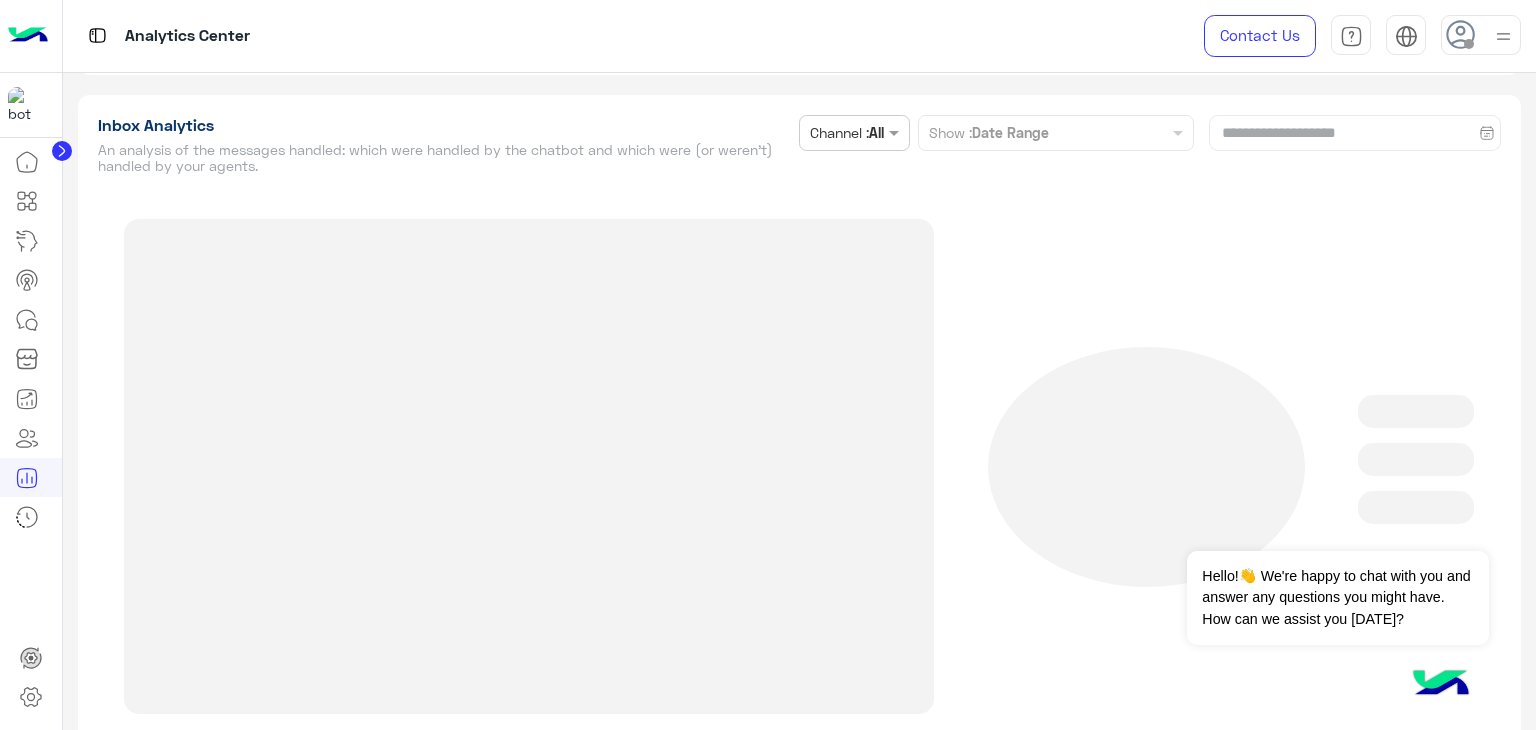 click 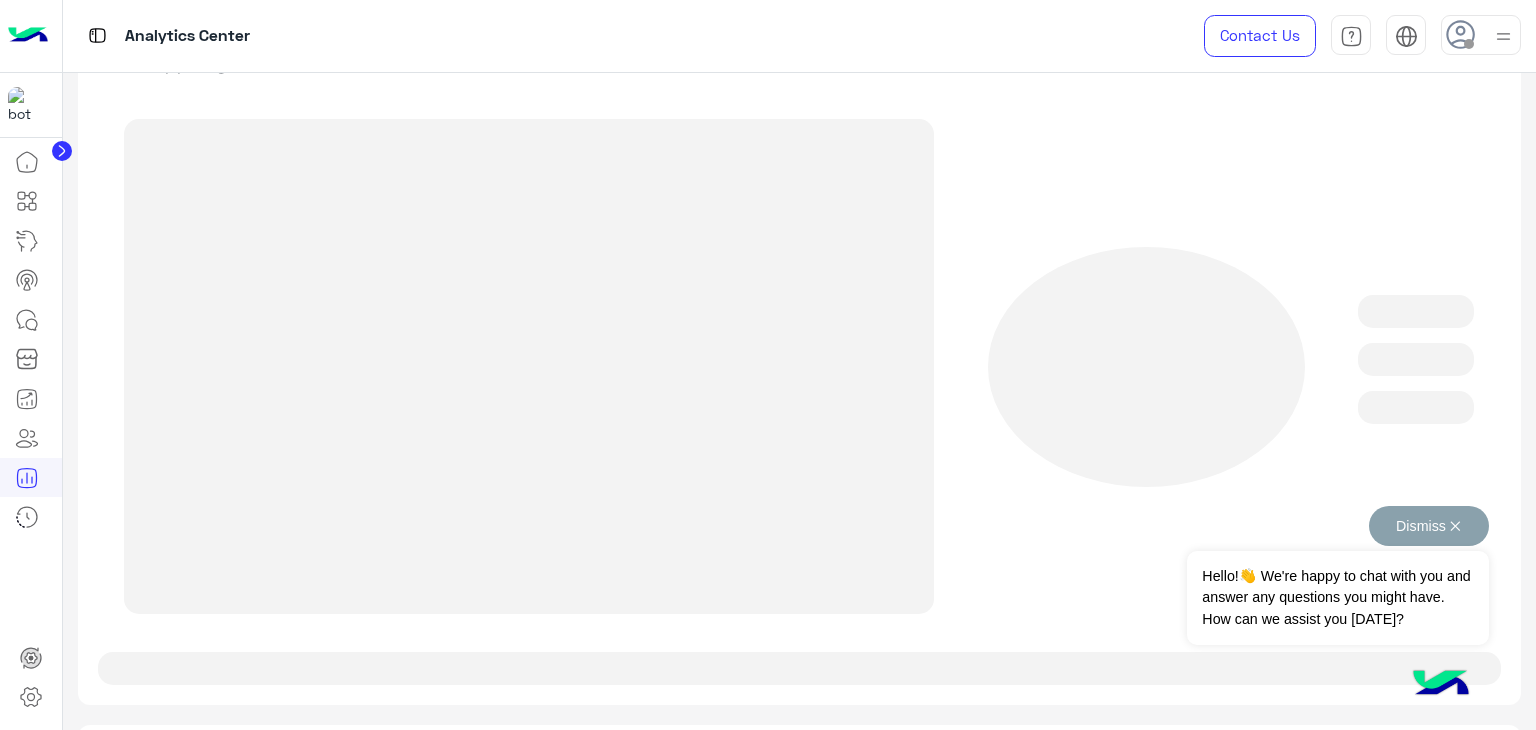 click on "Dismiss ✕" at bounding box center (1429, 526) 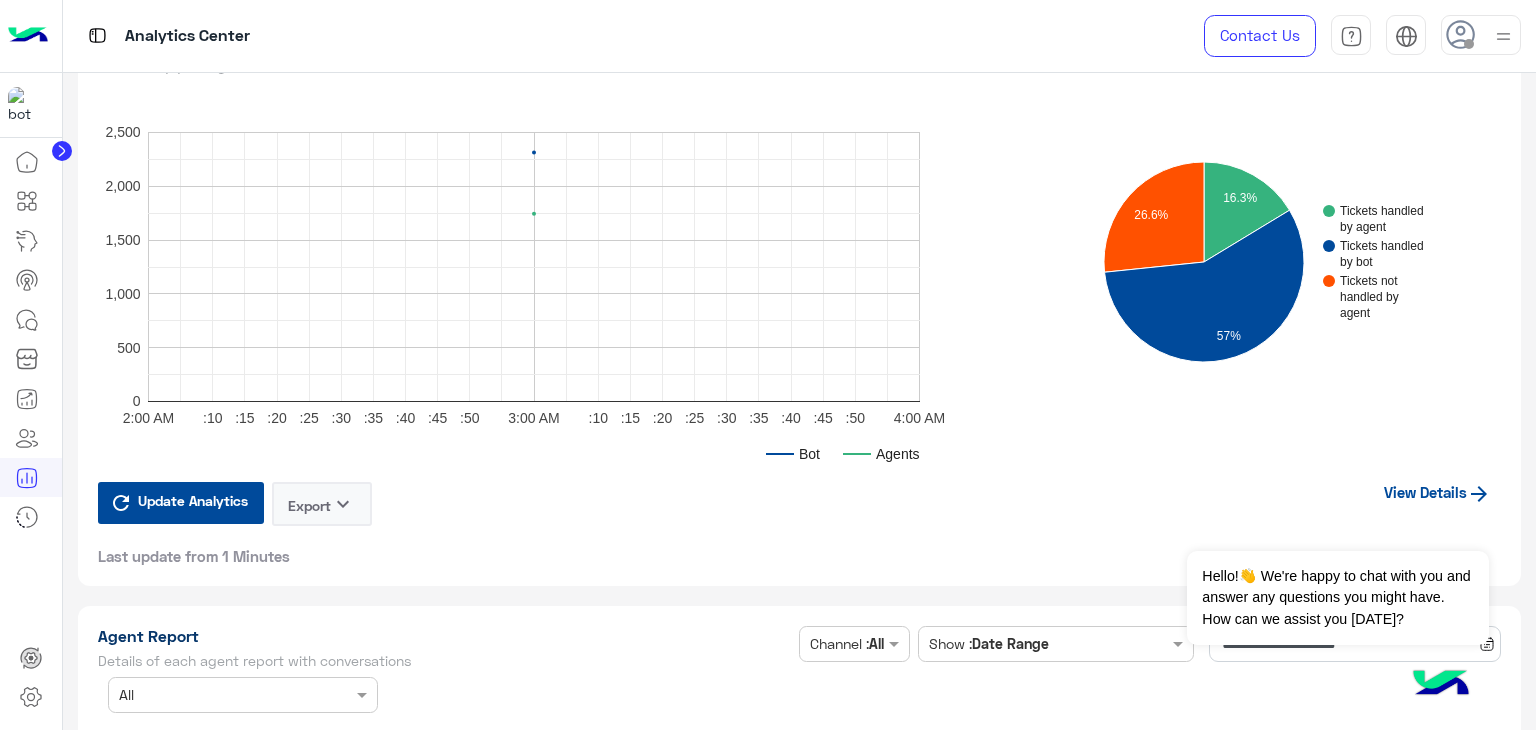 click on "View Details" 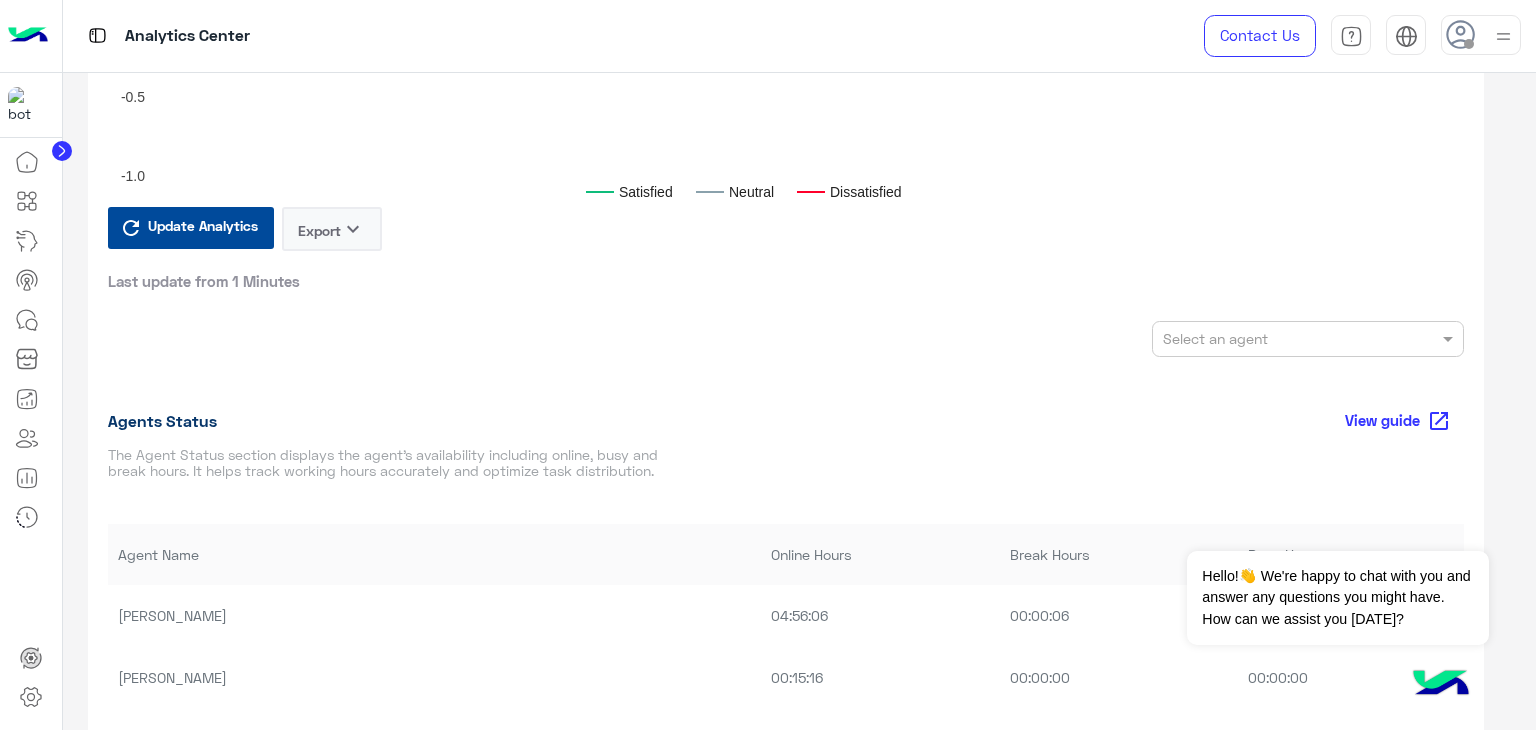 scroll, scrollTop: 1470, scrollLeft: 0, axis: vertical 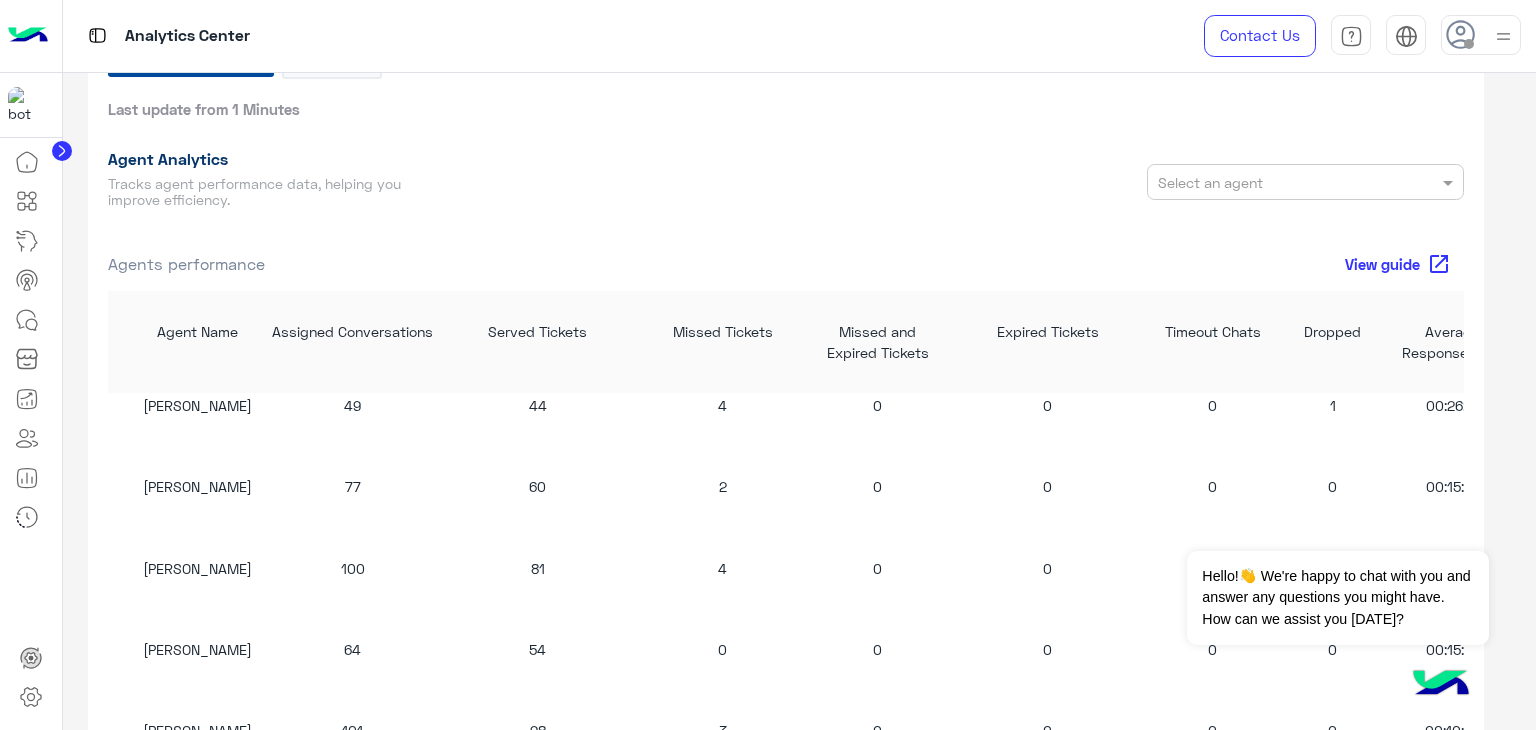 click on "100" 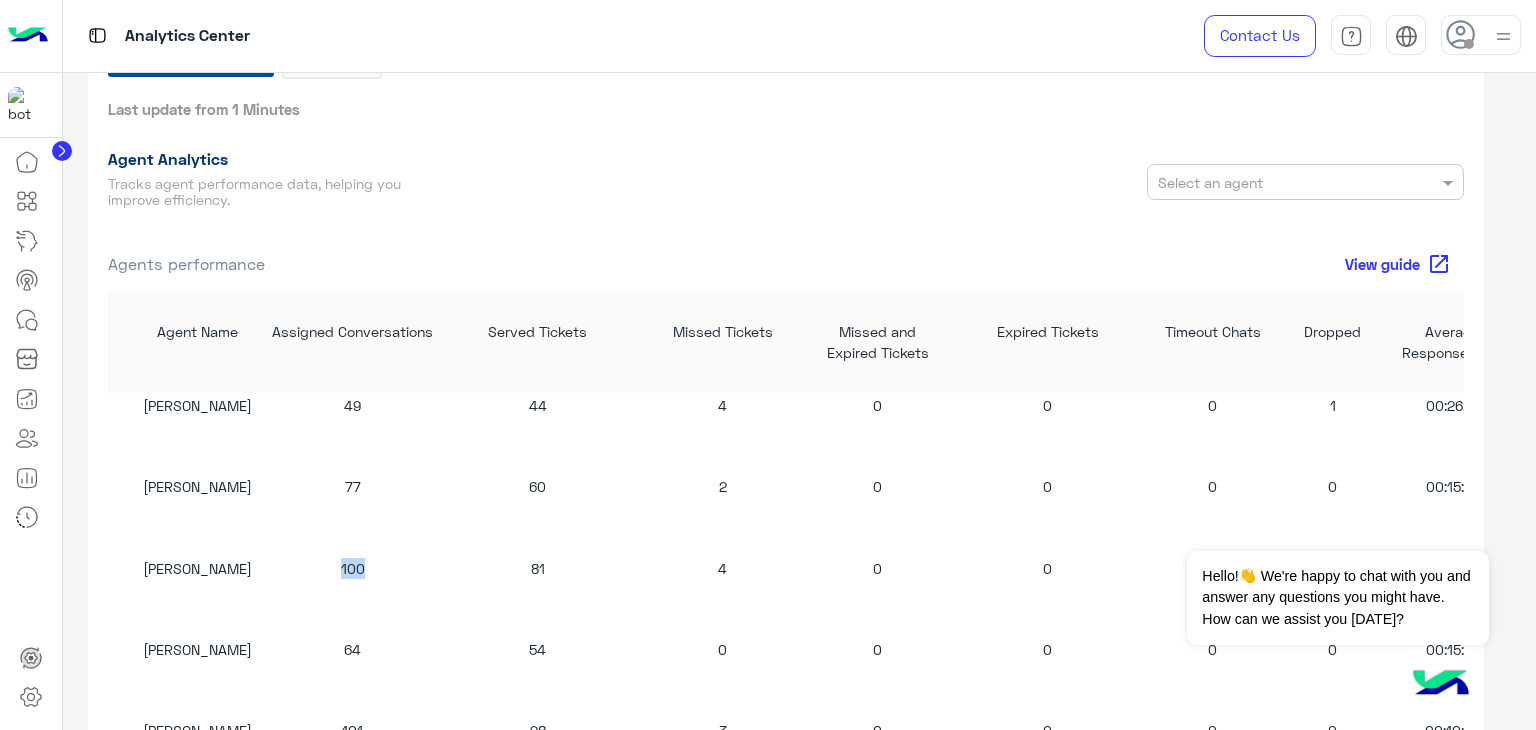click on "100" 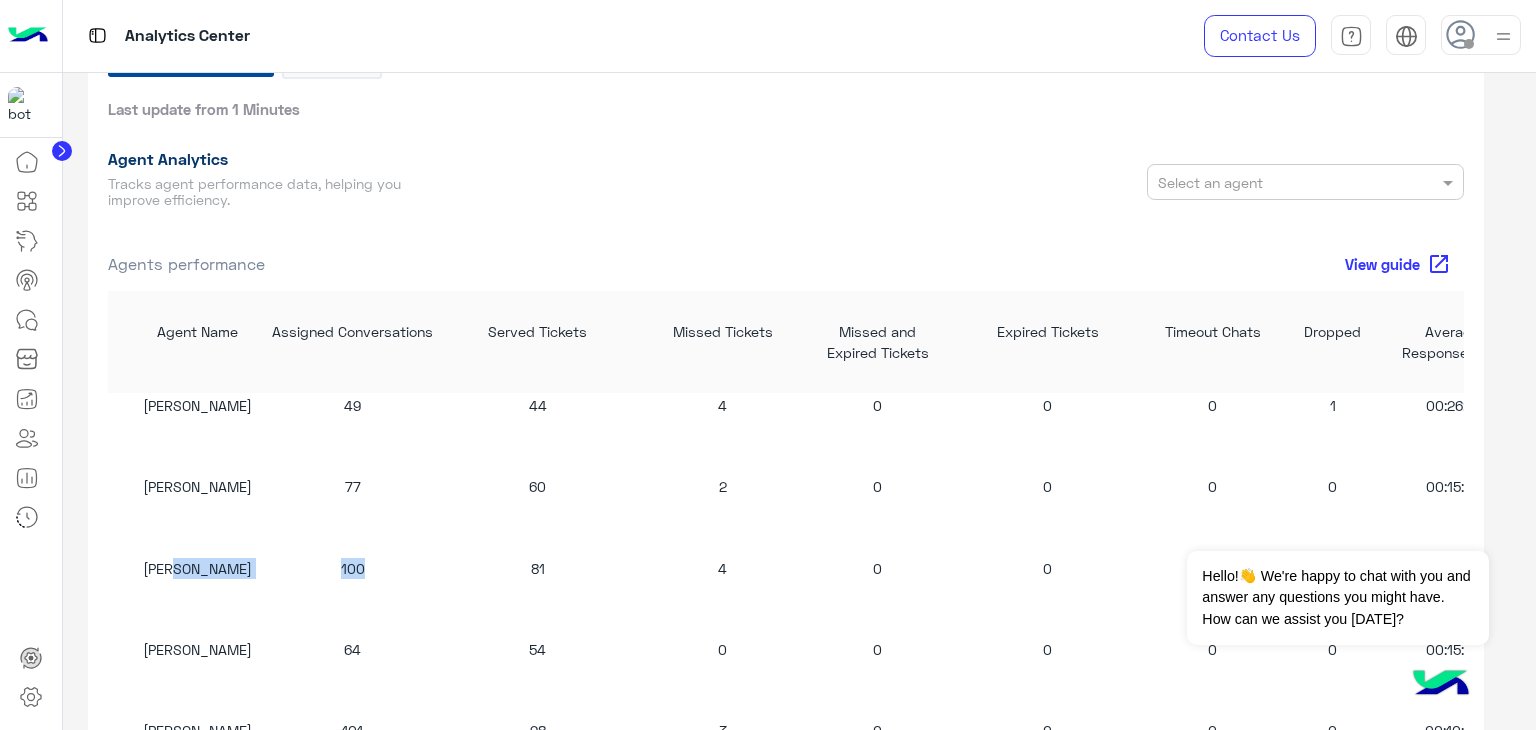 drag, startPoint x: 207, startPoint y: 566, endPoint x: 372, endPoint y: 561, distance: 165.07574 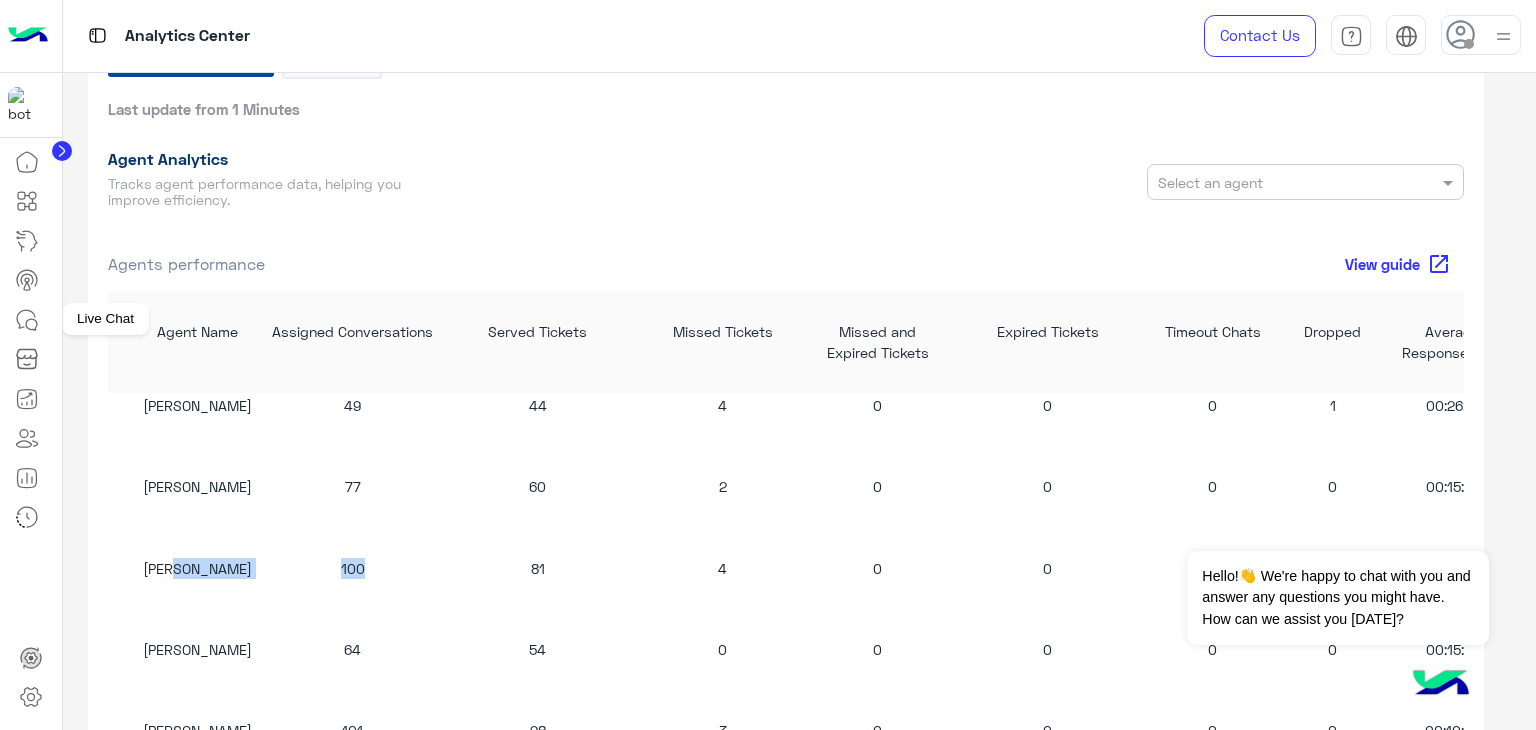 click 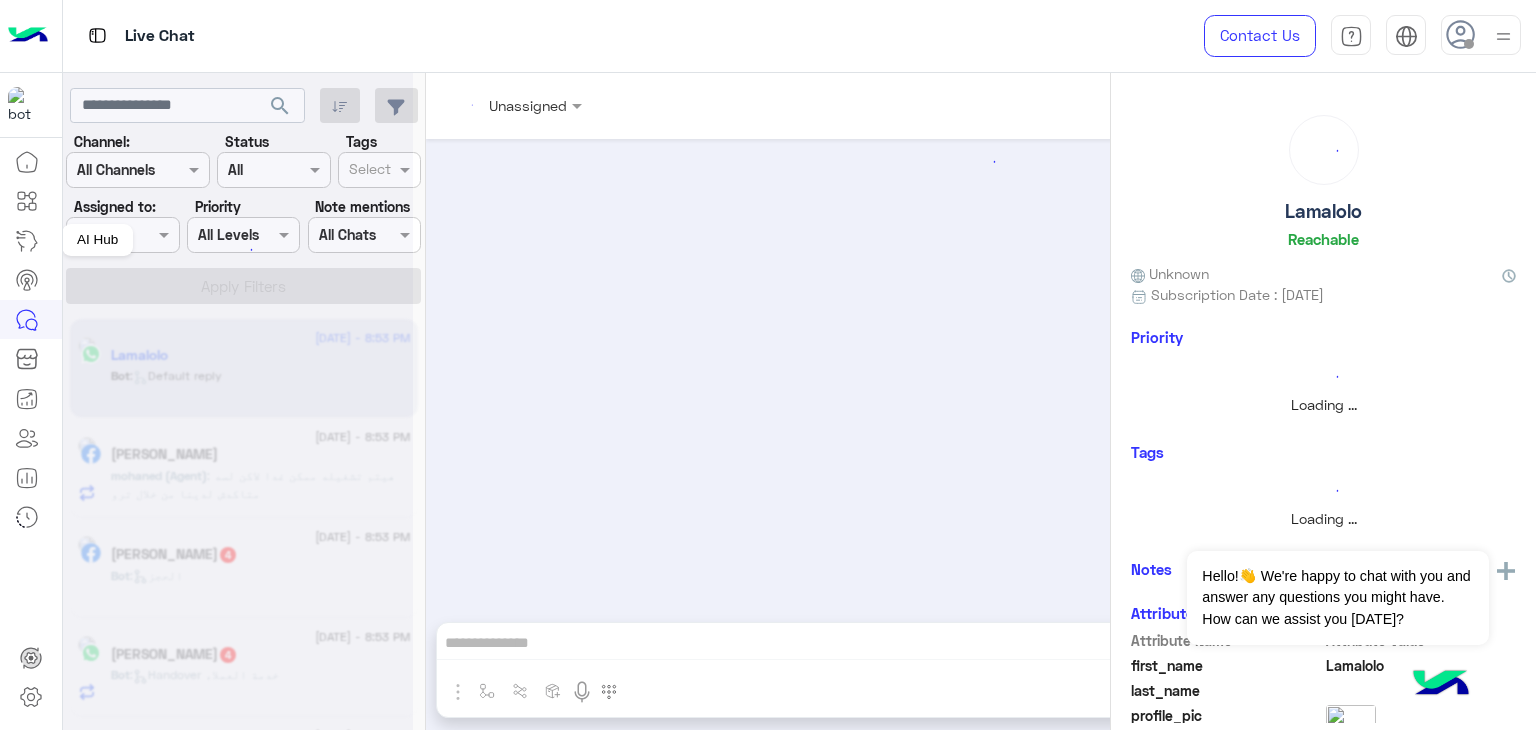 click 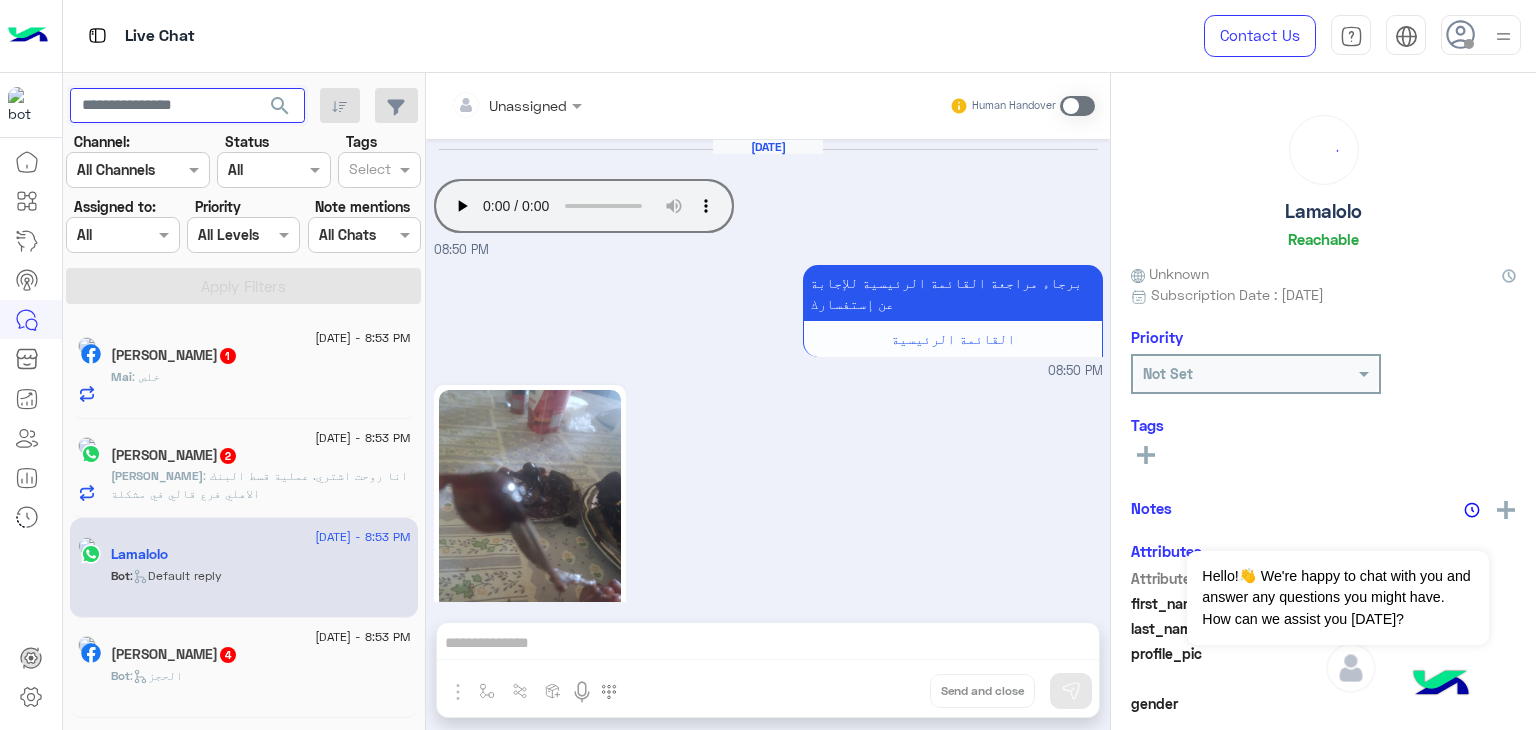 click at bounding box center (187, 106) 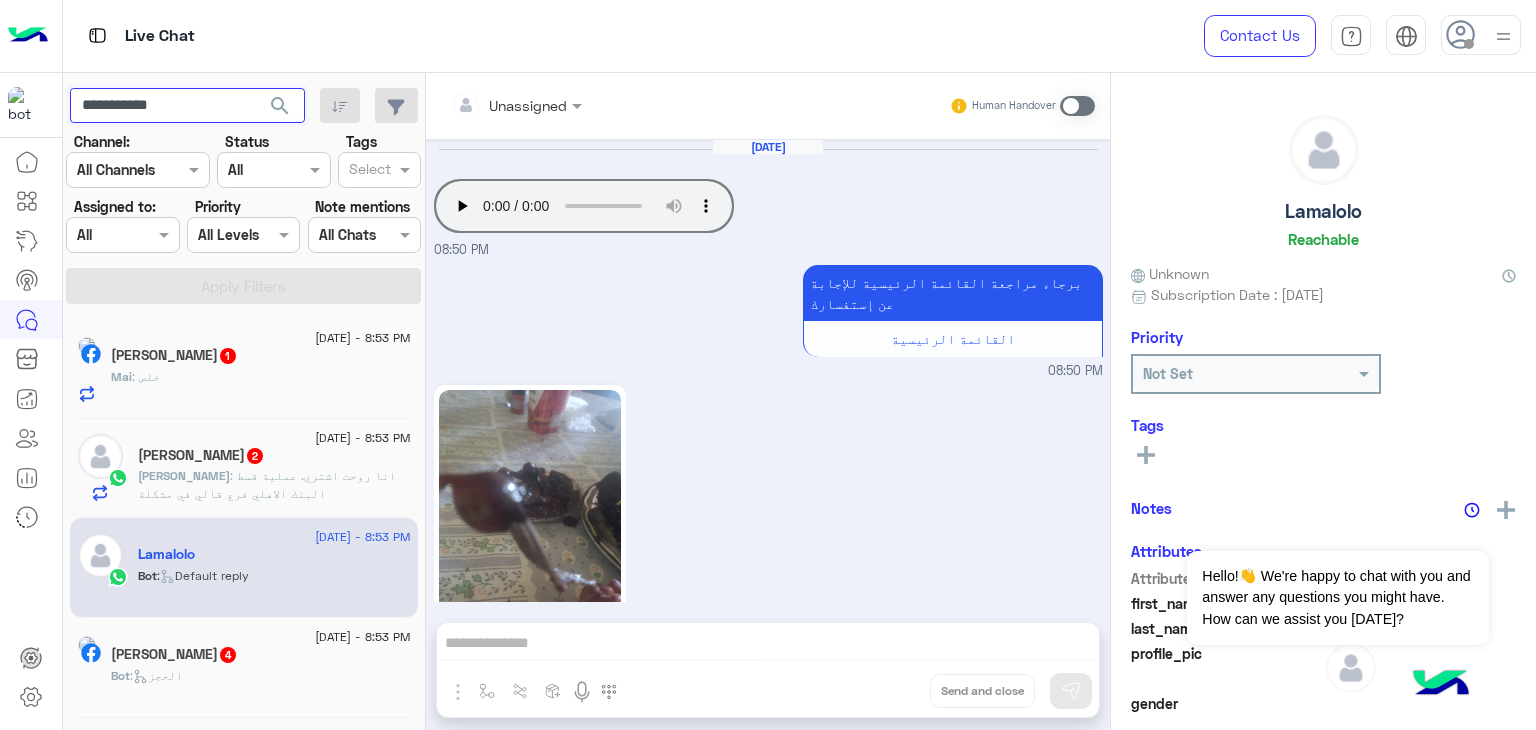 scroll, scrollTop: 1625, scrollLeft: 0, axis: vertical 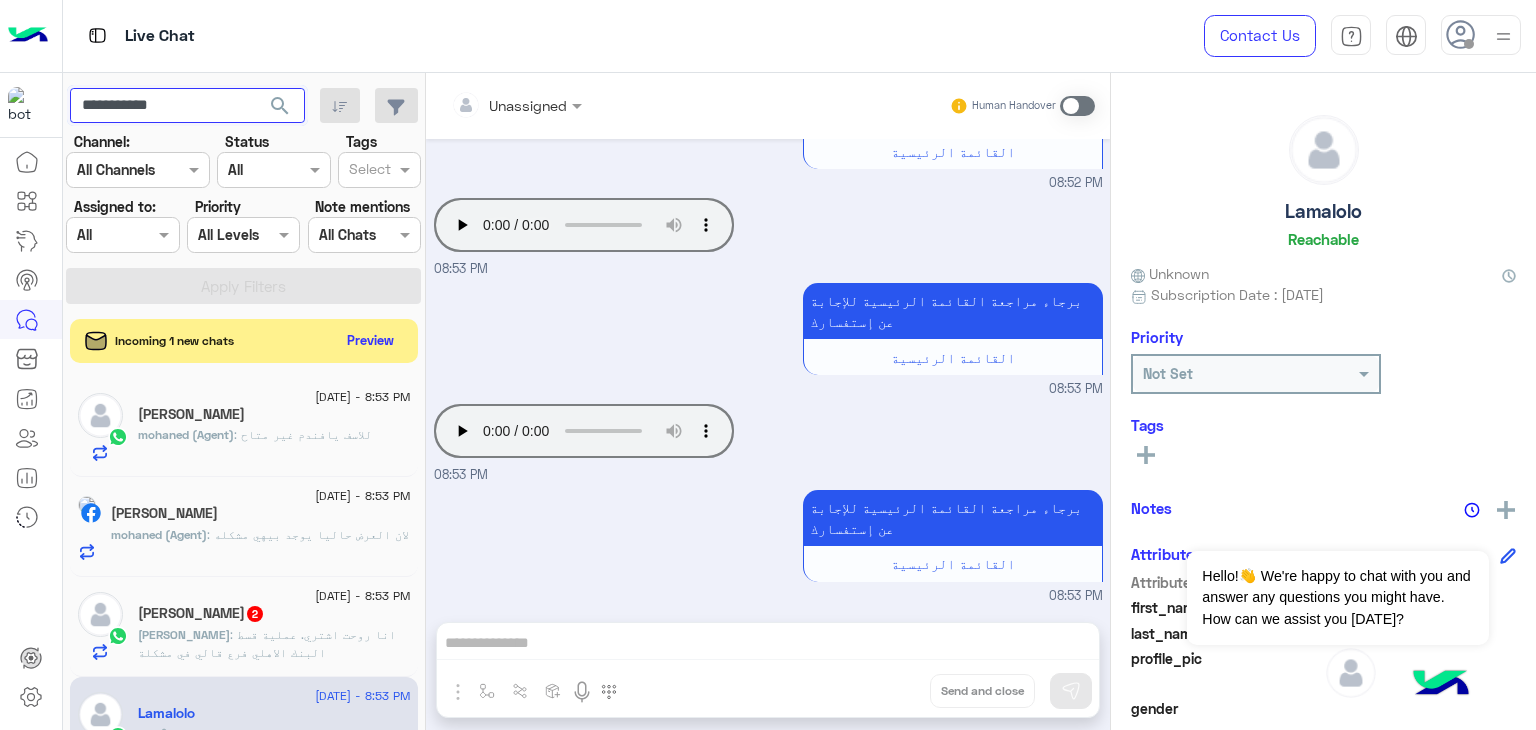 drag, startPoint x: 86, startPoint y: 109, endPoint x: 108, endPoint y: 109, distance: 22 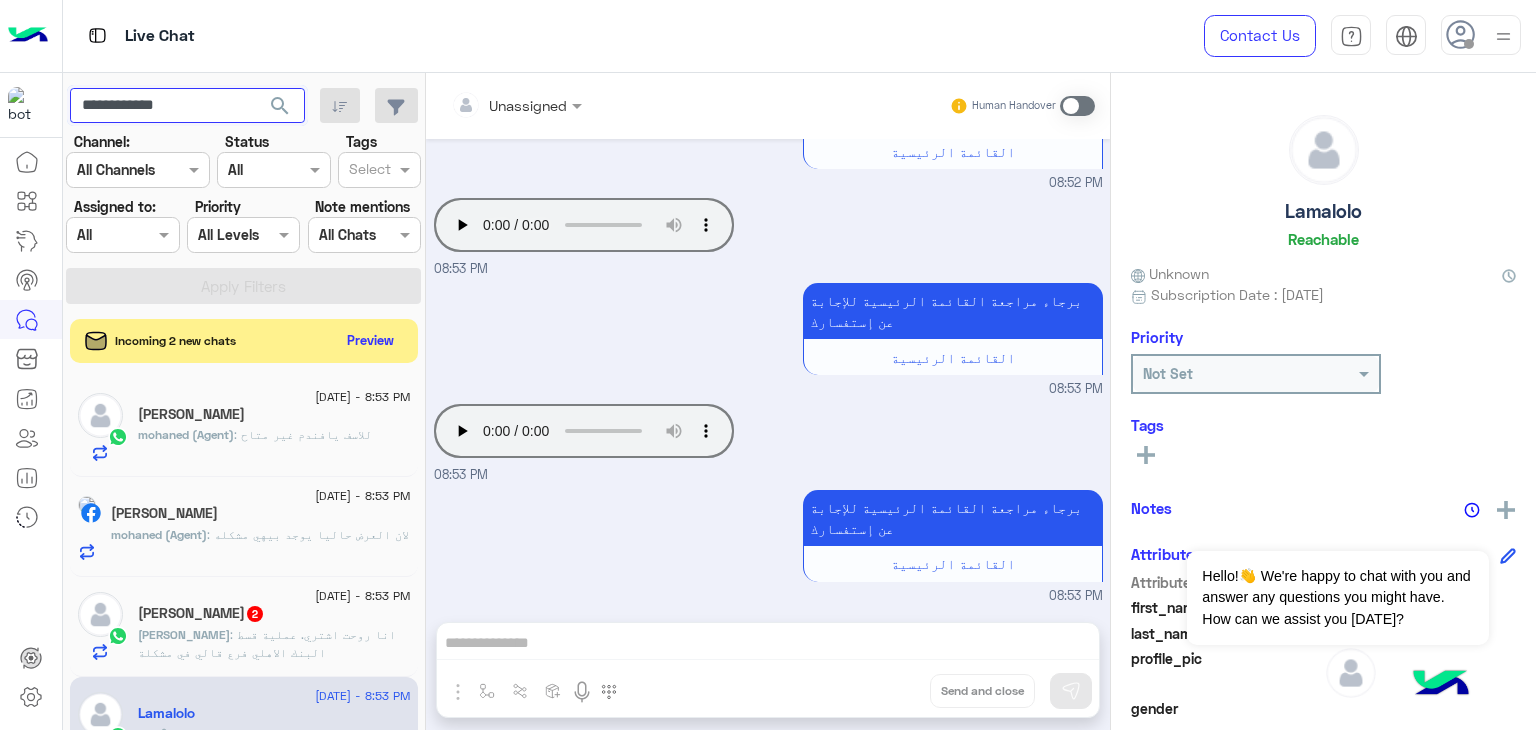 click on "**********" at bounding box center [187, 106] 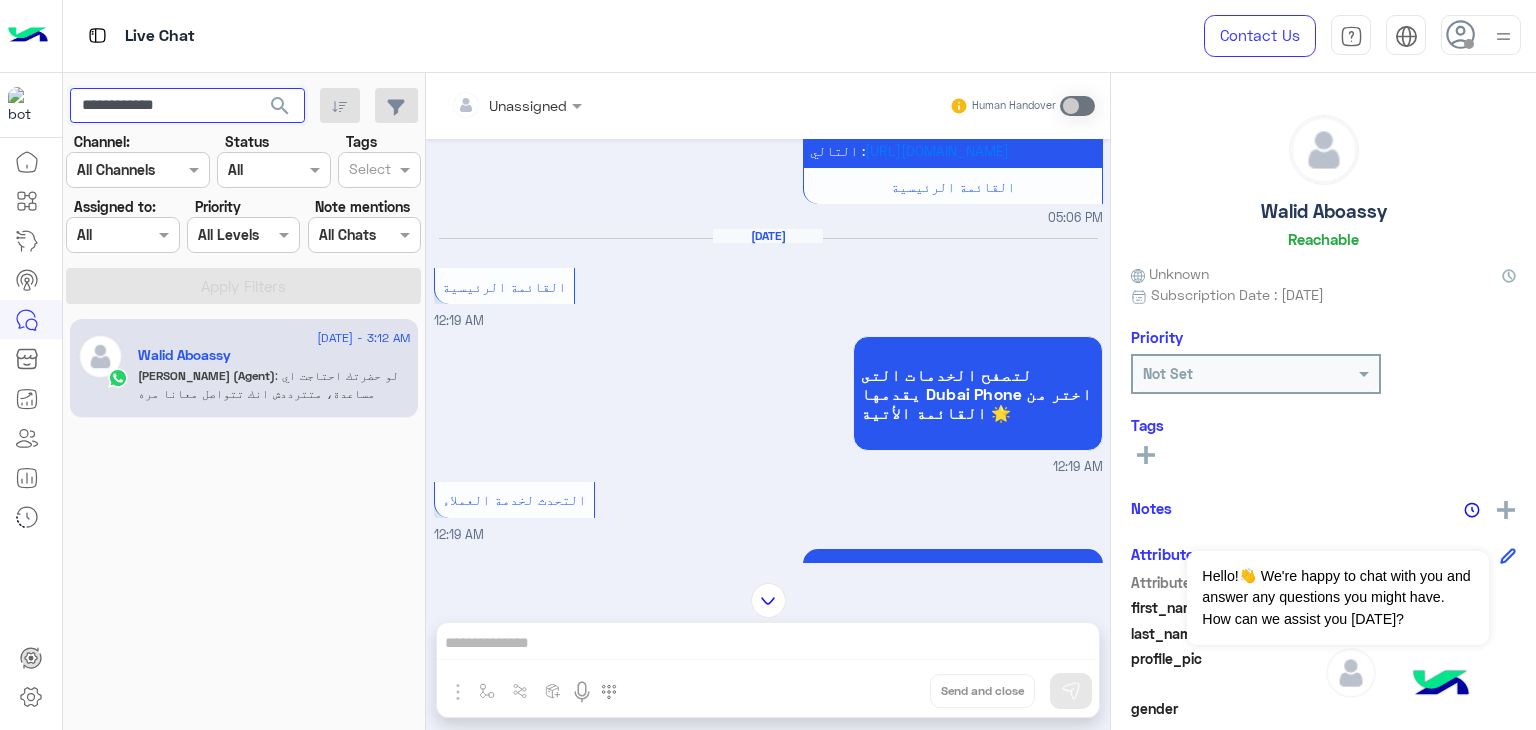 scroll, scrollTop: 1013, scrollLeft: 0, axis: vertical 